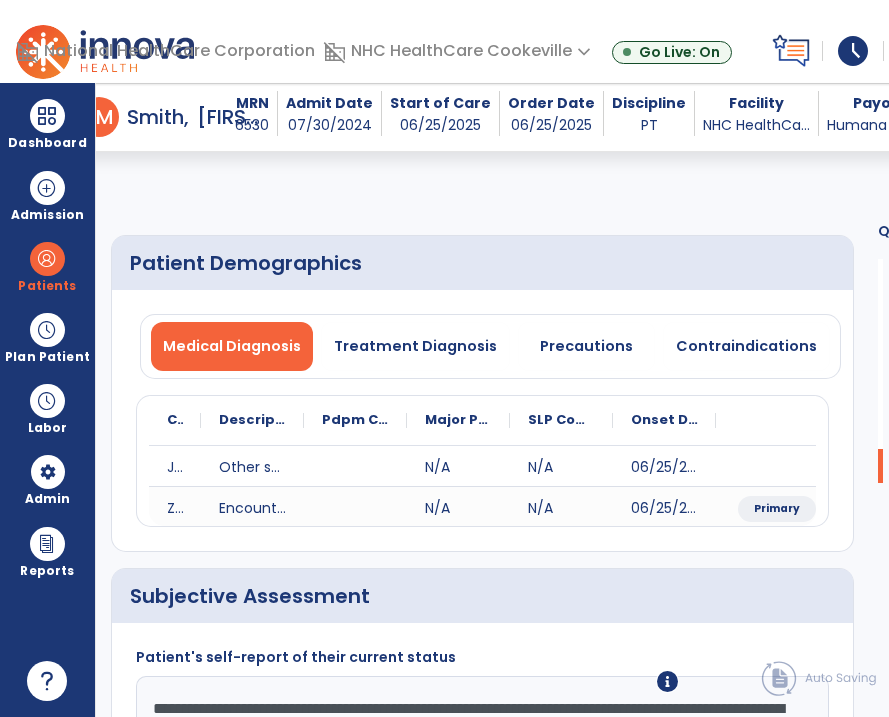 scroll, scrollTop: 0, scrollLeft: 0, axis: both 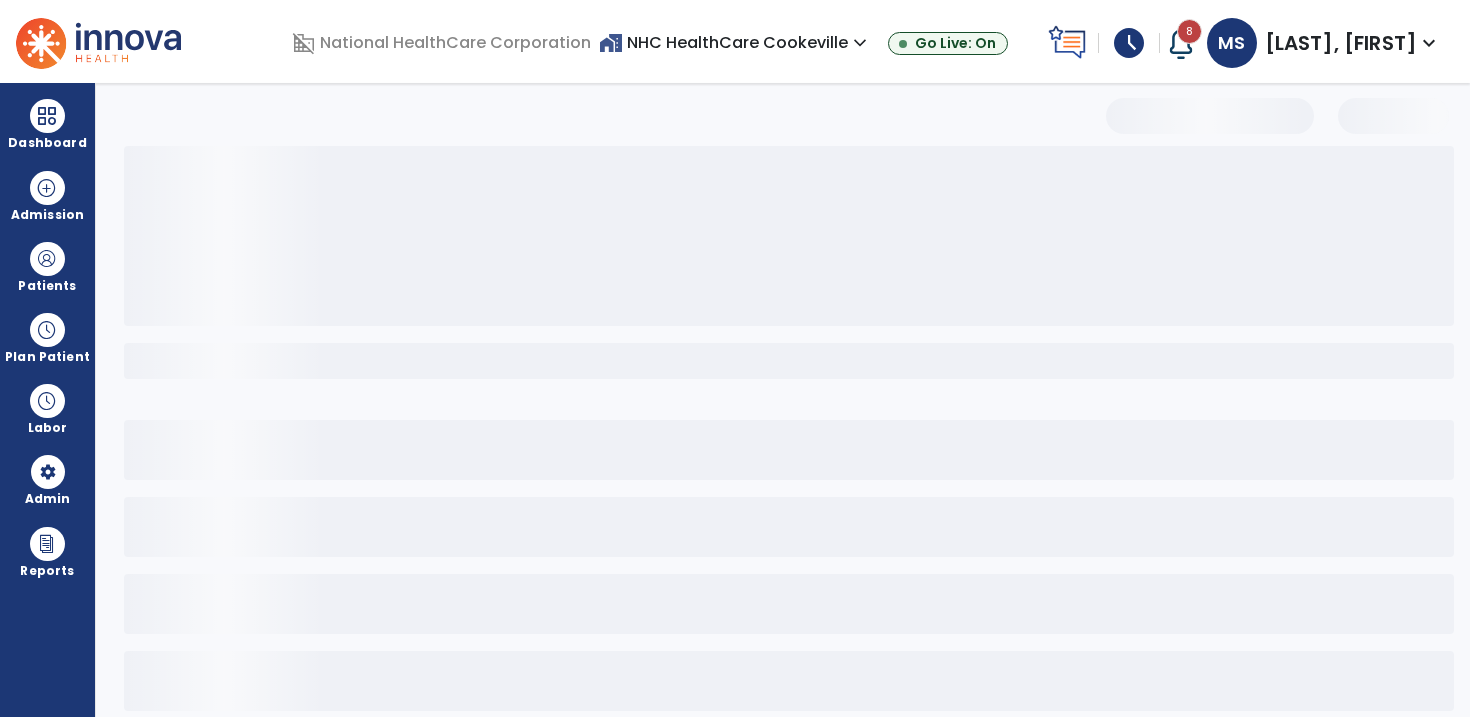 select on "*" 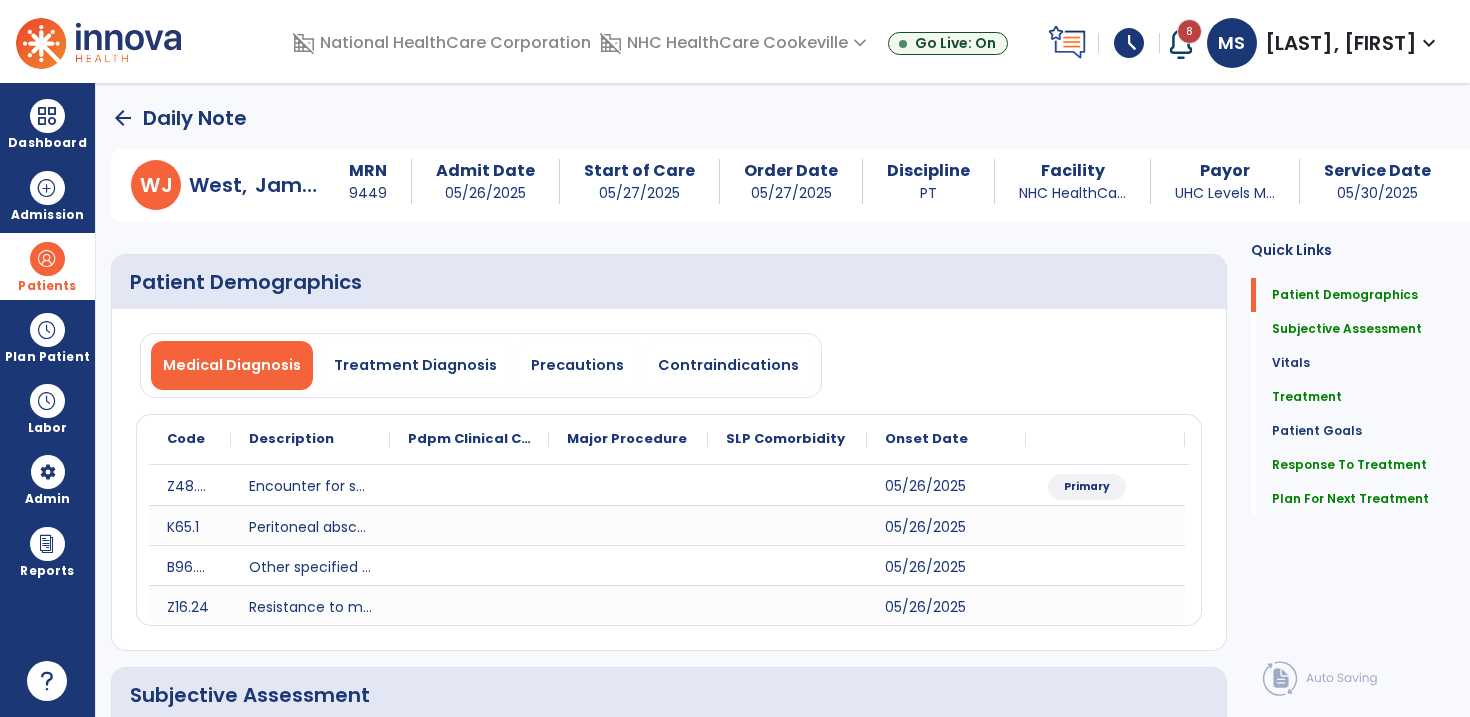 click at bounding box center (47, 259) 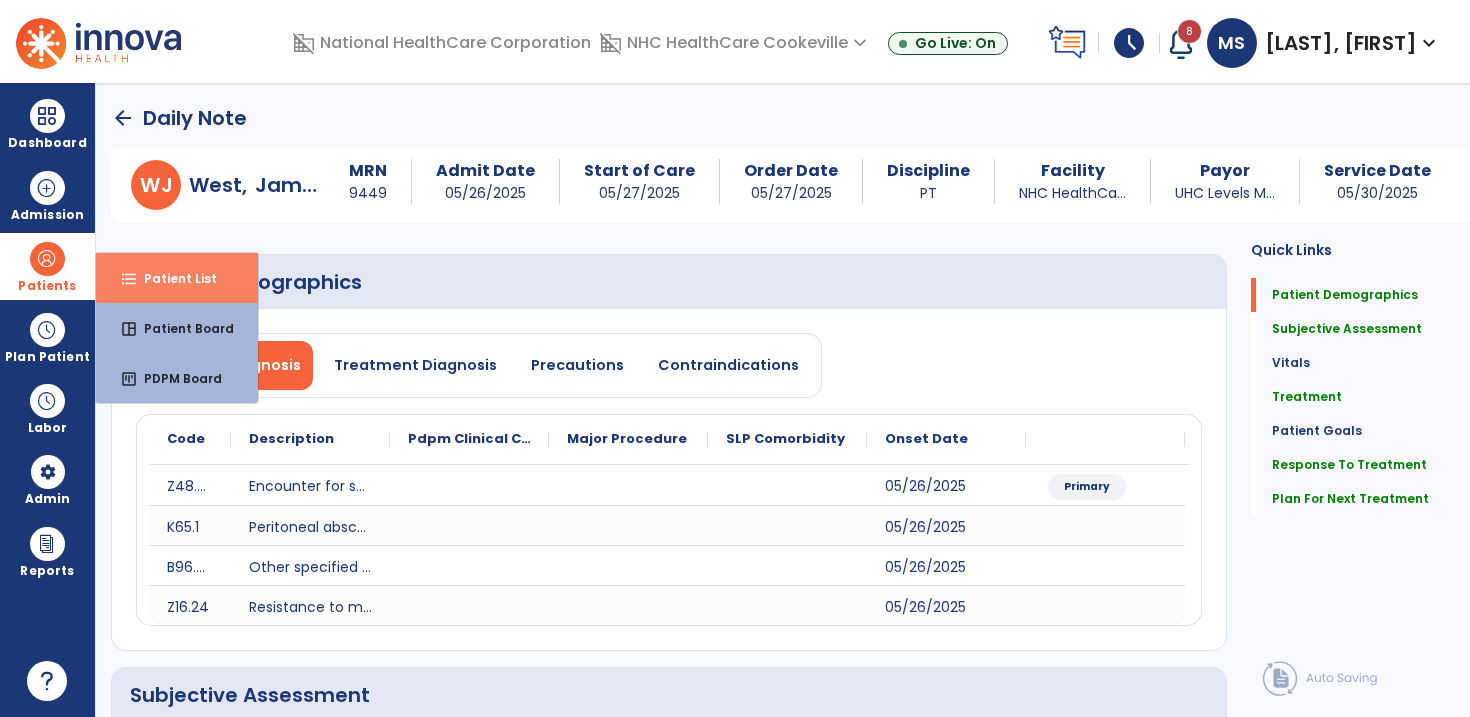 click on "format_list_bulleted  Patient List" at bounding box center (177, 278) 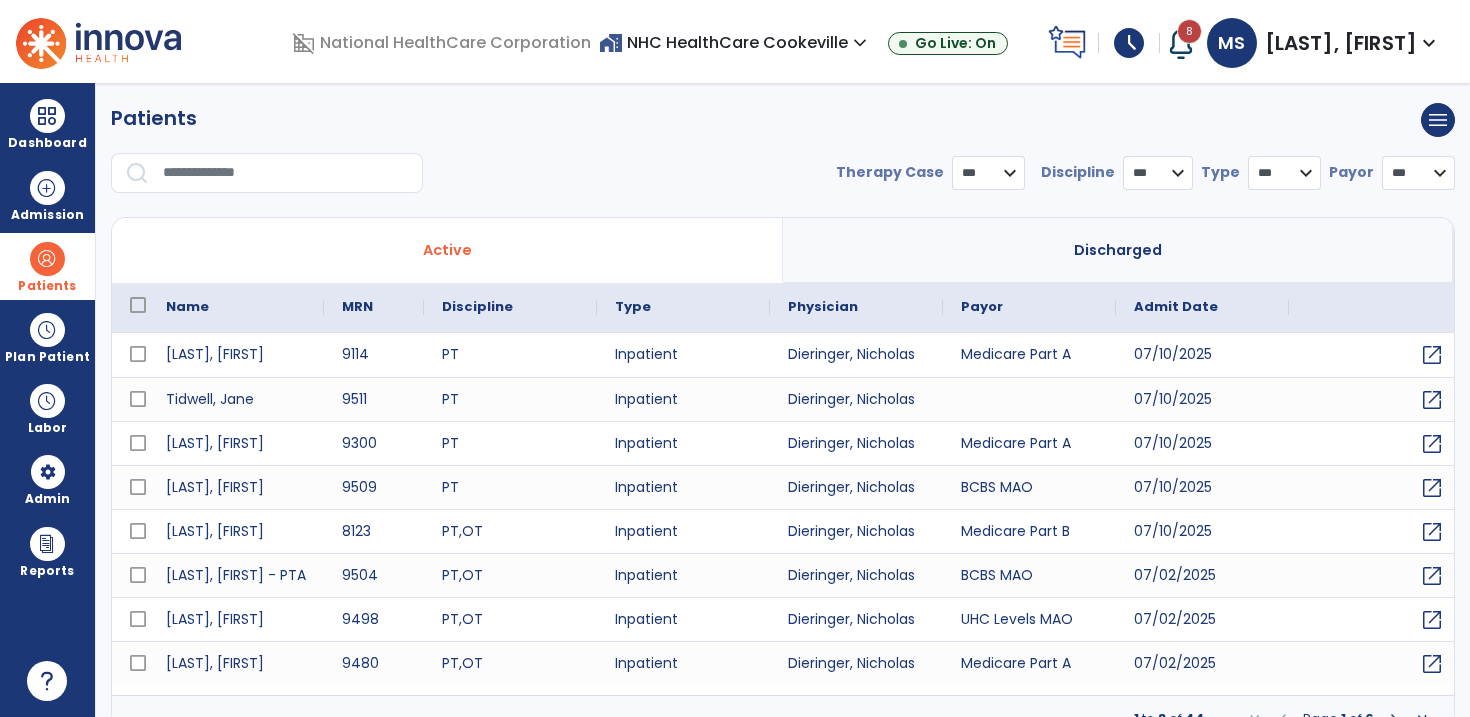 select on "***" 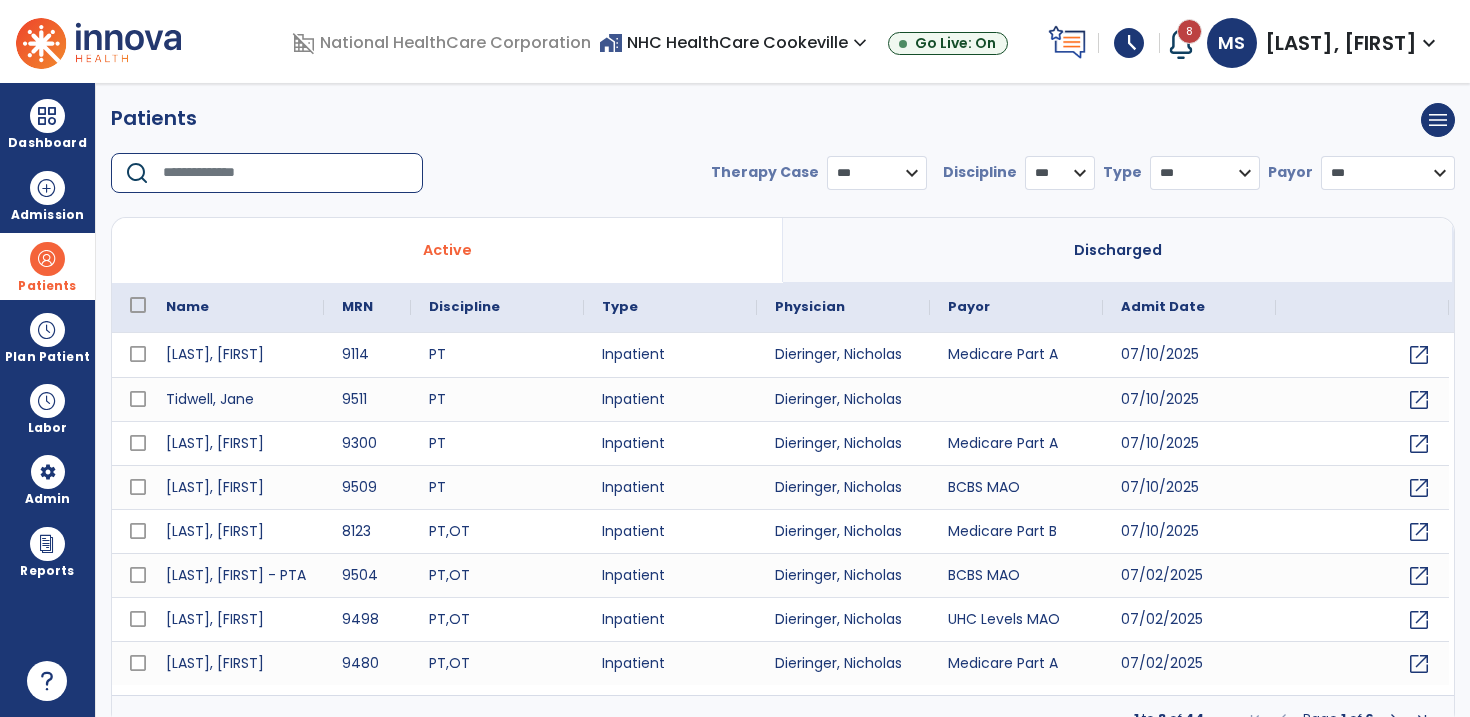 click at bounding box center [286, 173] 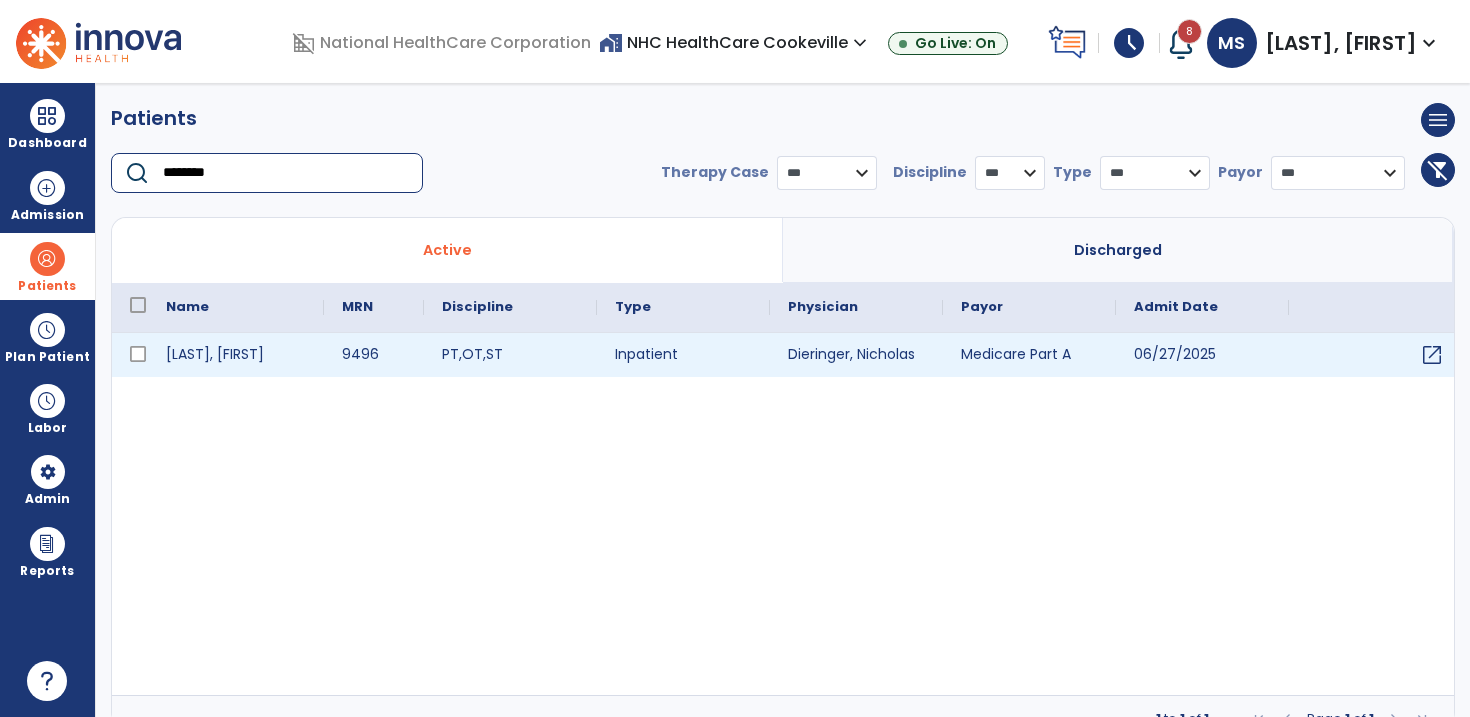 type on "********" 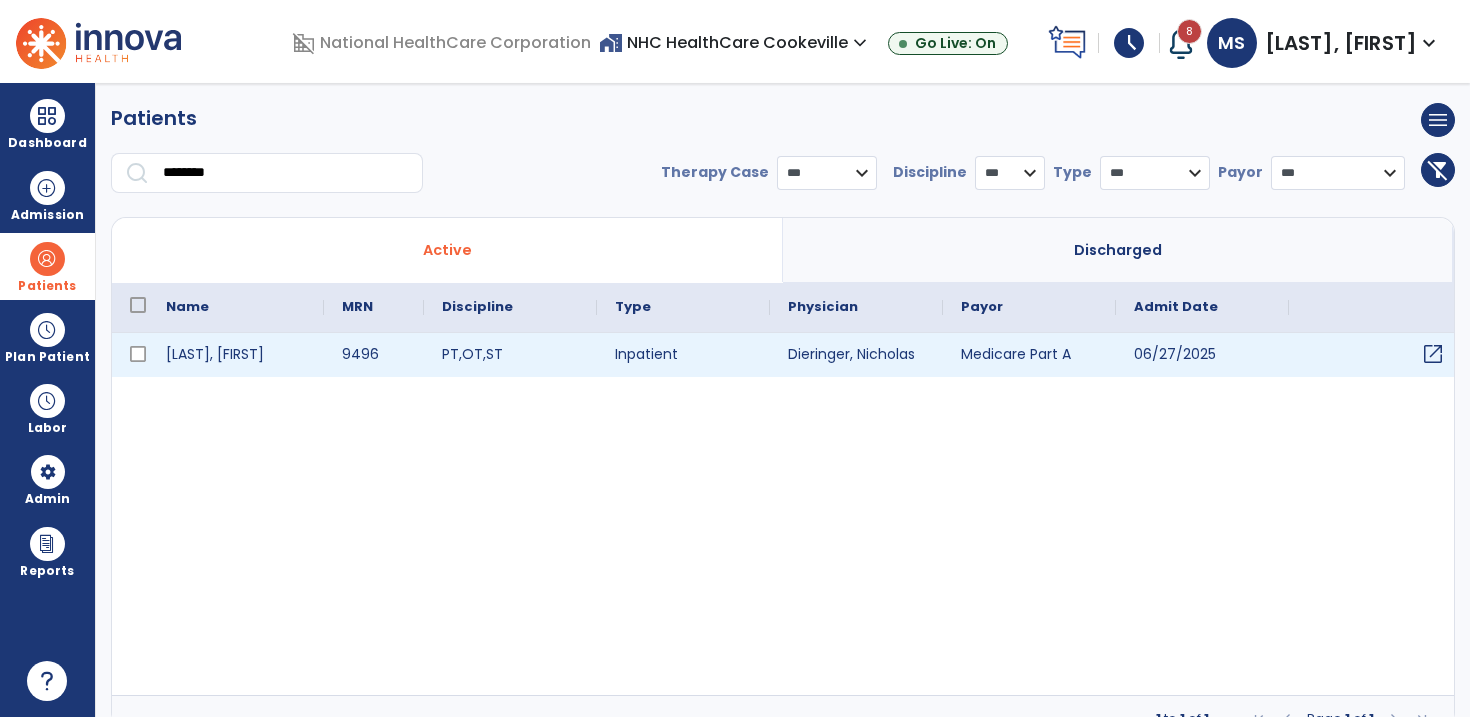 click on "open_in_new" at bounding box center [1433, 354] 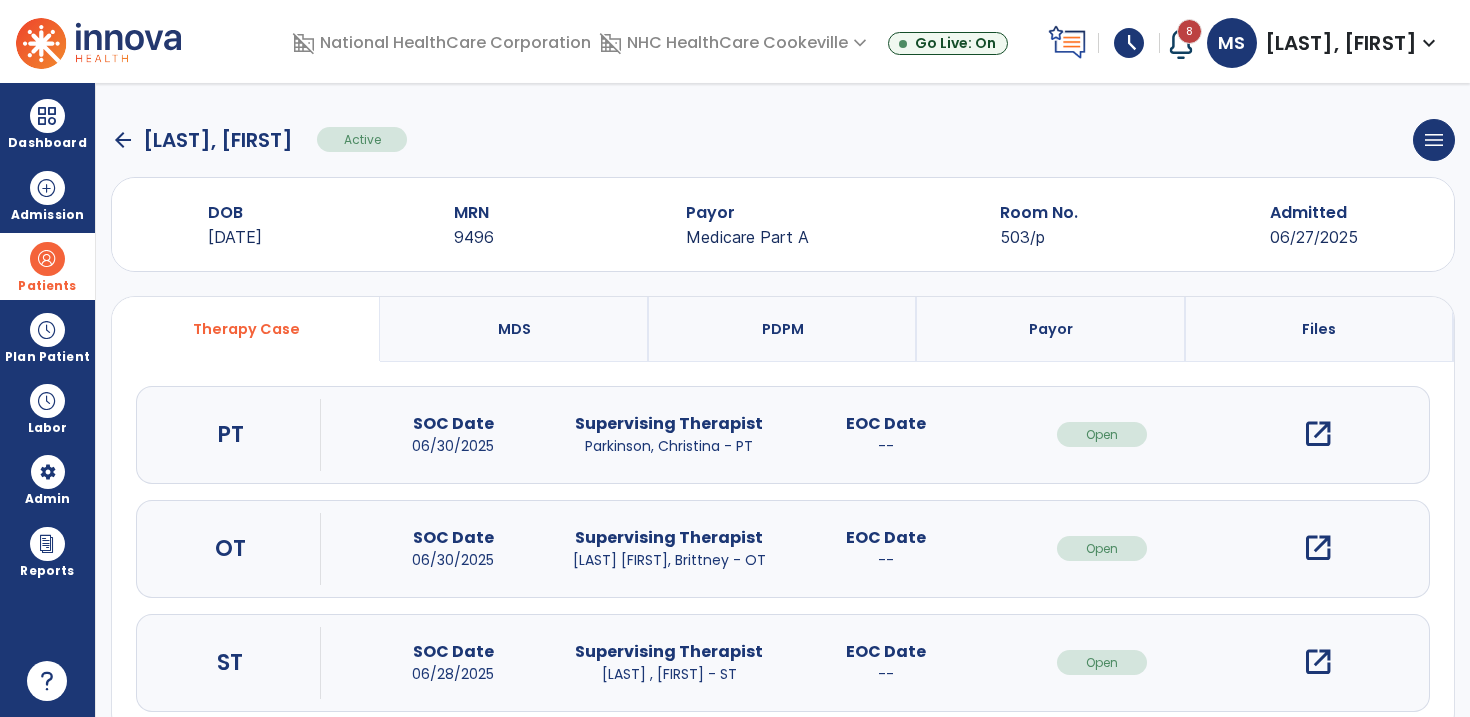 click on "open_in_new" at bounding box center (1318, 434) 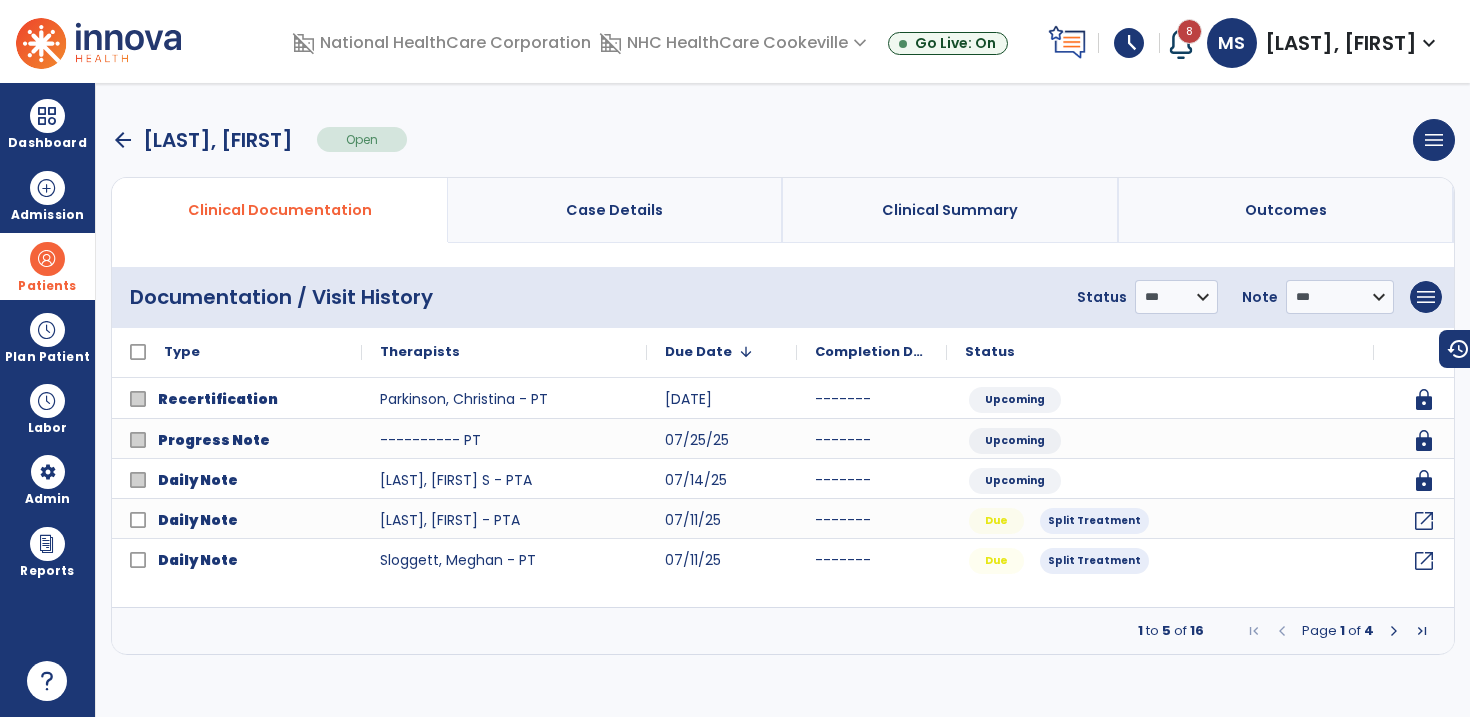 click at bounding box center [1394, 631] 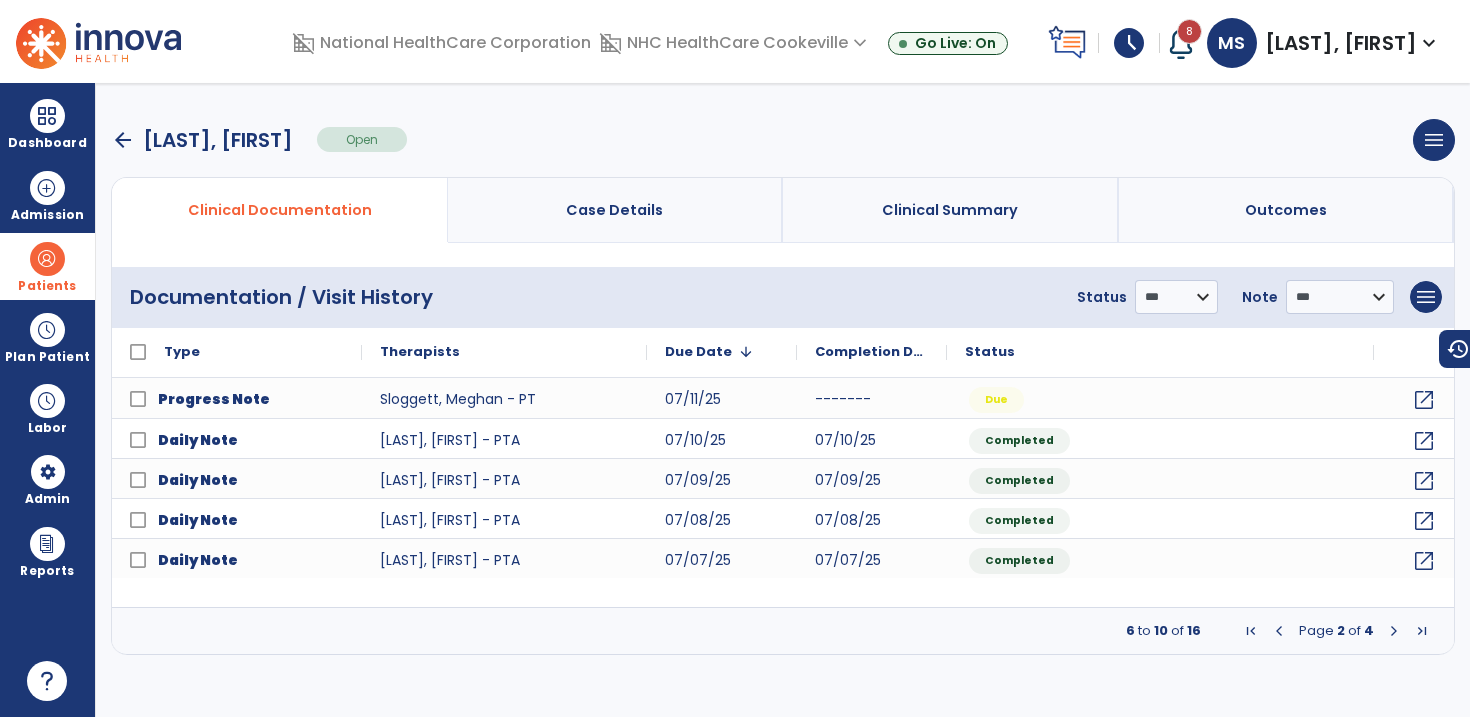 click at bounding box center (1279, 631) 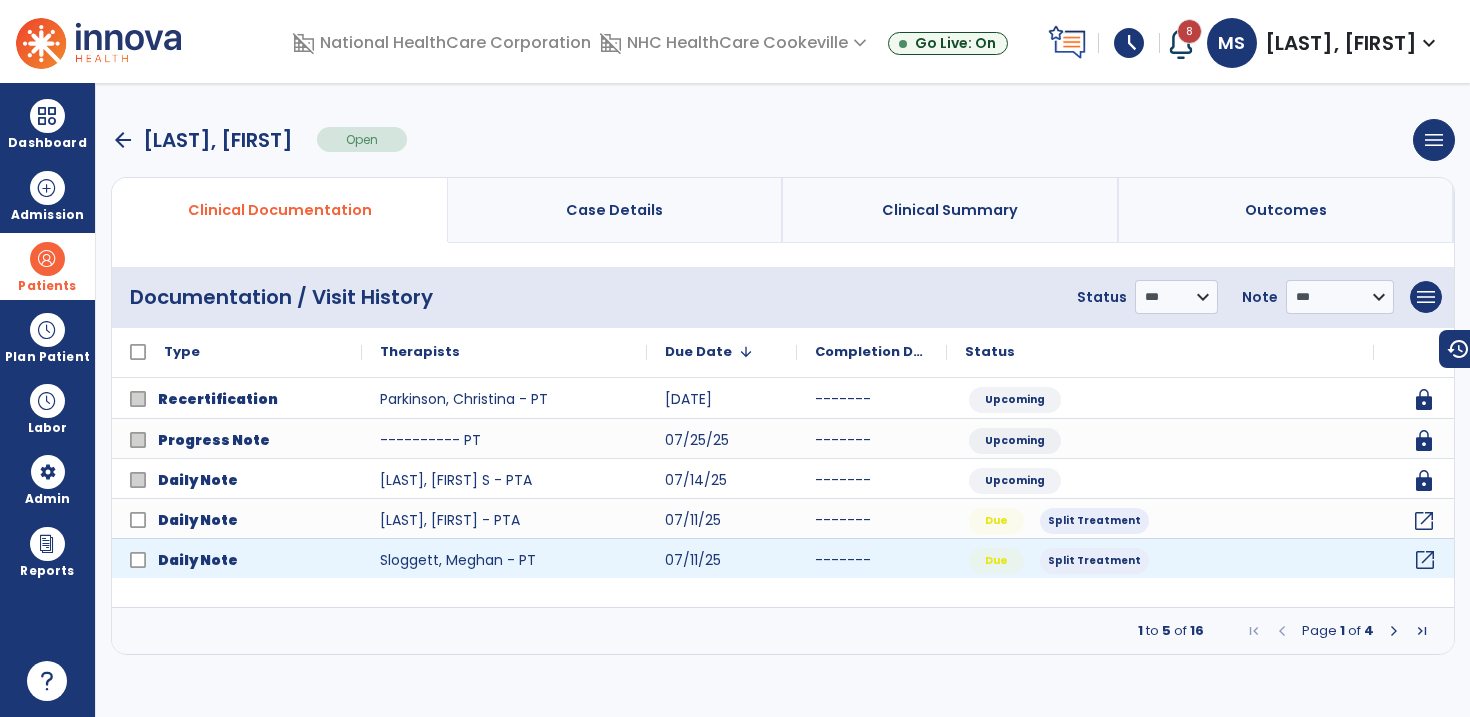 click on "open_in_new" 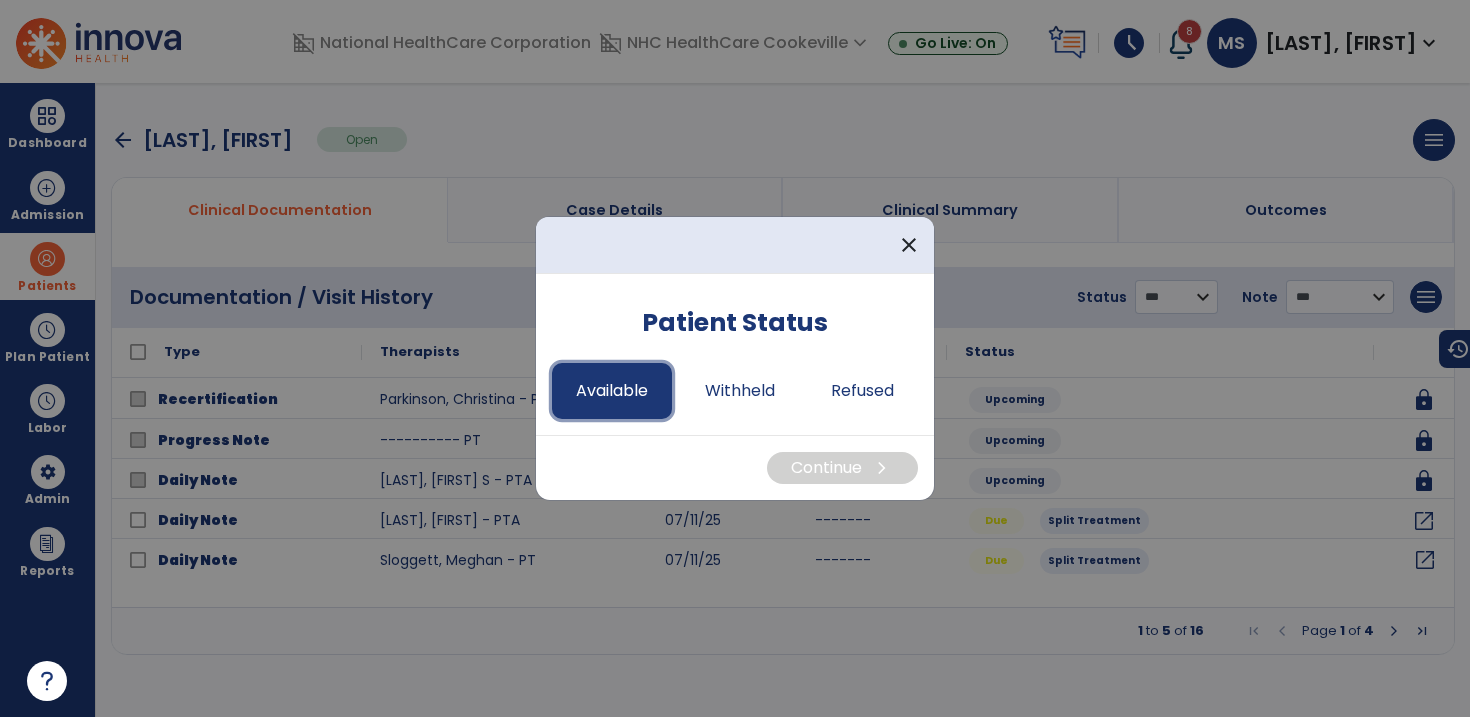 click on "Available" at bounding box center (612, 391) 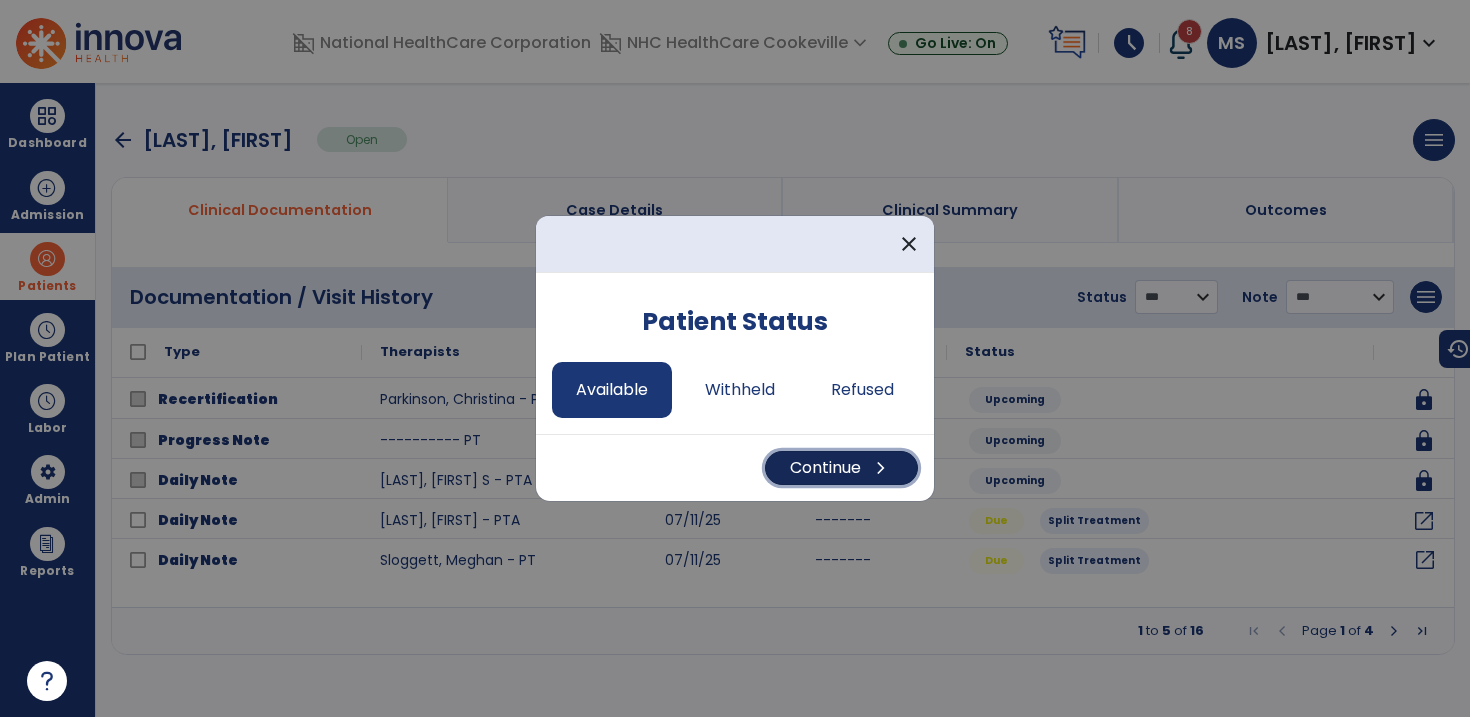 click on "Continue   chevron_right" at bounding box center [841, 468] 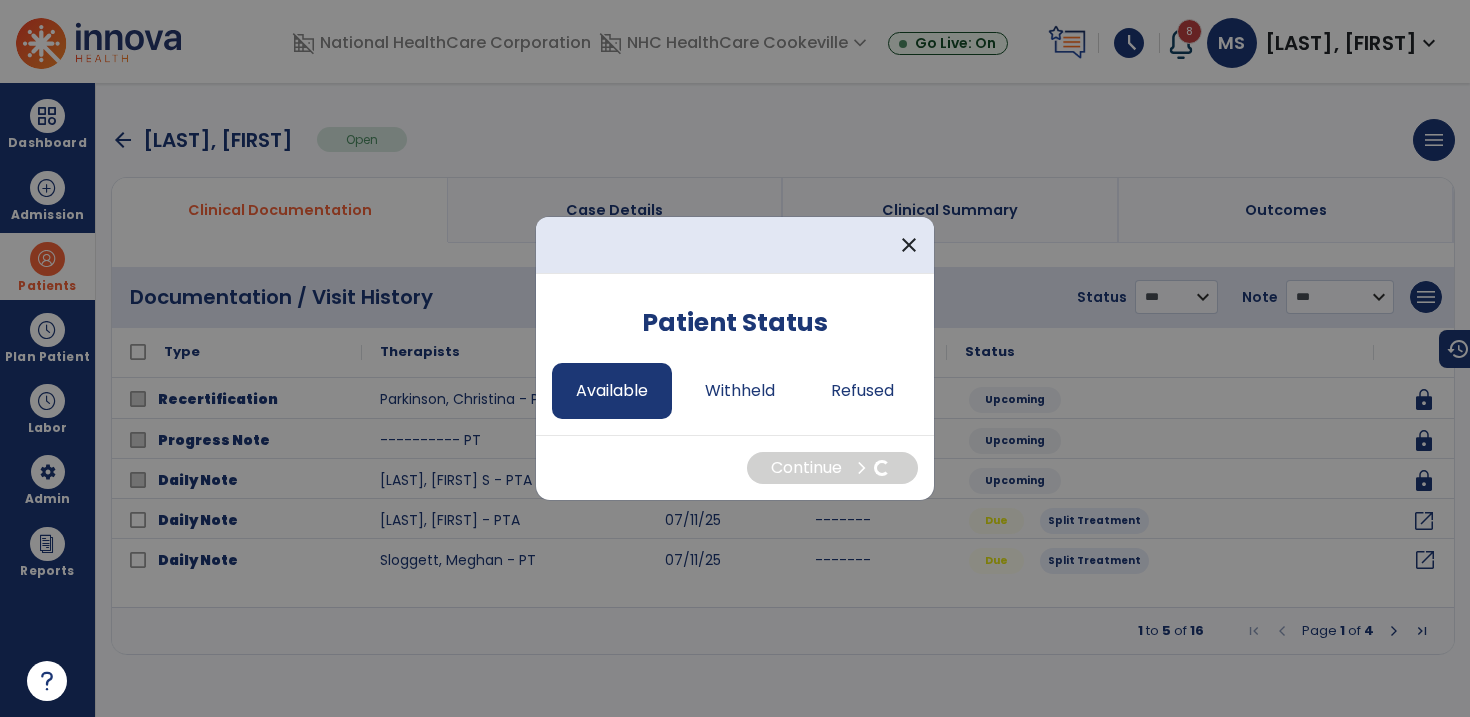 select on "*" 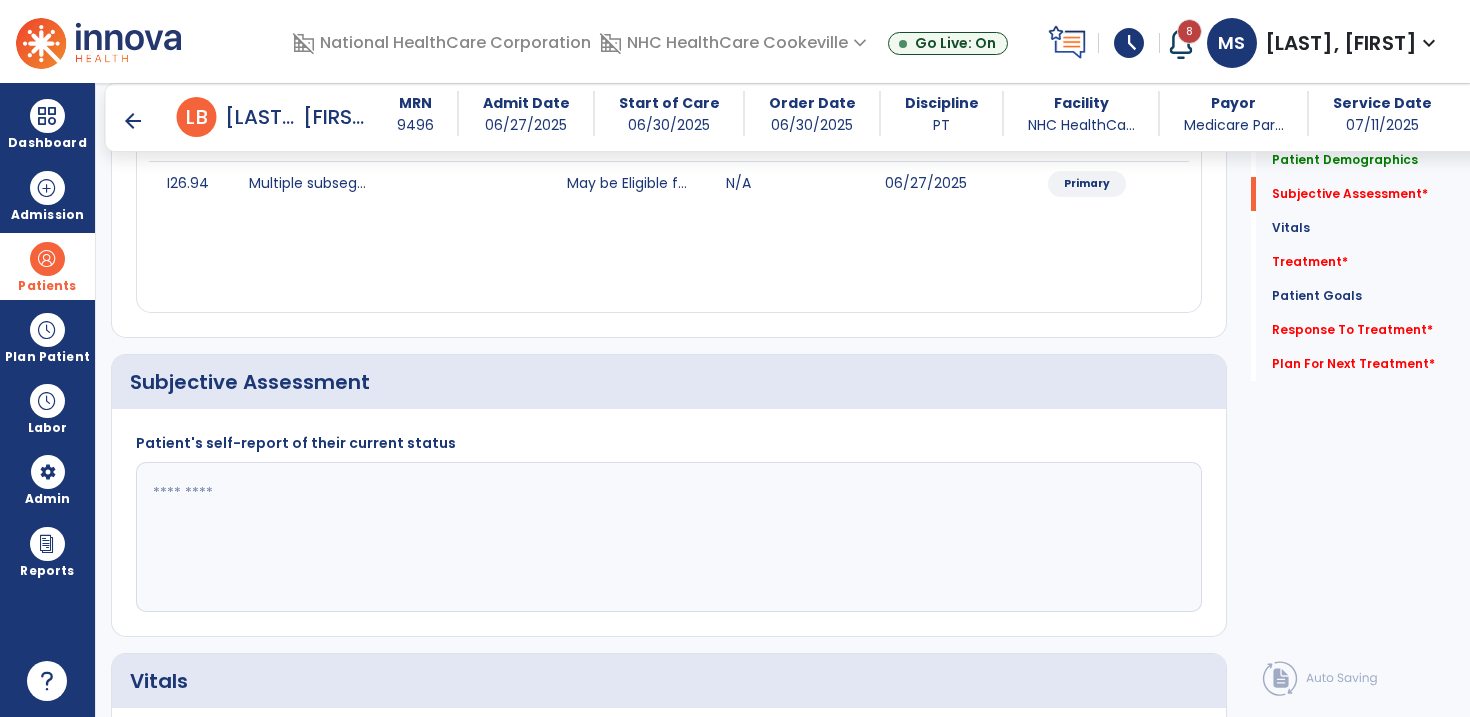 scroll, scrollTop: 289, scrollLeft: 0, axis: vertical 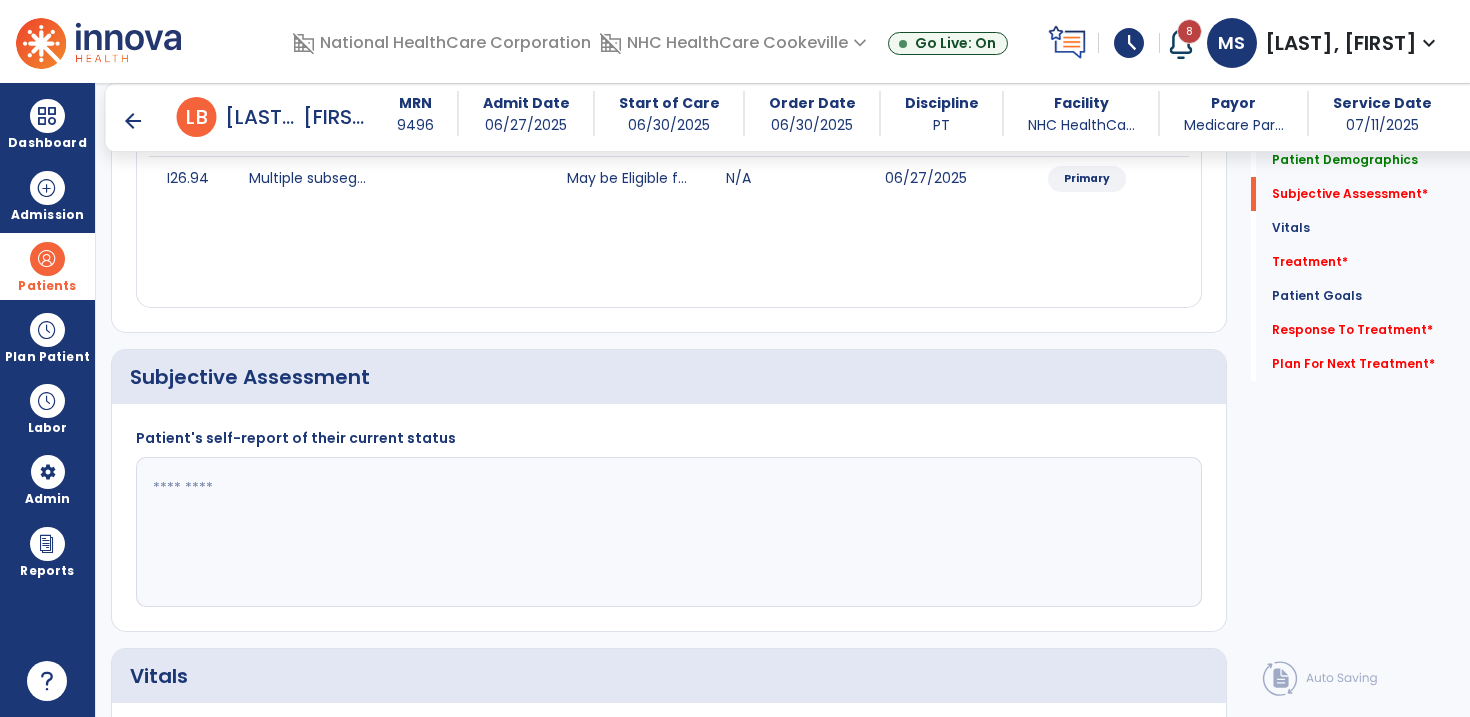 click 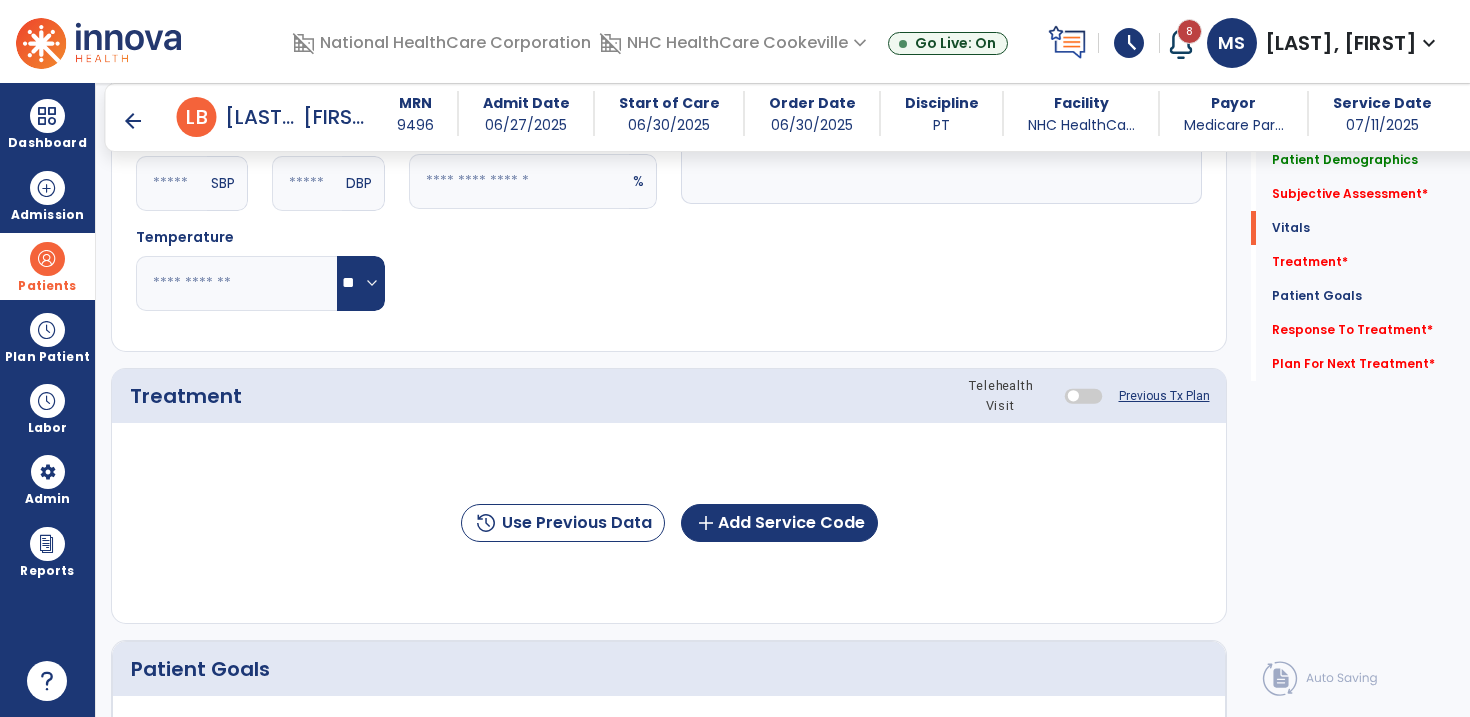scroll, scrollTop: 1188, scrollLeft: 0, axis: vertical 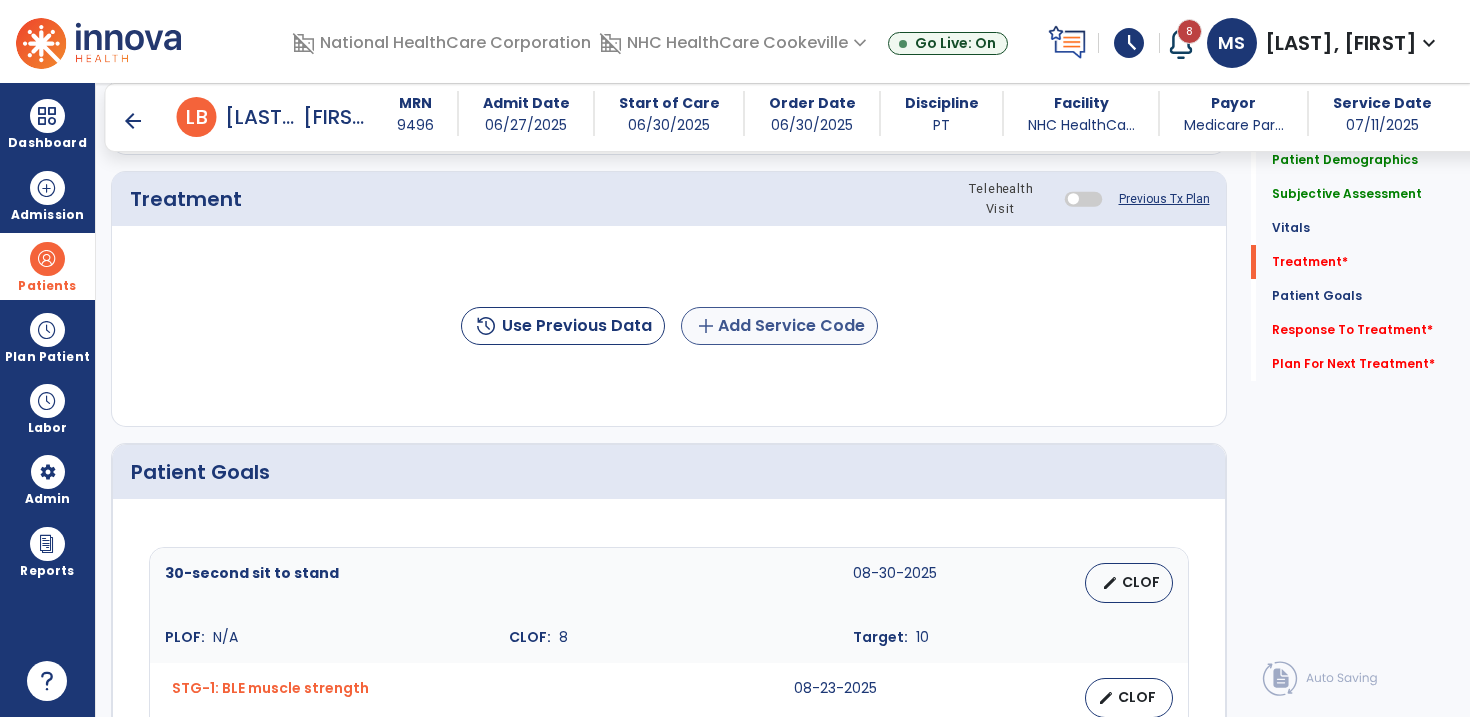 type on "**********" 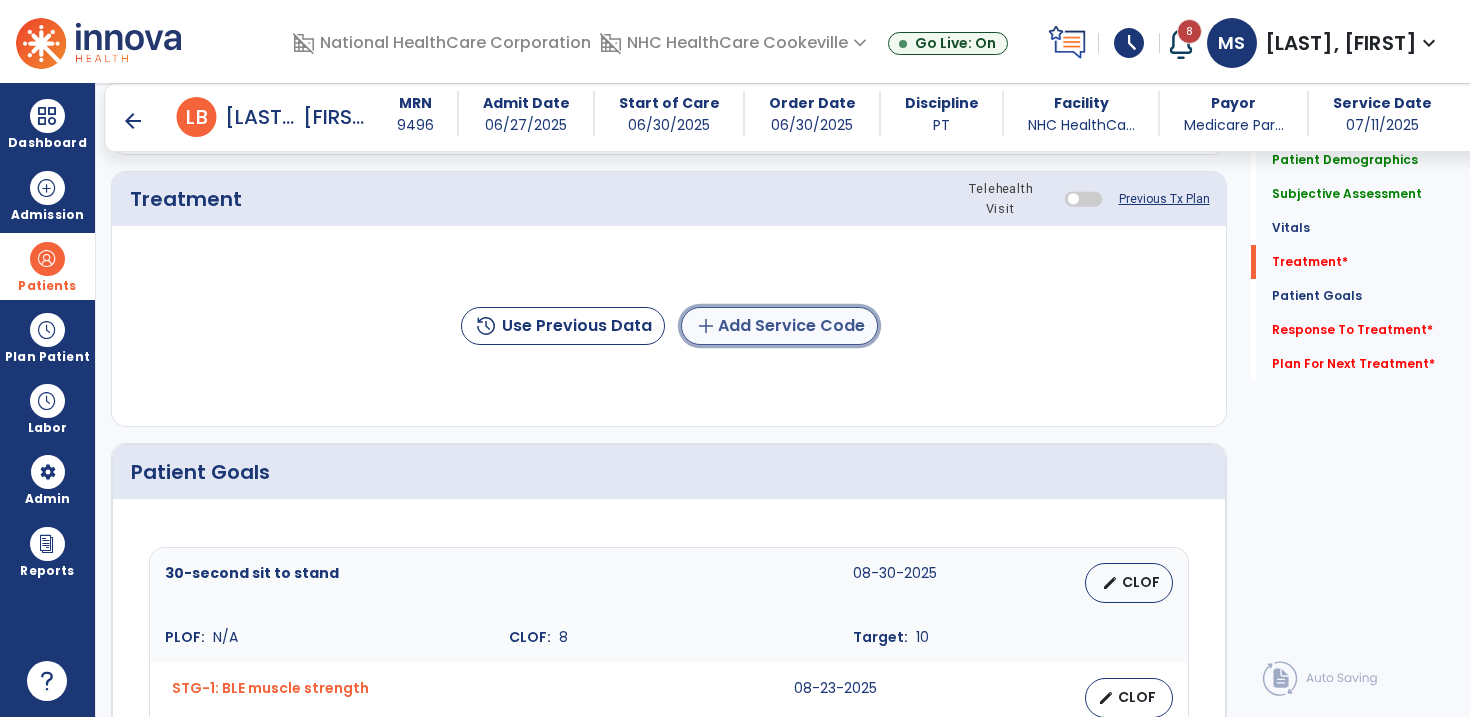 click on "add  Add Service Code" 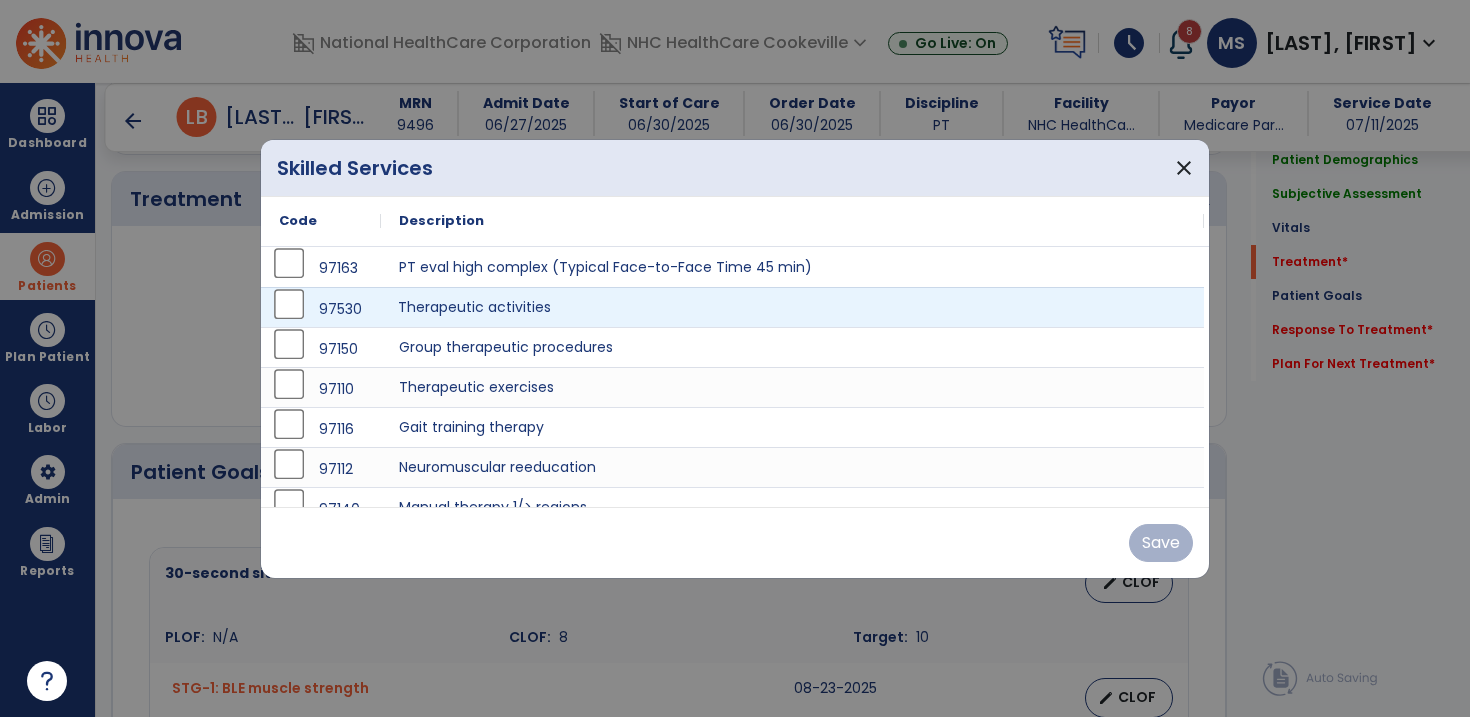 click on "Therapeutic activities" at bounding box center (792, 307) 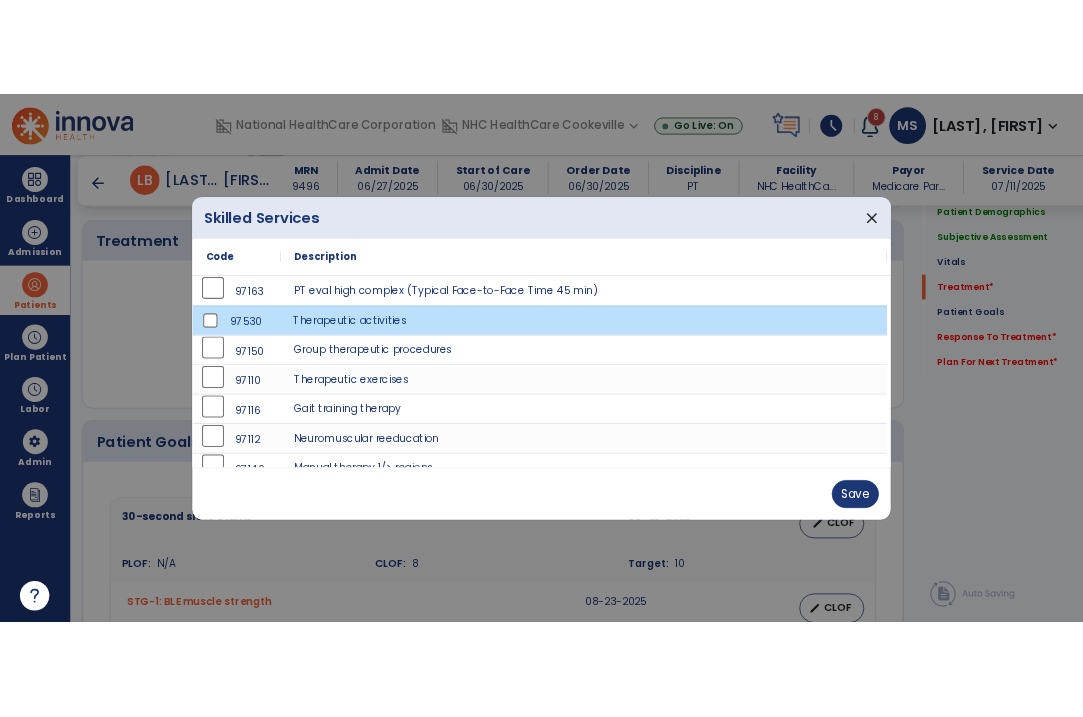 scroll, scrollTop: 20, scrollLeft: 0, axis: vertical 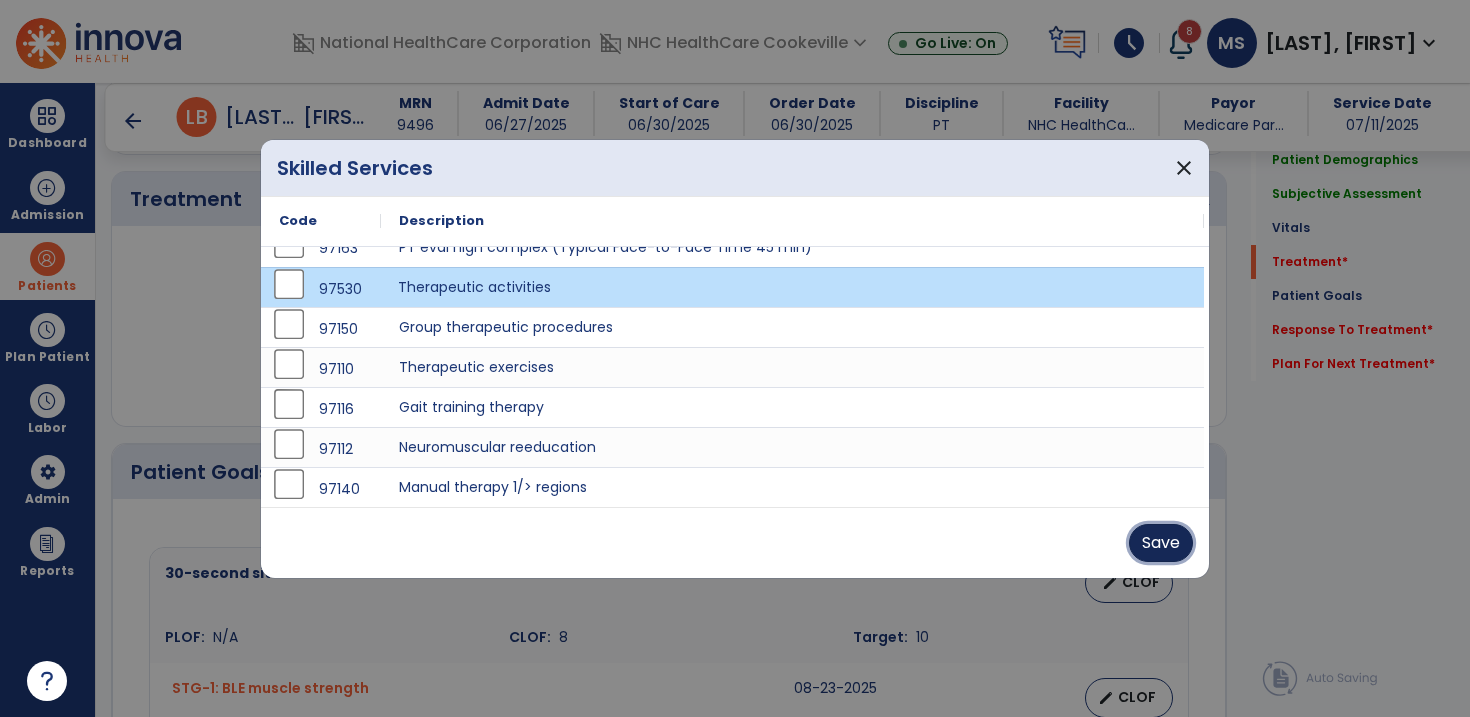 click on "Save" at bounding box center [1161, 543] 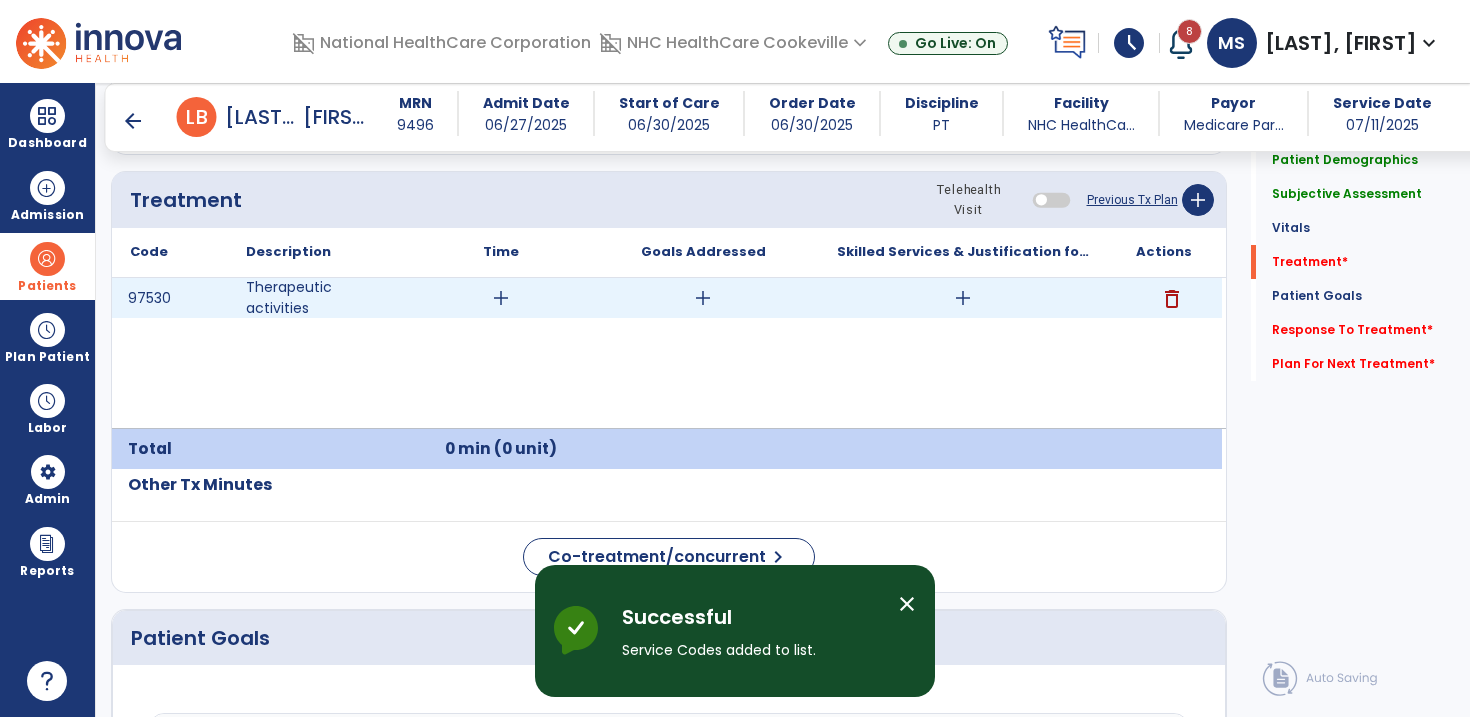 click on "add" at bounding box center (501, 298) 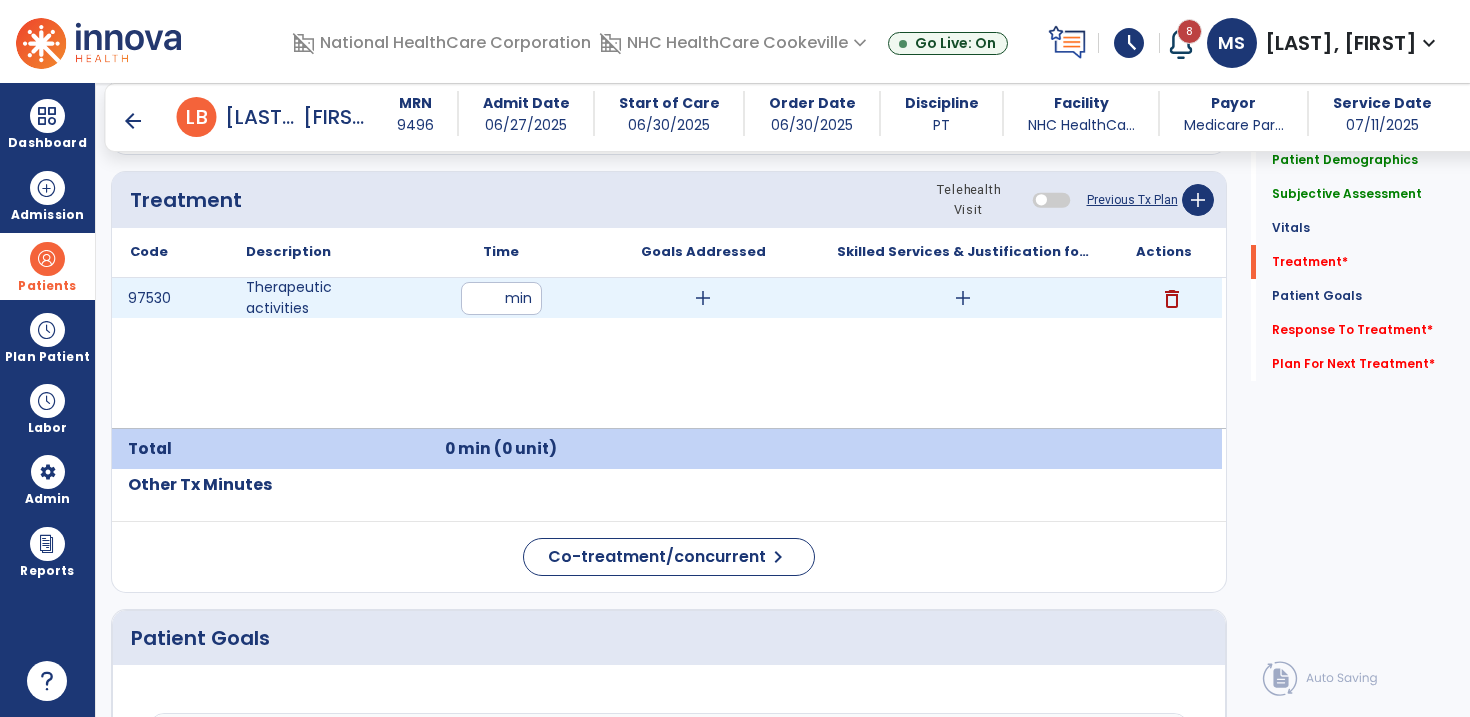 type on "**" 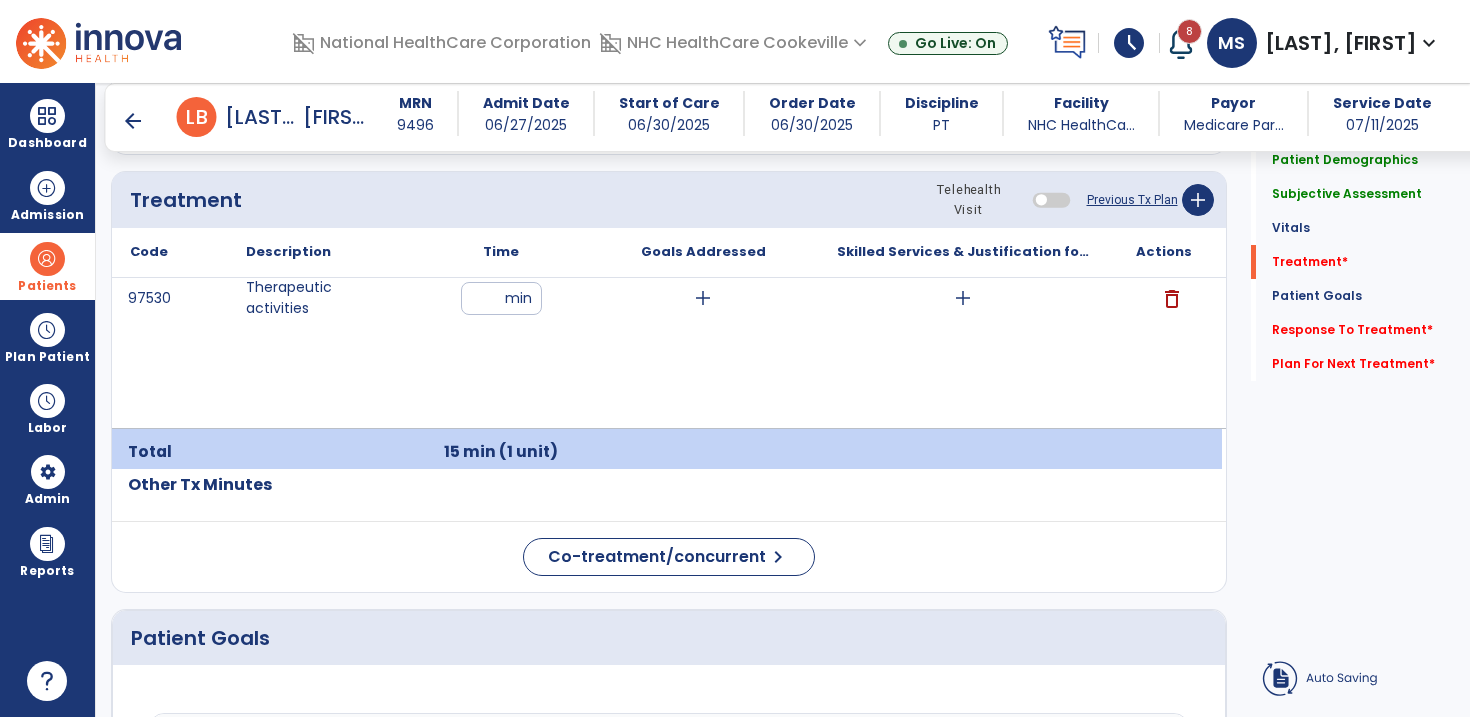 click on "97530  Therapeutic activities  ** min add add delete" at bounding box center (667, 353) 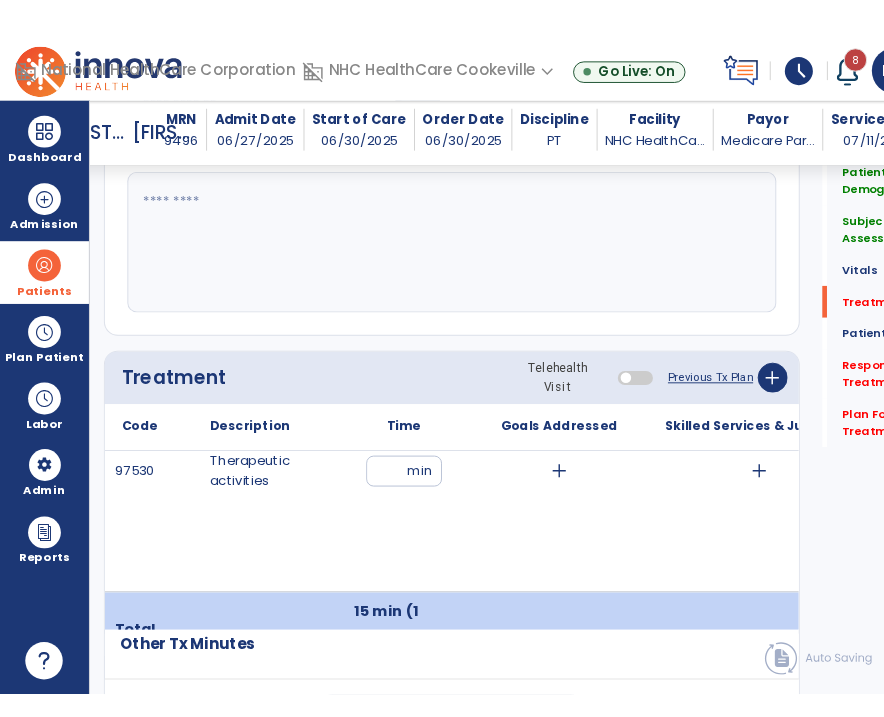 scroll, scrollTop: 1188, scrollLeft: 0, axis: vertical 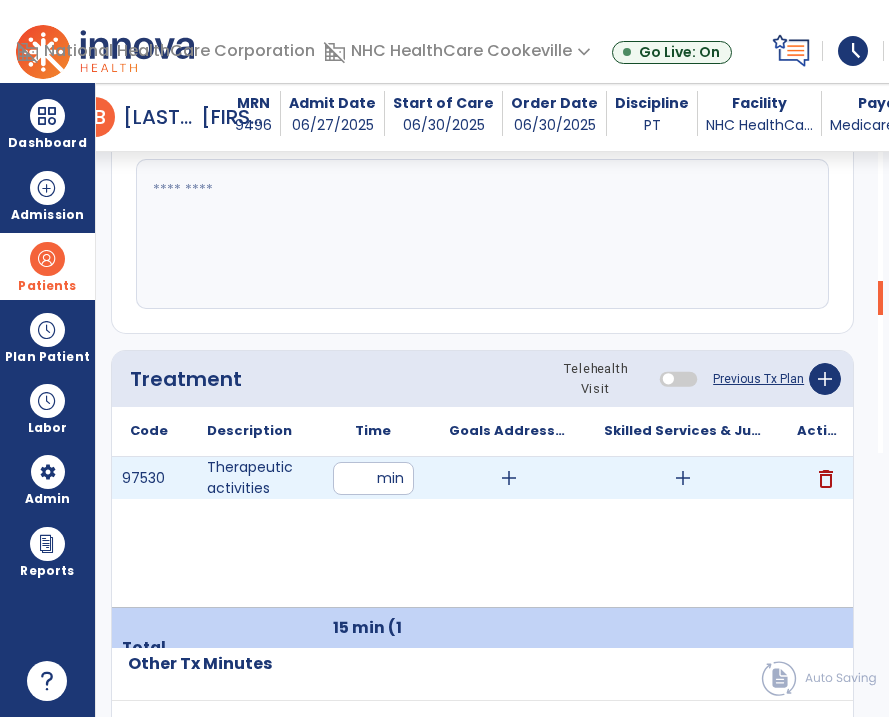 click on "add" at bounding box center [683, 478] 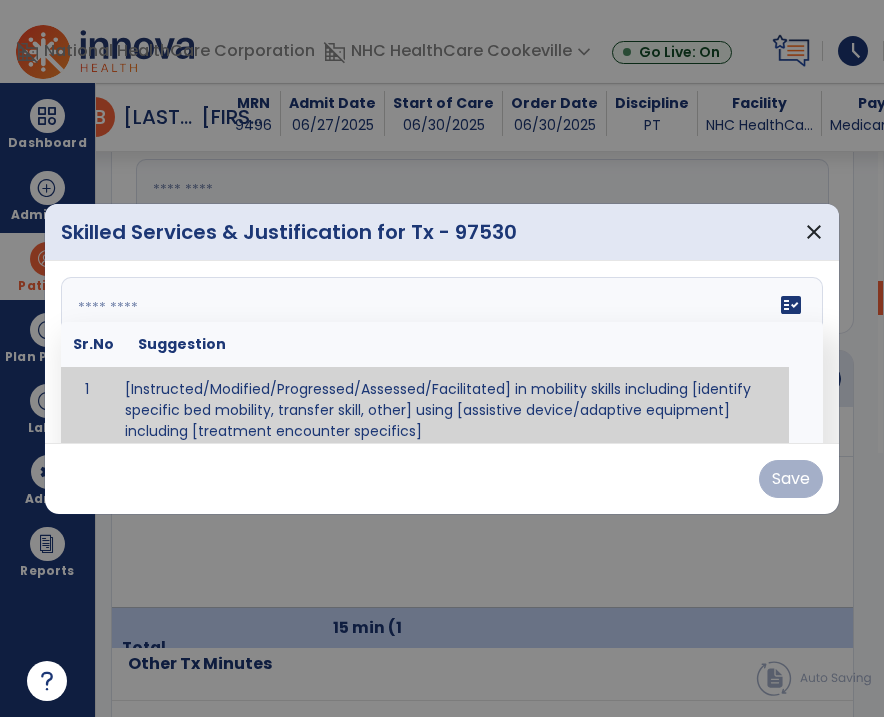 click on "fact_check  Sr.No Suggestion 1 [Instructed/Modified/Progressed/Assessed/Facilitated] in mobility skills including [identify specific bed mobility, transfer skill, other] using [assistive device/adaptive equipment] including [treatment encounter specifics]" at bounding box center (442, 352) 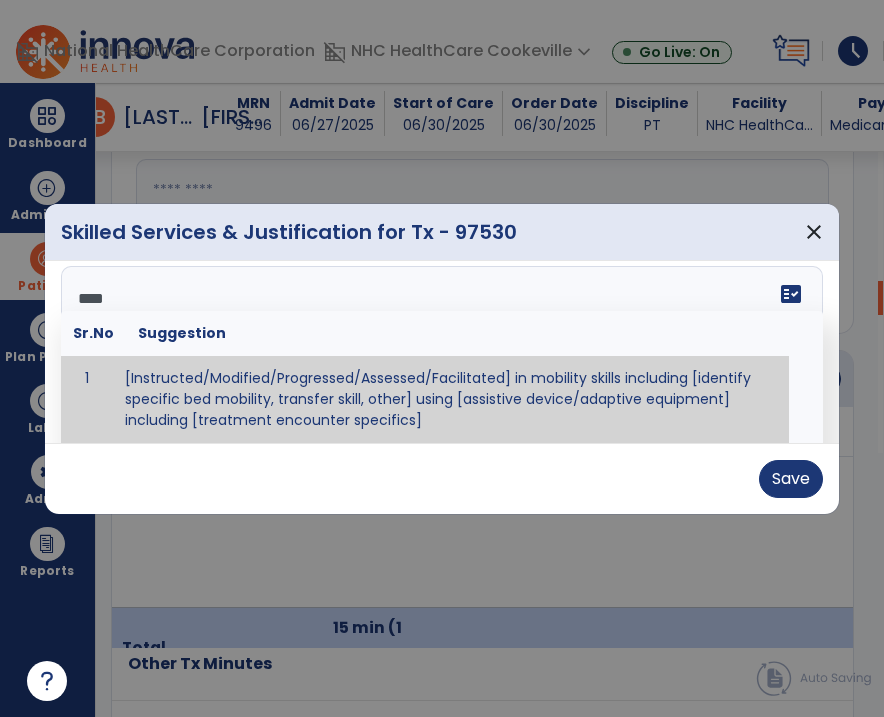 scroll, scrollTop: 0, scrollLeft: 0, axis: both 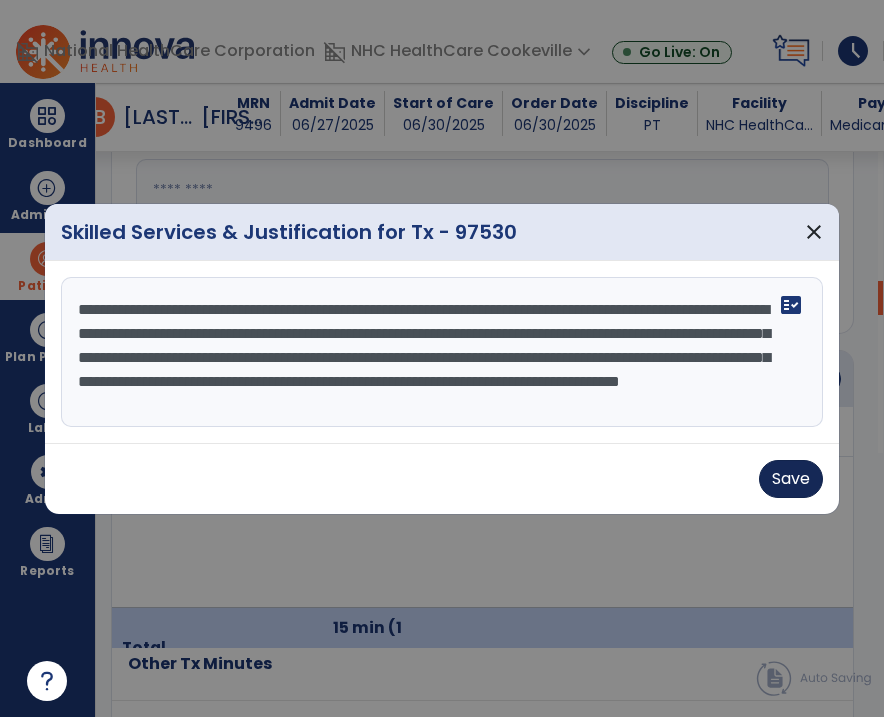 type on "**********" 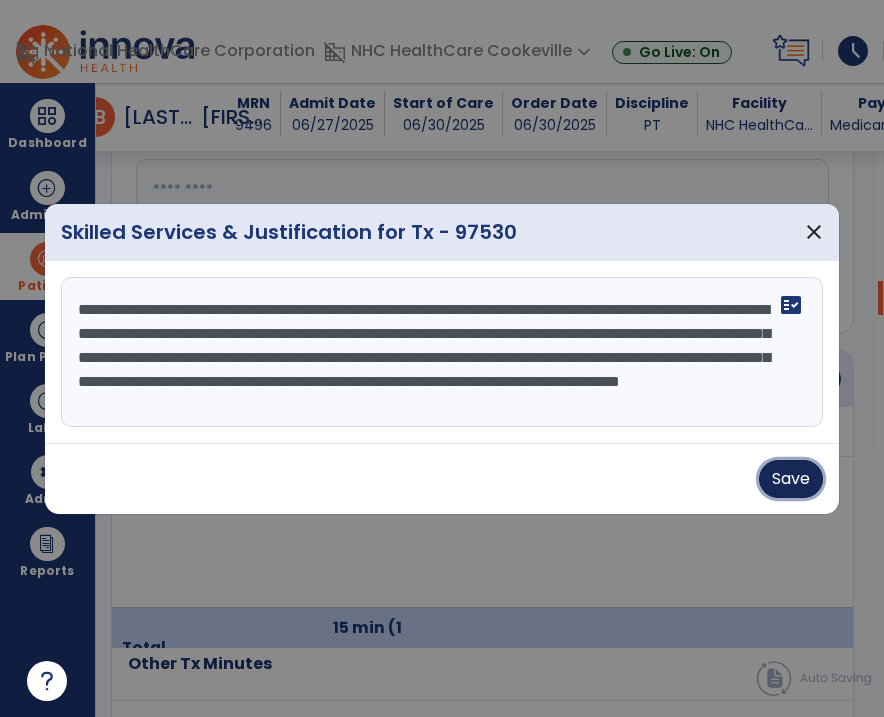 click on "Save" at bounding box center [791, 479] 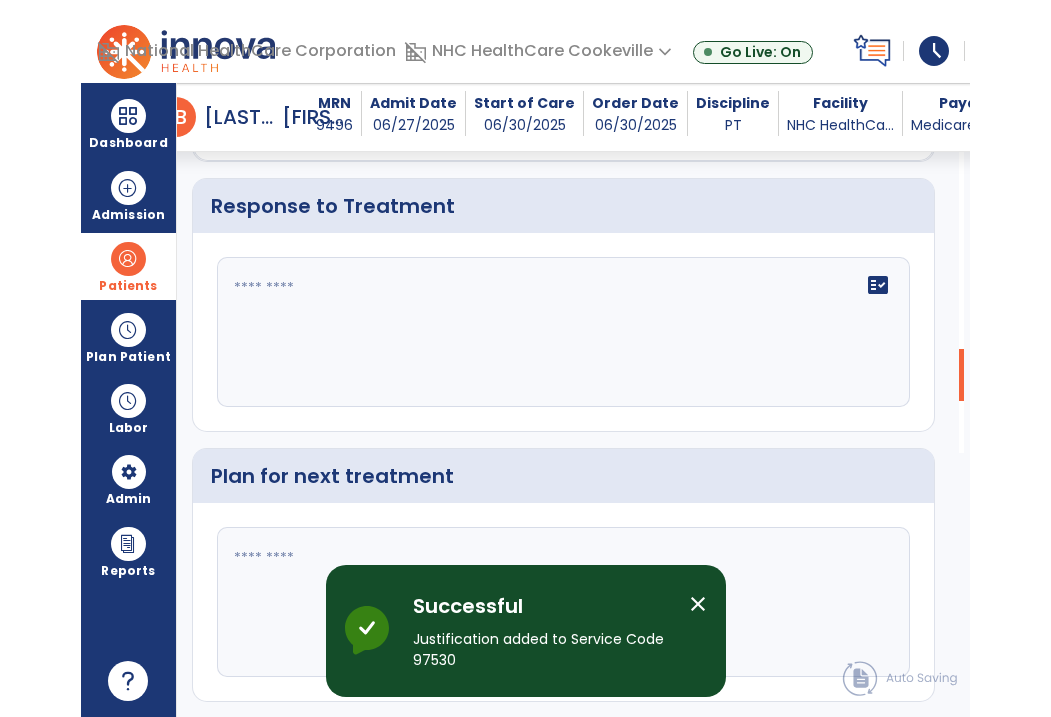 scroll, scrollTop: 3037, scrollLeft: 0, axis: vertical 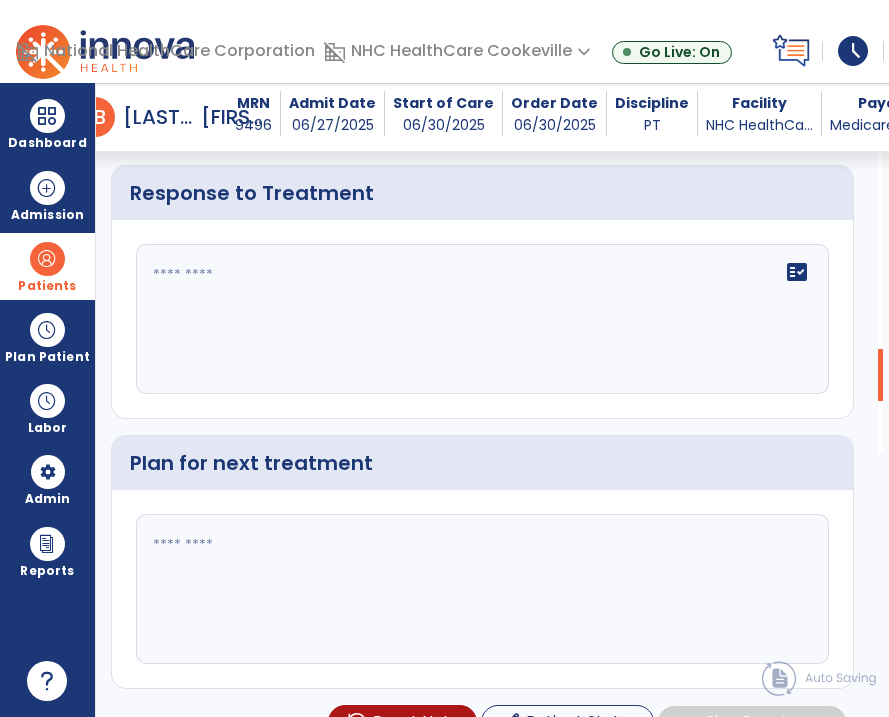 click 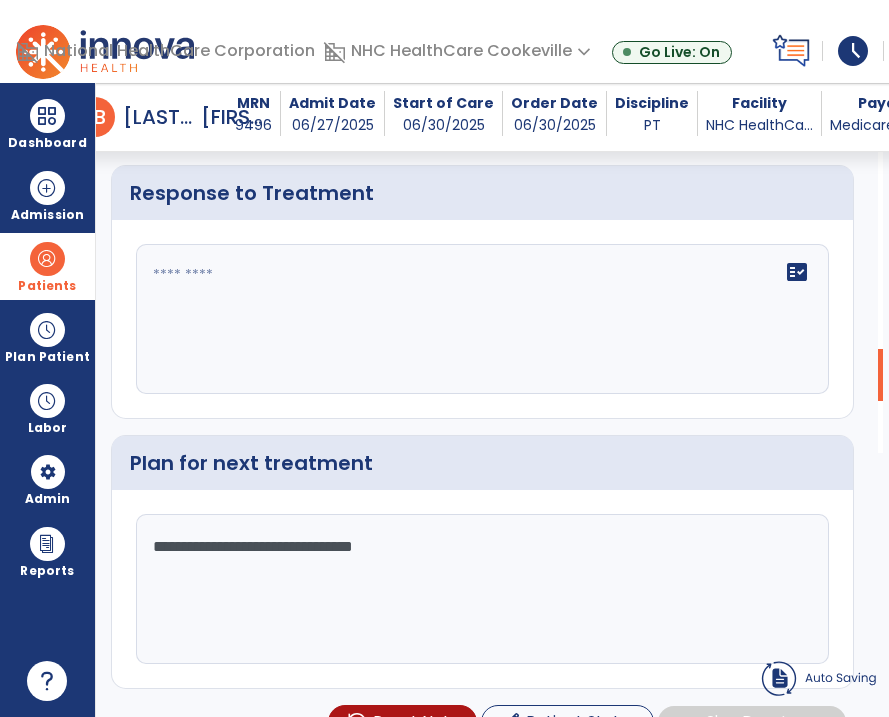 type on "**********" 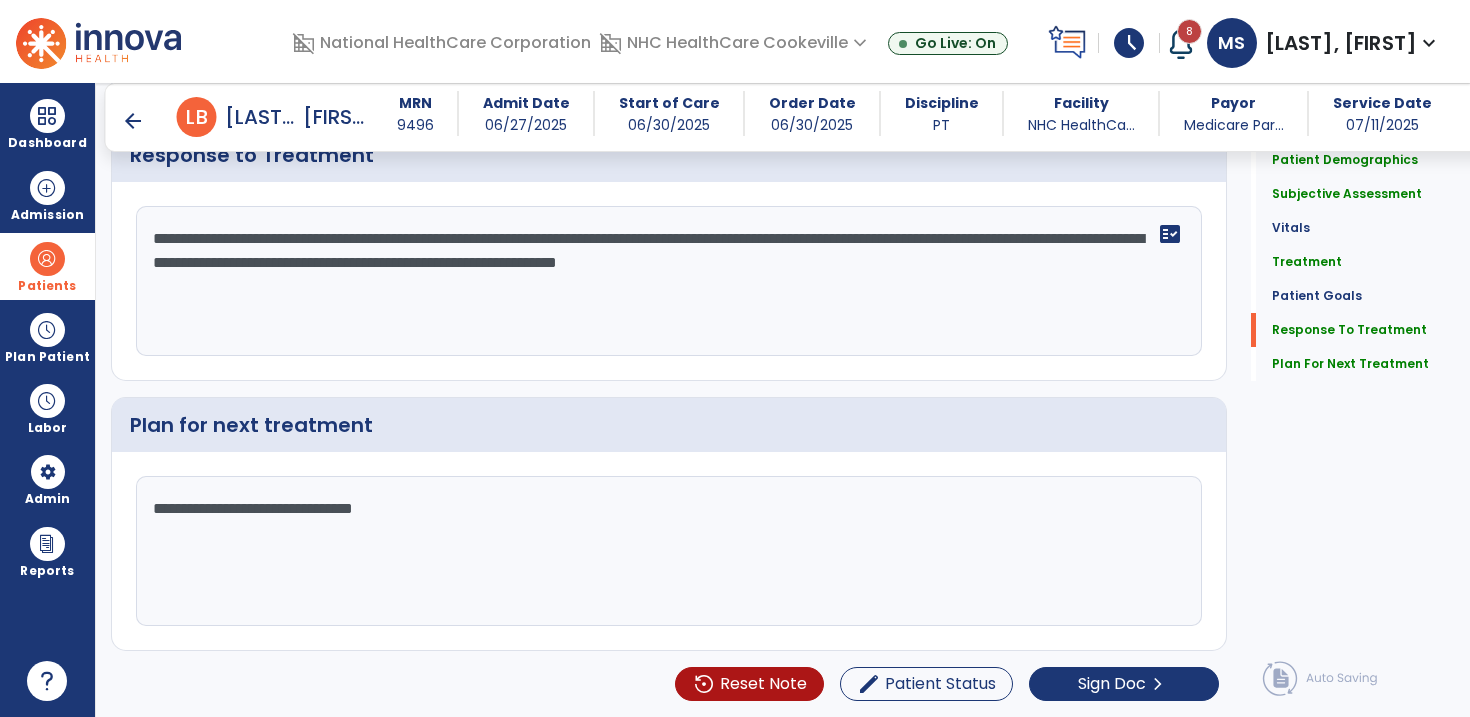 scroll, scrollTop: 2603, scrollLeft: 0, axis: vertical 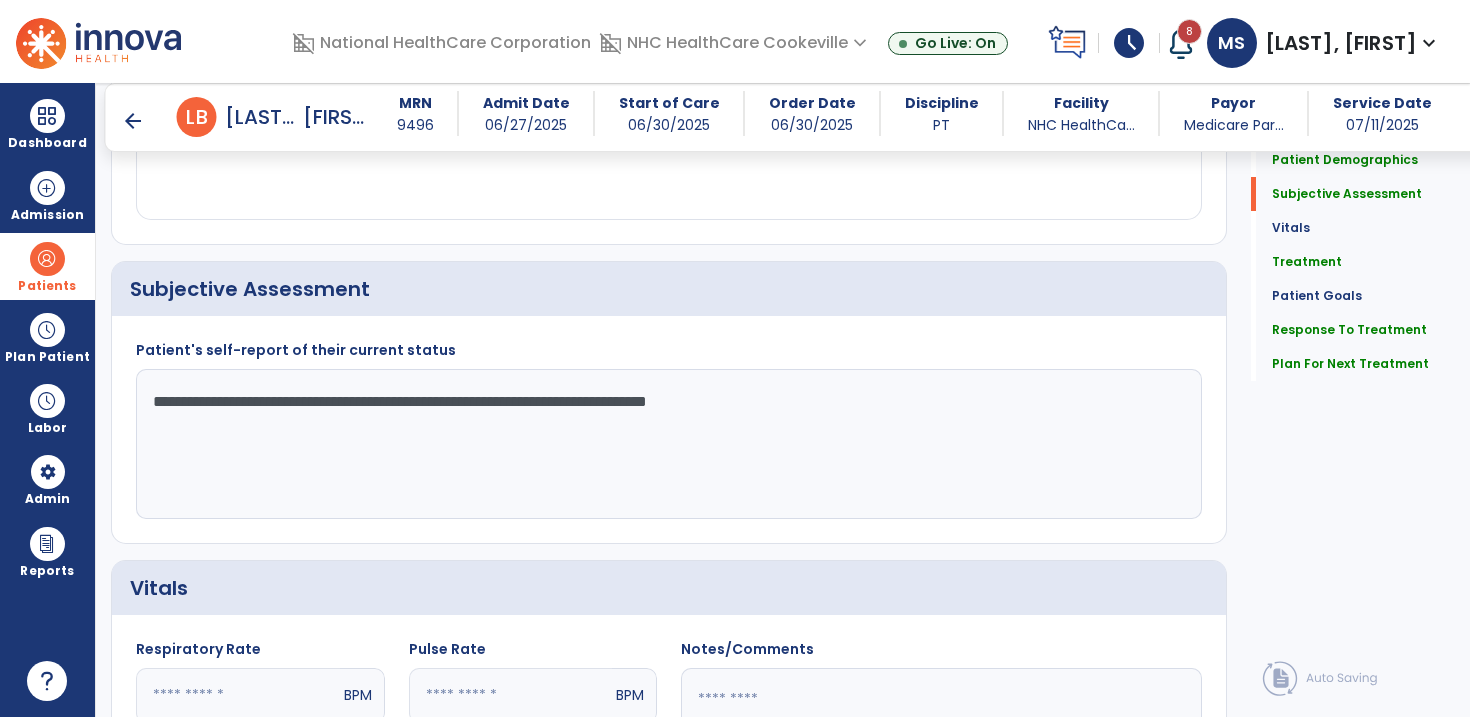 drag, startPoint x: 808, startPoint y: 400, endPoint x: 252, endPoint y: 396, distance: 556.0144 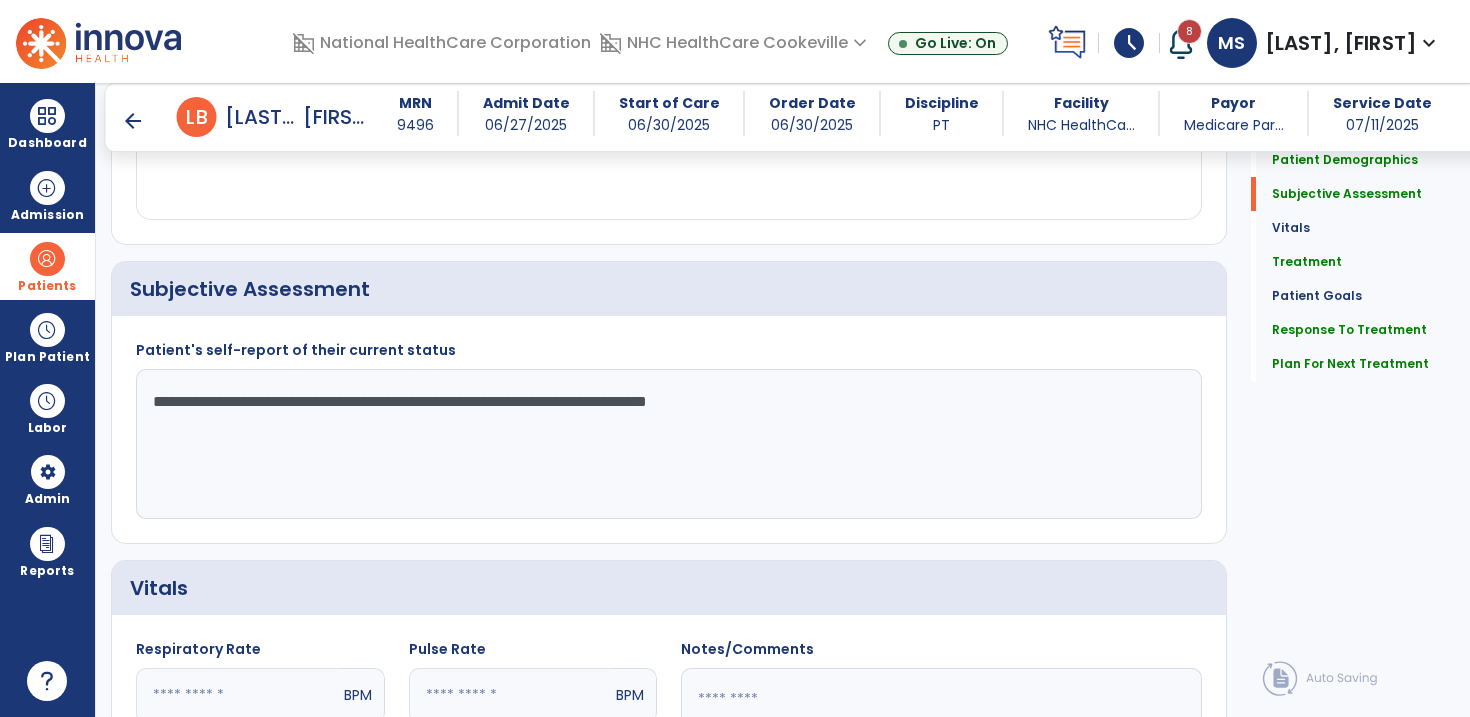 drag, startPoint x: 798, startPoint y: 403, endPoint x: 147, endPoint y: 408, distance: 651.0192 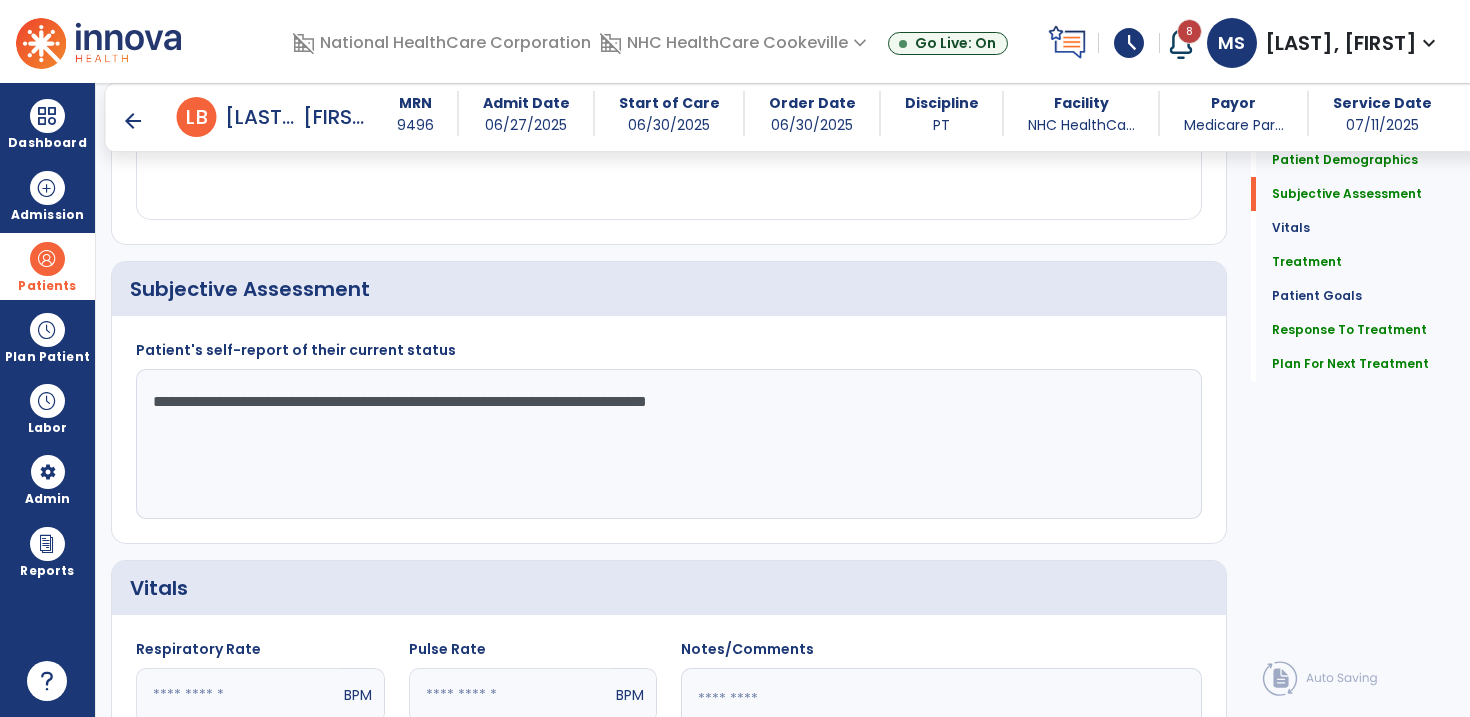 click on "**********" 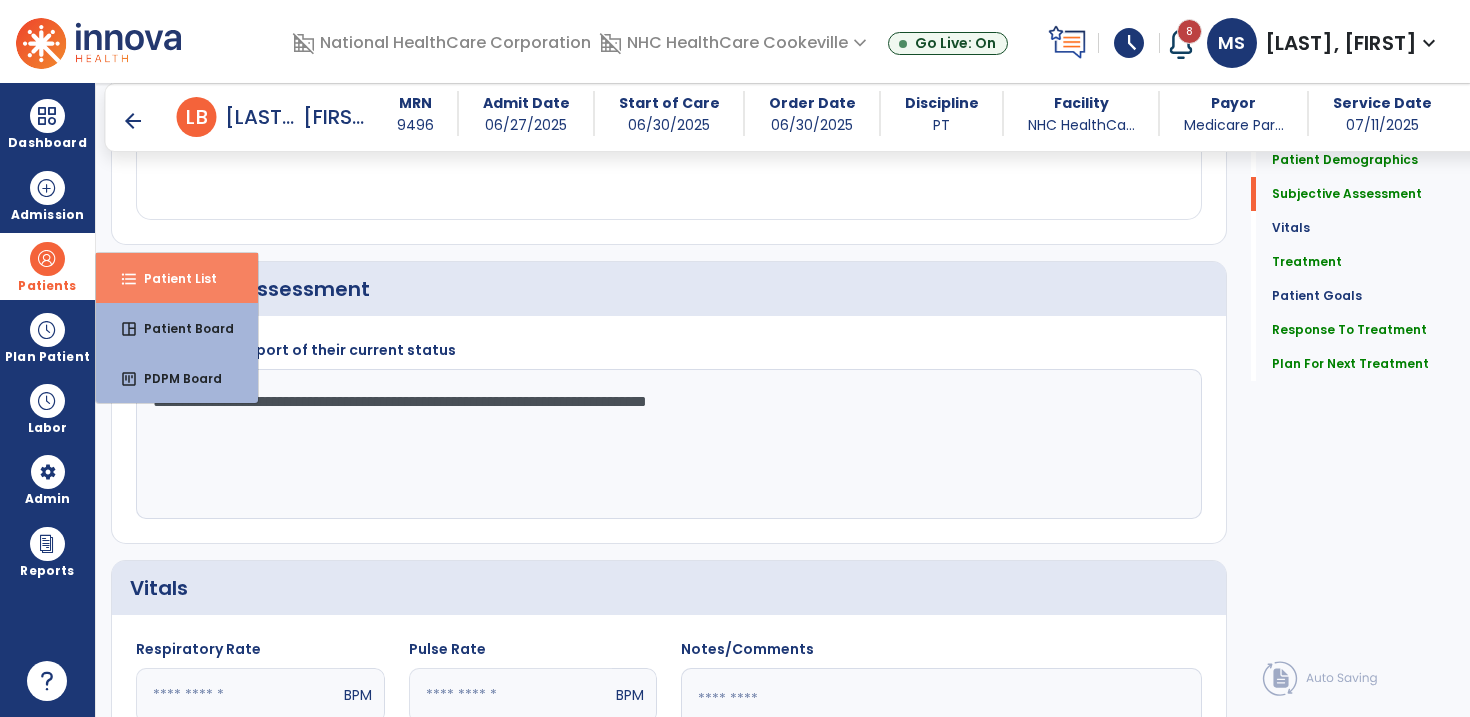 click on "format_list_bulleted" at bounding box center (129, 279) 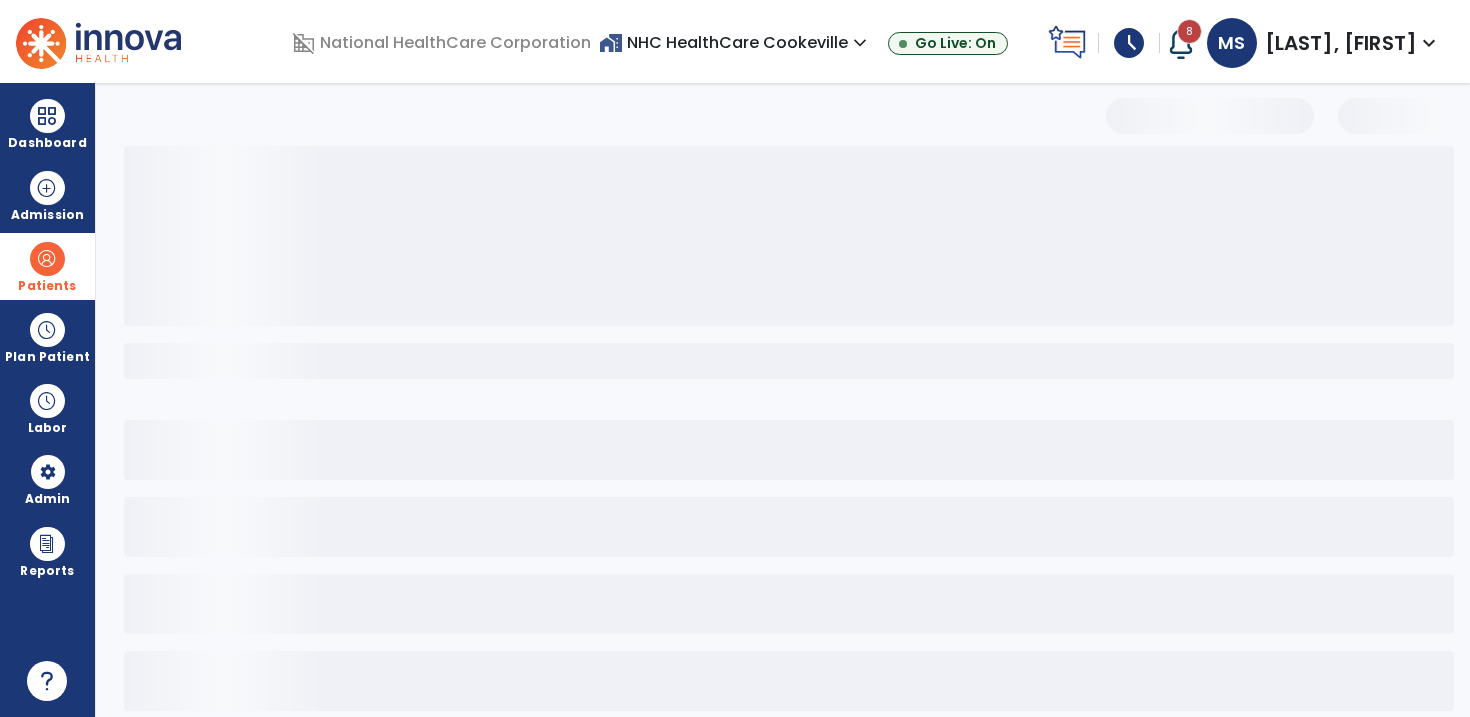scroll, scrollTop: 26, scrollLeft: 0, axis: vertical 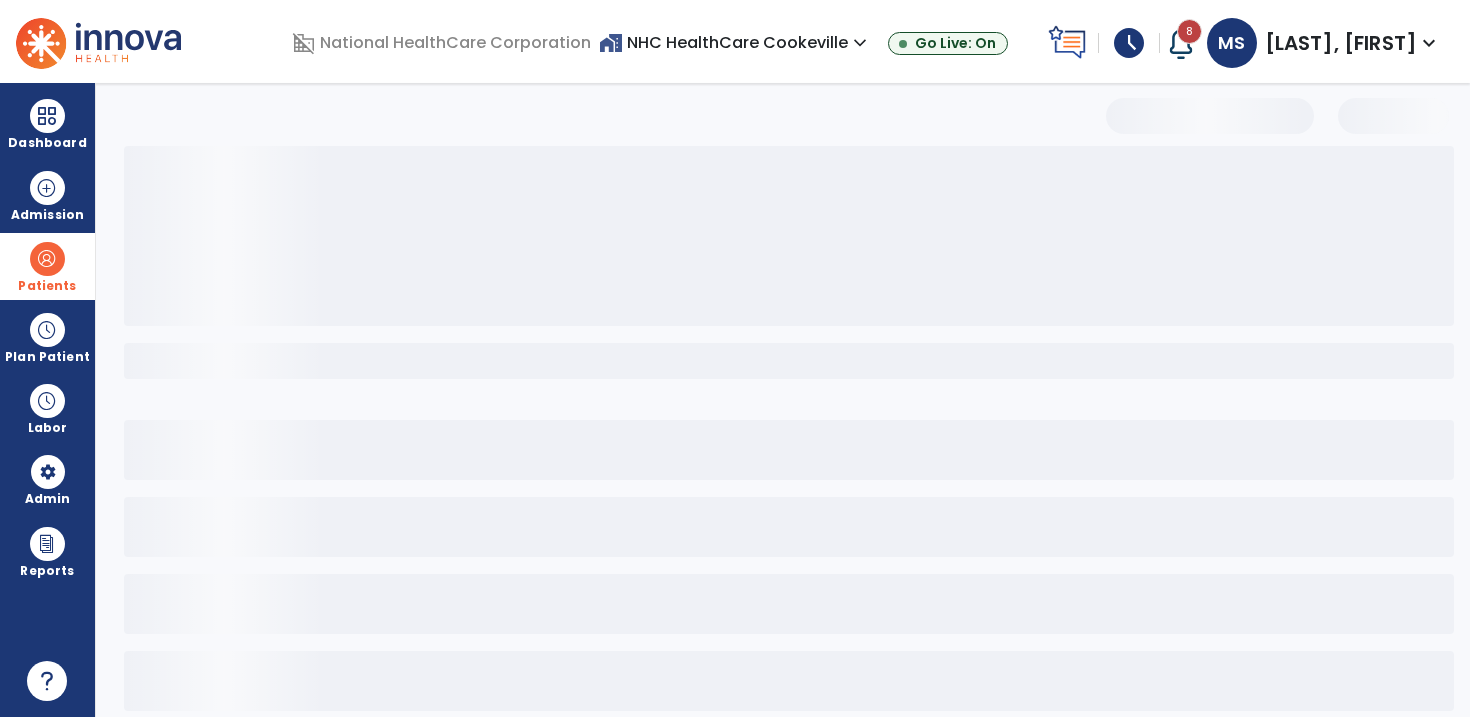 select on "***" 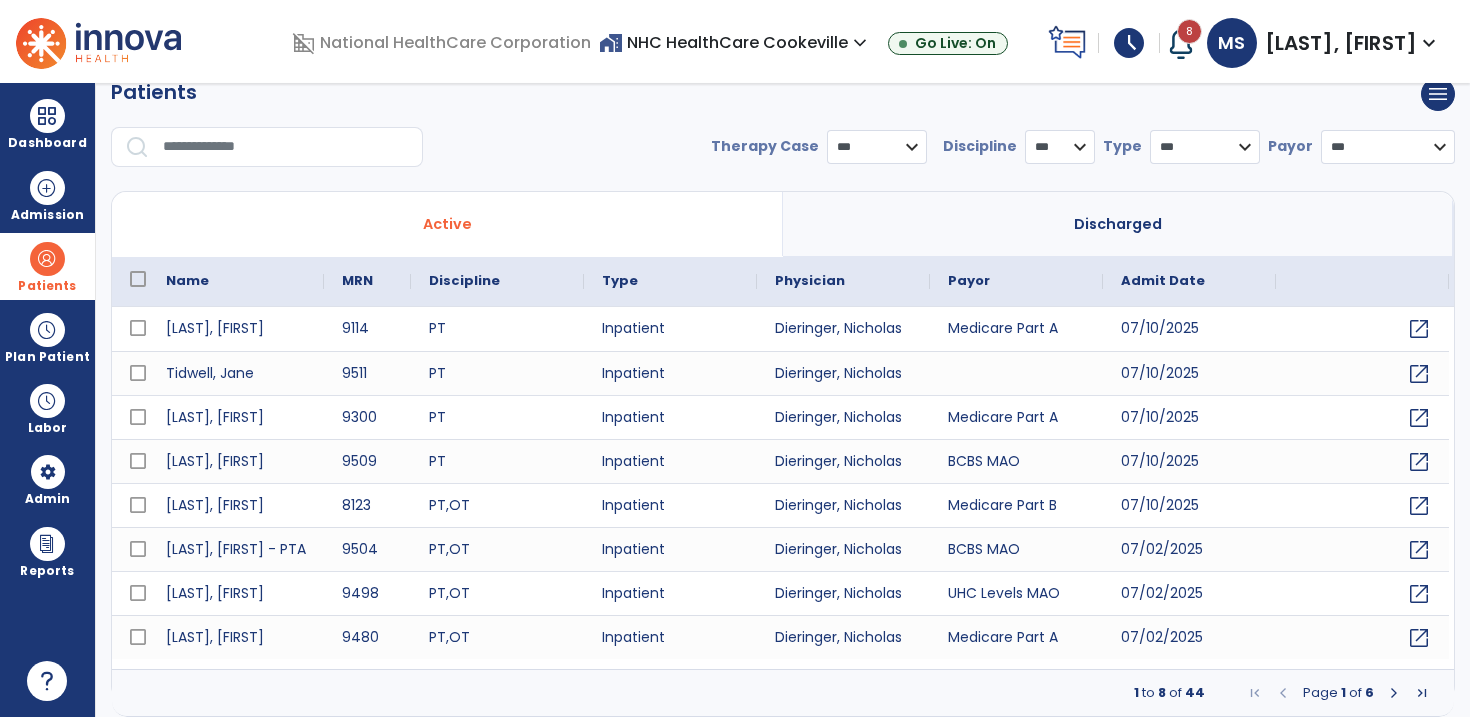 click at bounding box center (286, 147) 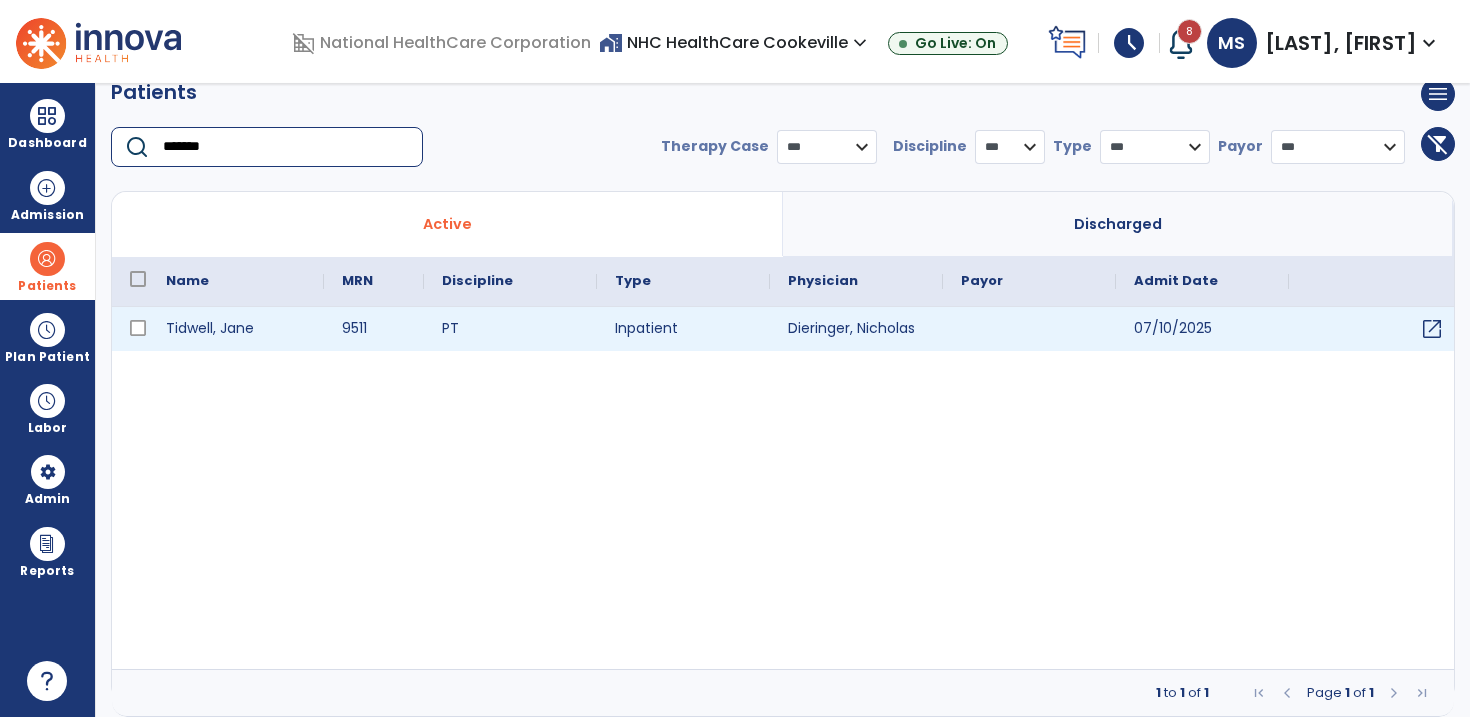 type on "*******" 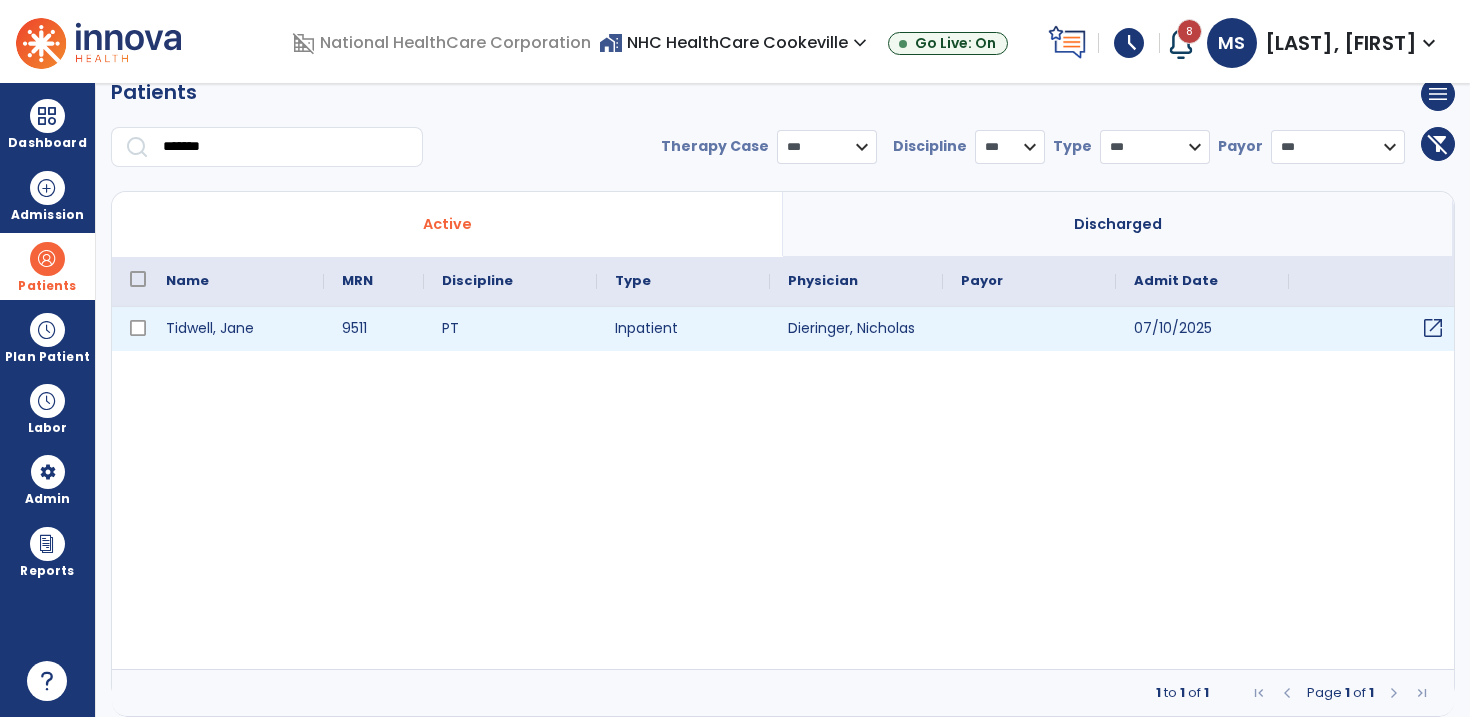 click on "open_in_new" at bounding box center [1433, 328] 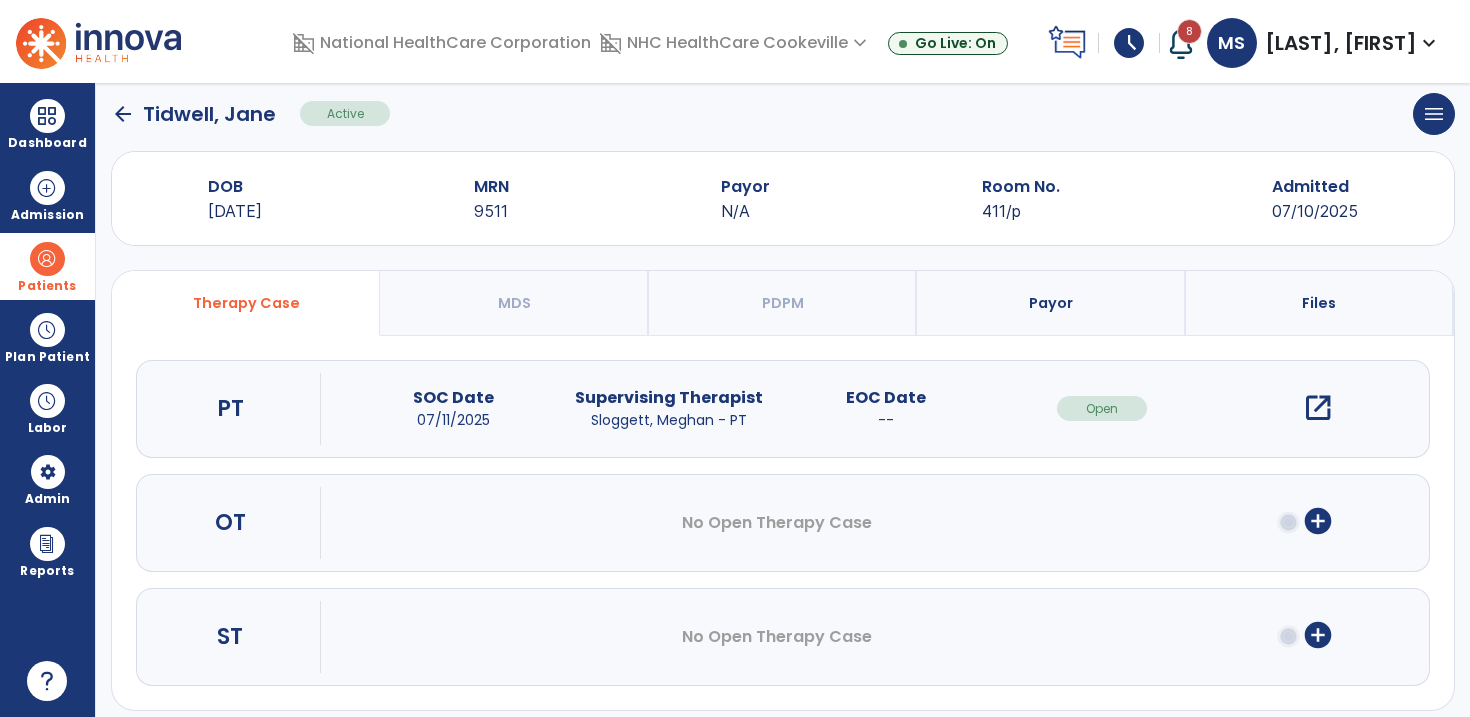 click on "open_in_new" at bounding box center [1318, 408] 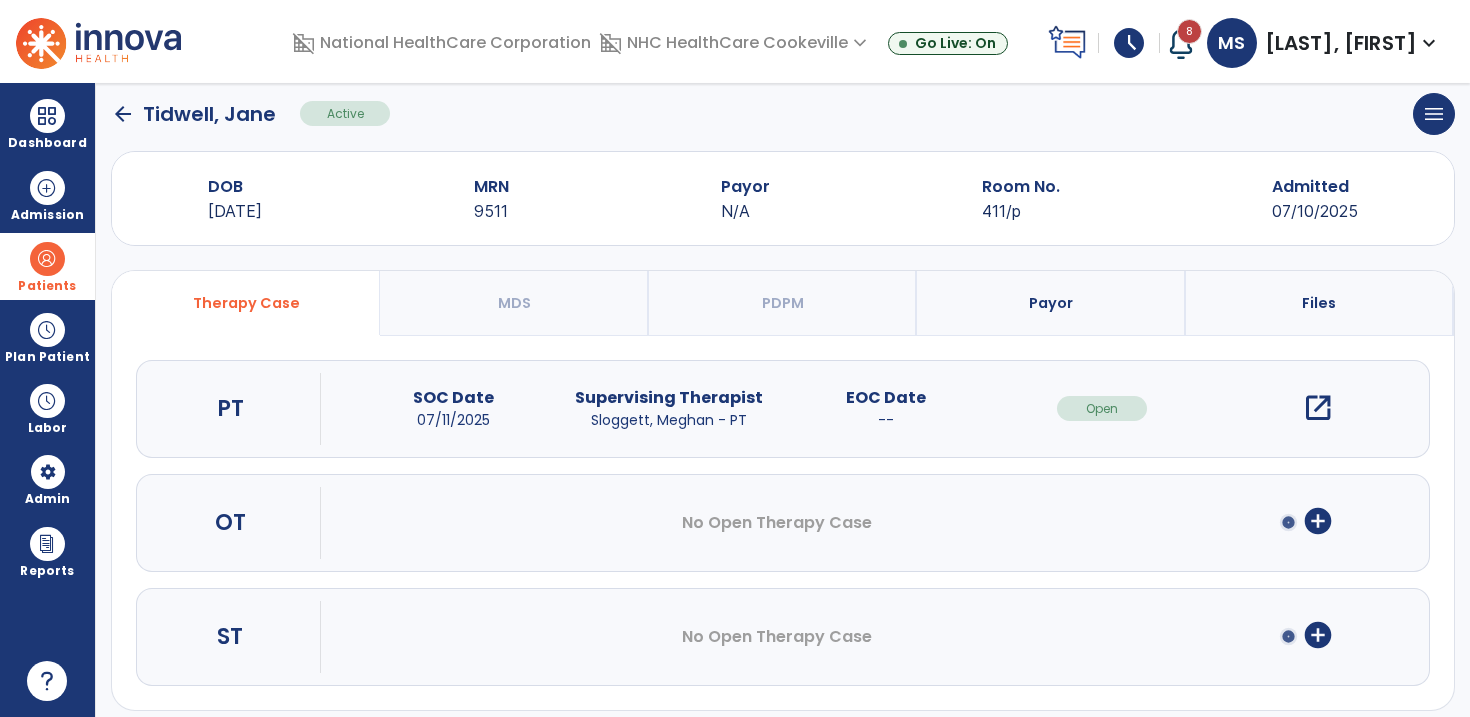 scroll, scrollTop: 0, scrollLeft: 0, axis: both 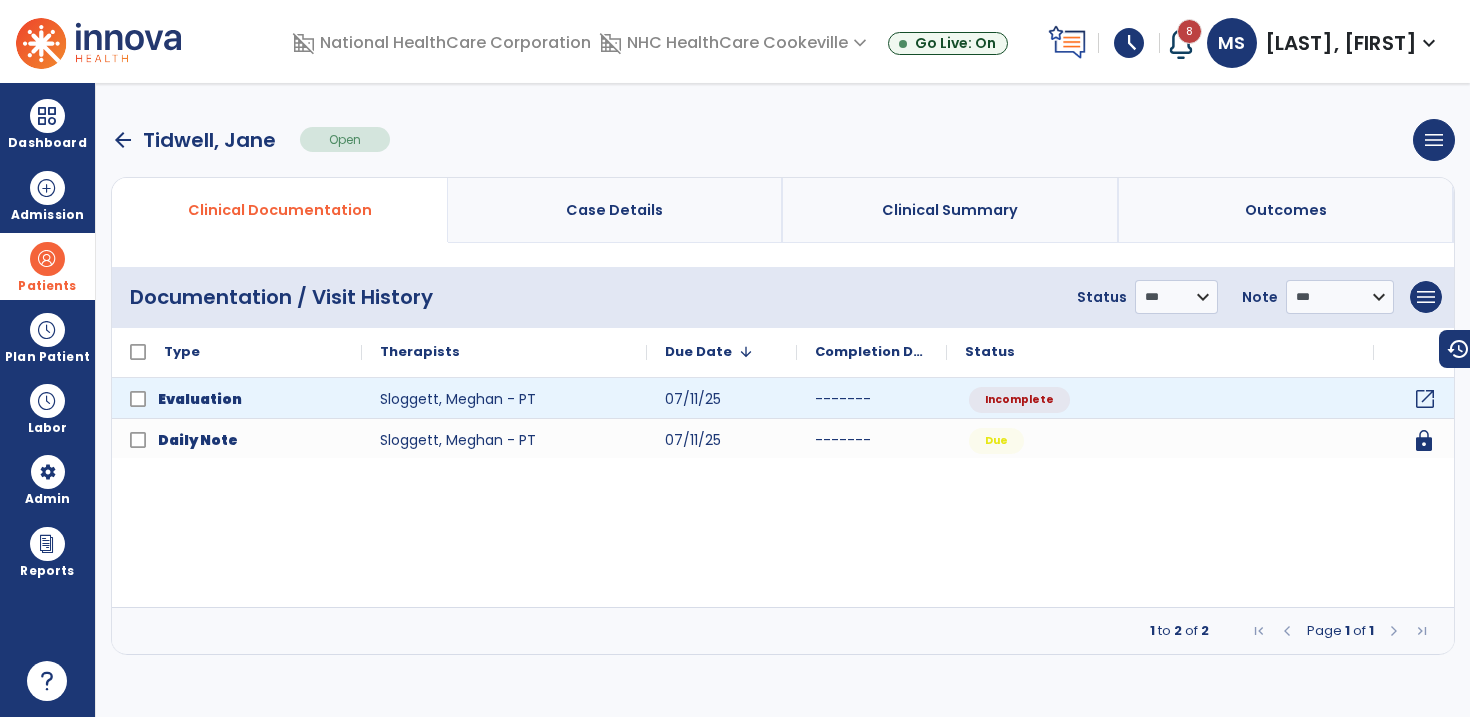 click on "open_in_new" 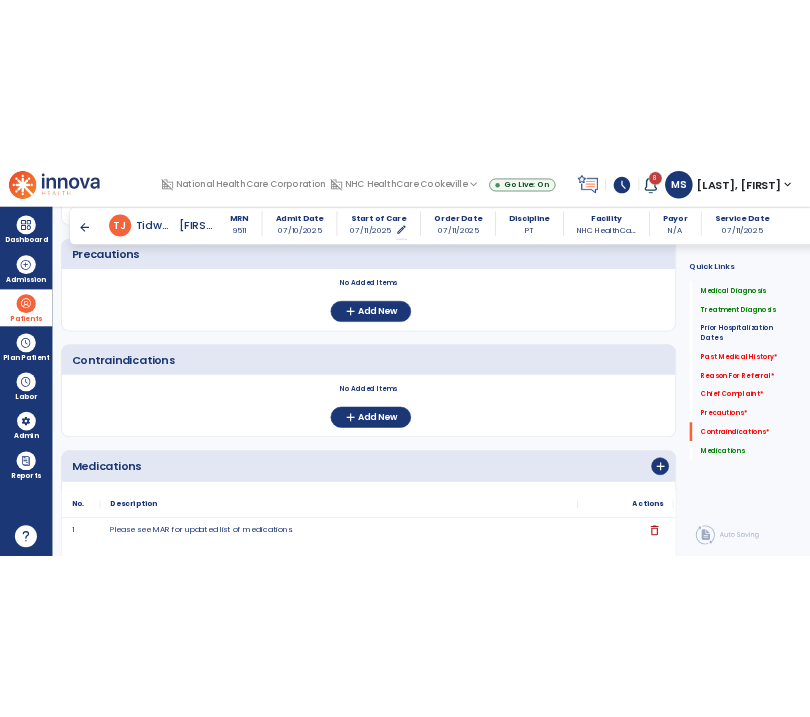 scroll, scrollTop: 1717, scrollLeft: 0, axis: vertical 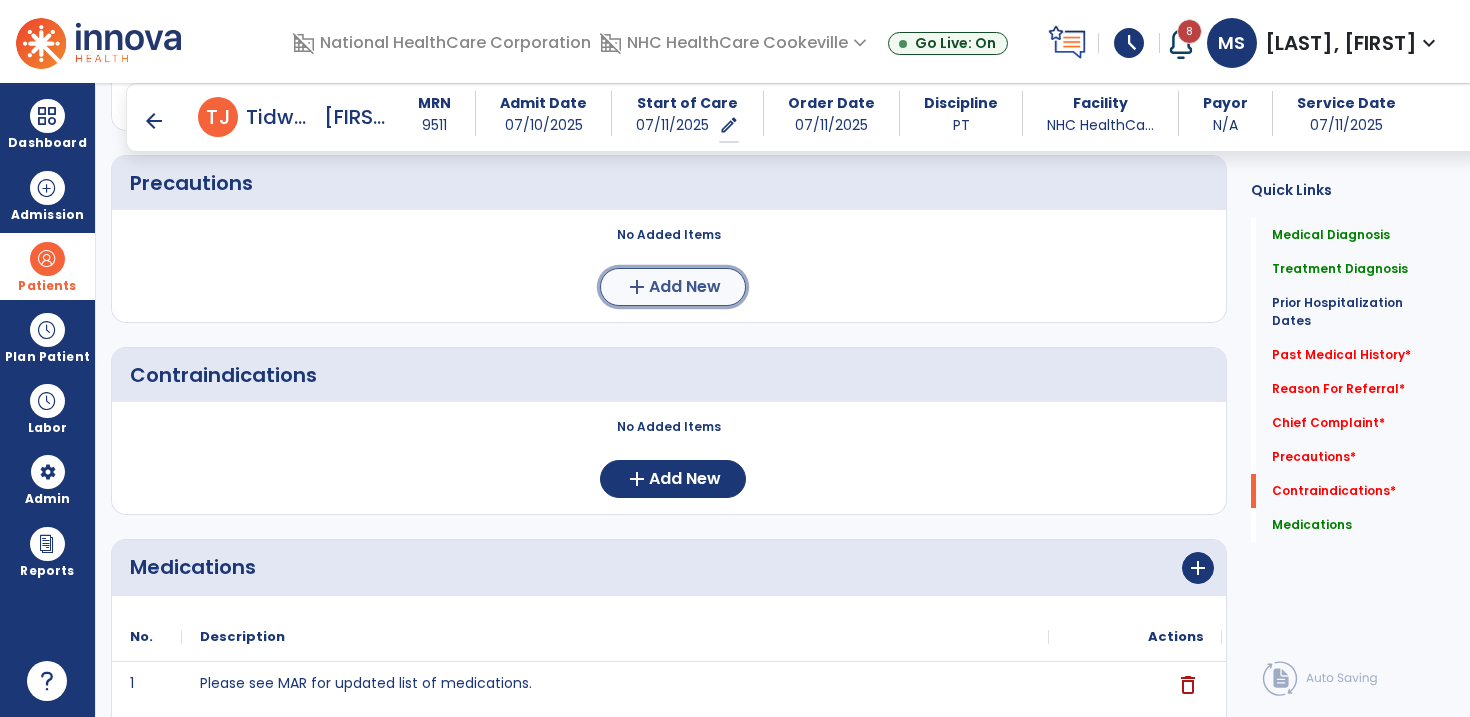 click on "Add New" 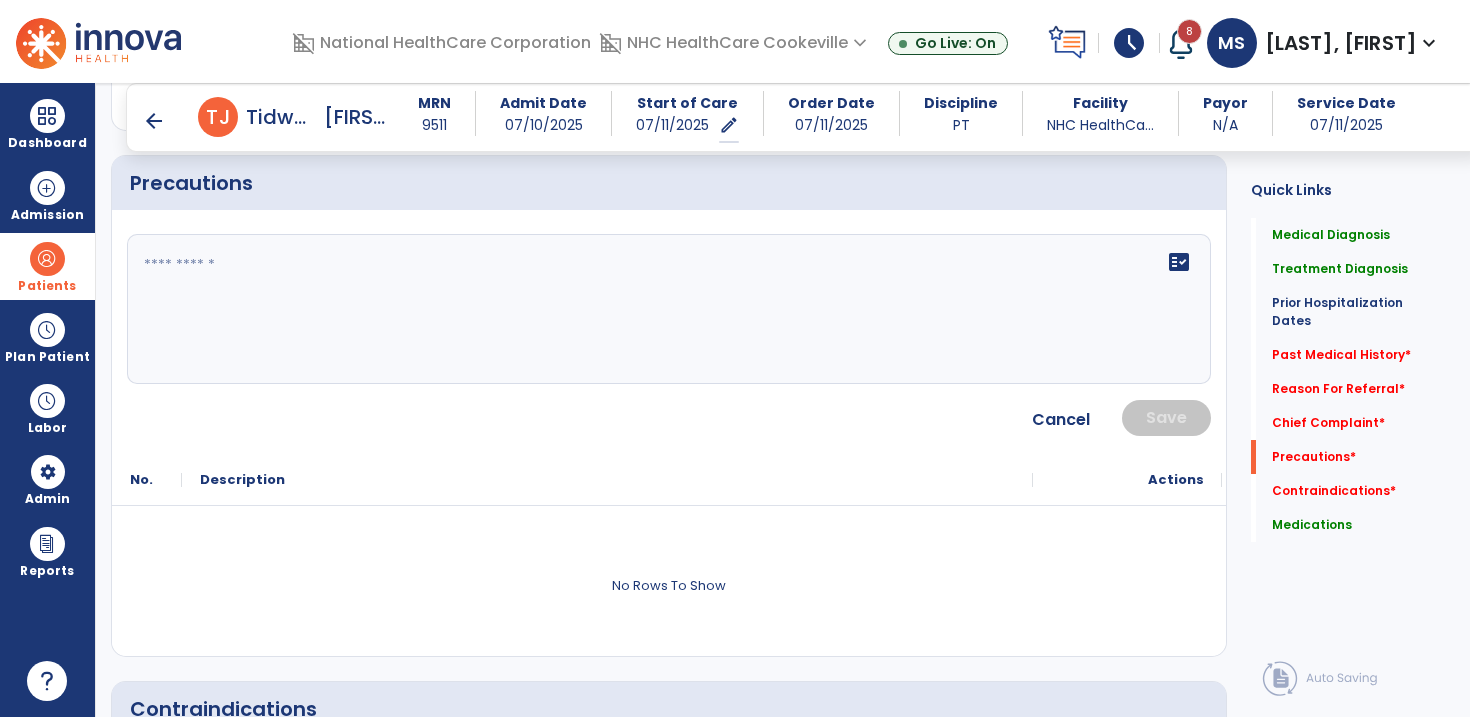 click on "fact_check" 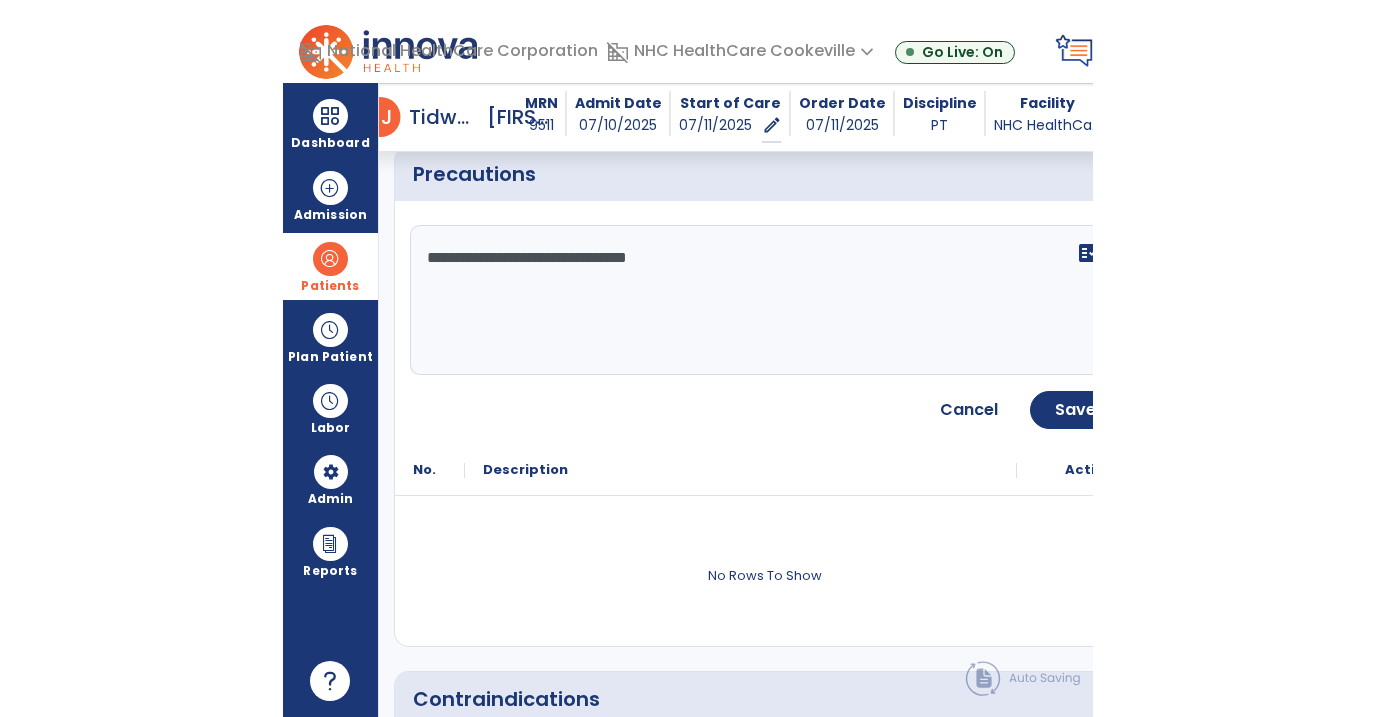scroll, scrollTop: 1732, scrollLeft: 0, axis: vertical 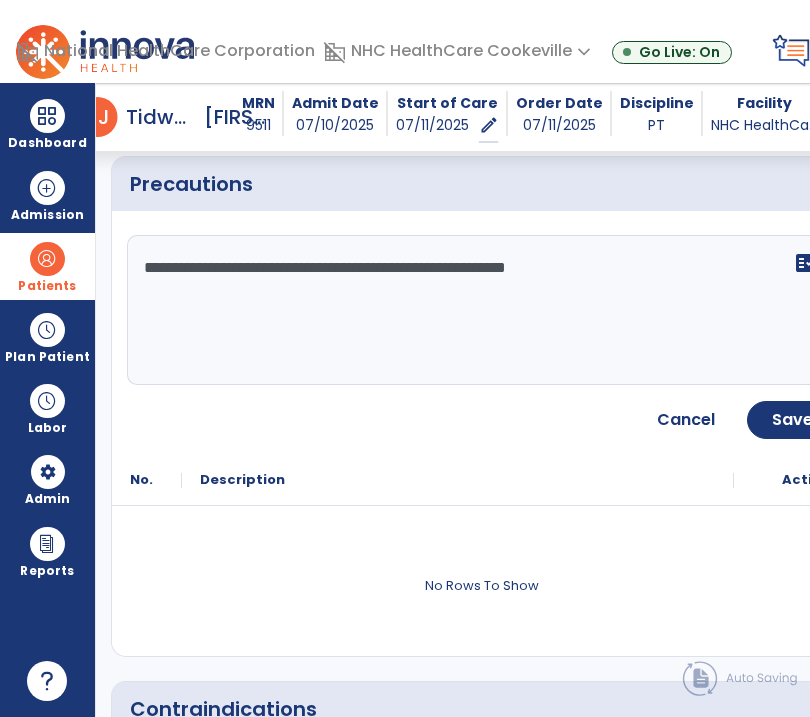 type on "**********" 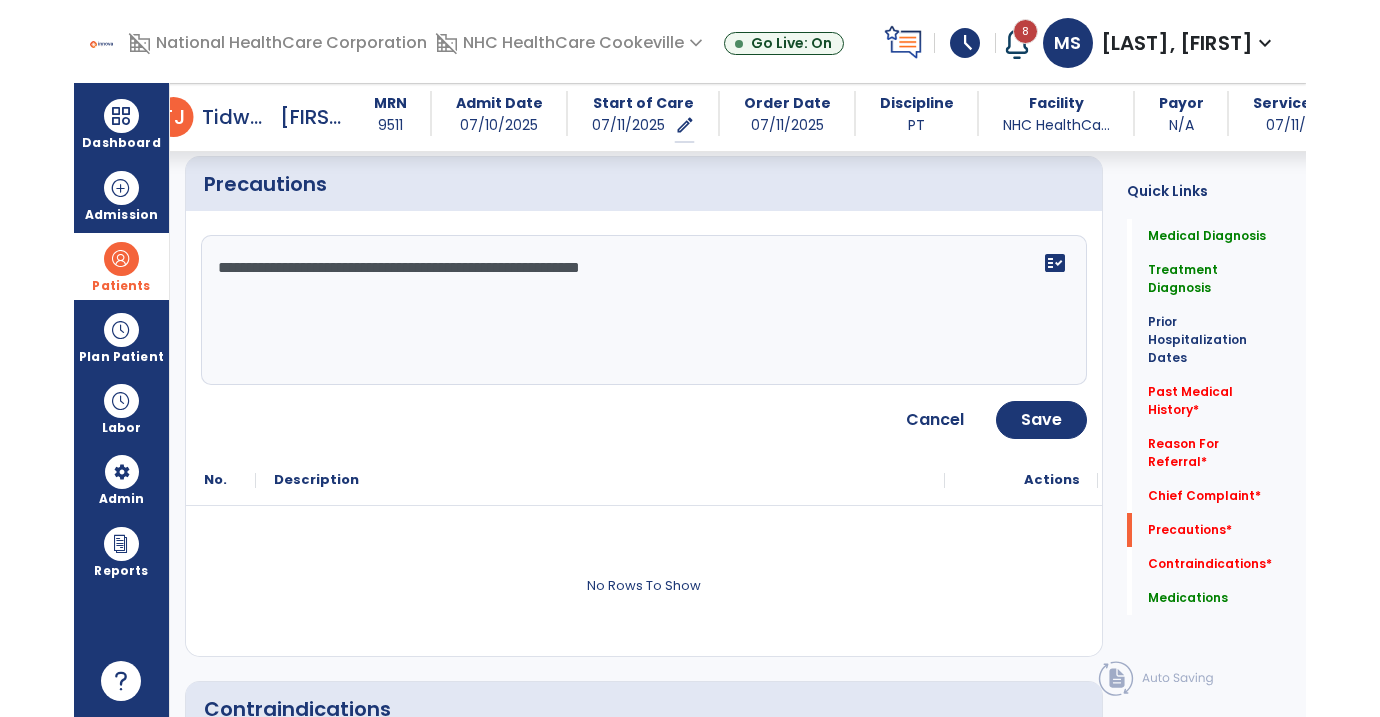 scroll, scrollTop: 1717, scrollLeft: 0, axis: vertical 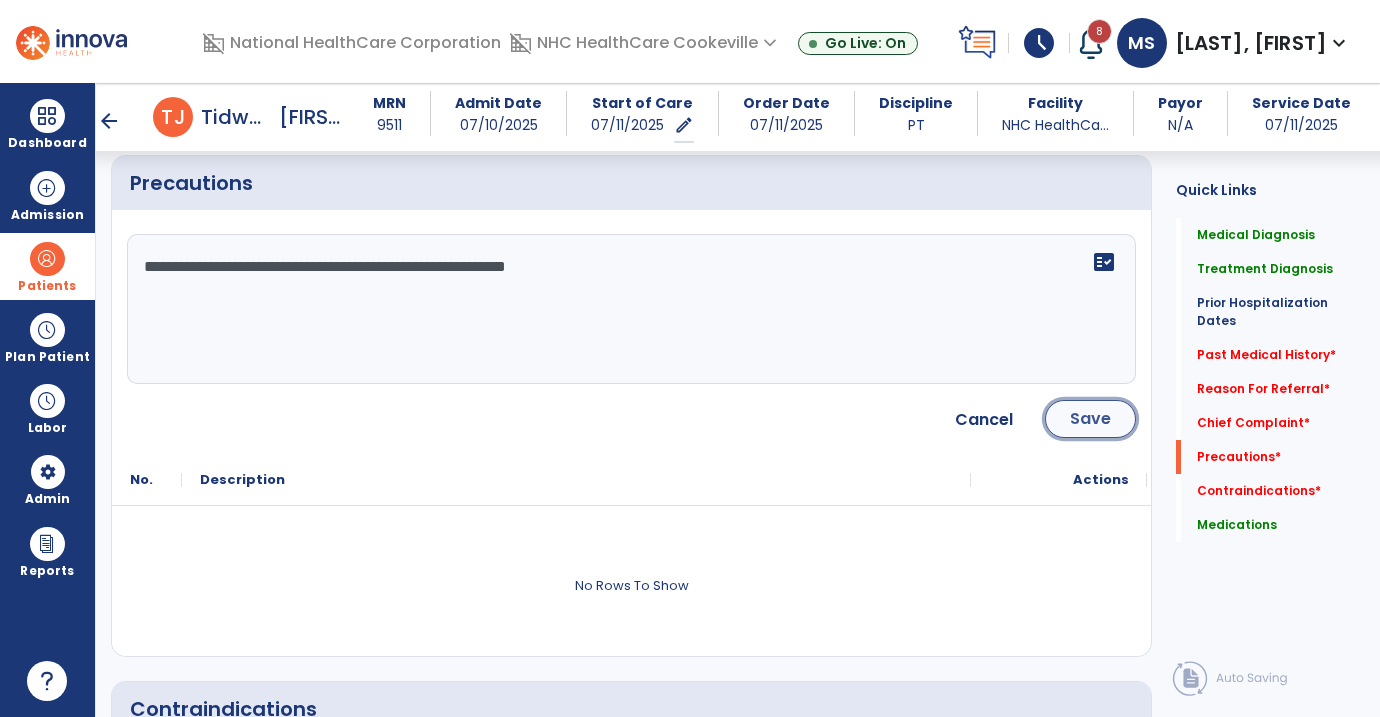 click on "Save" 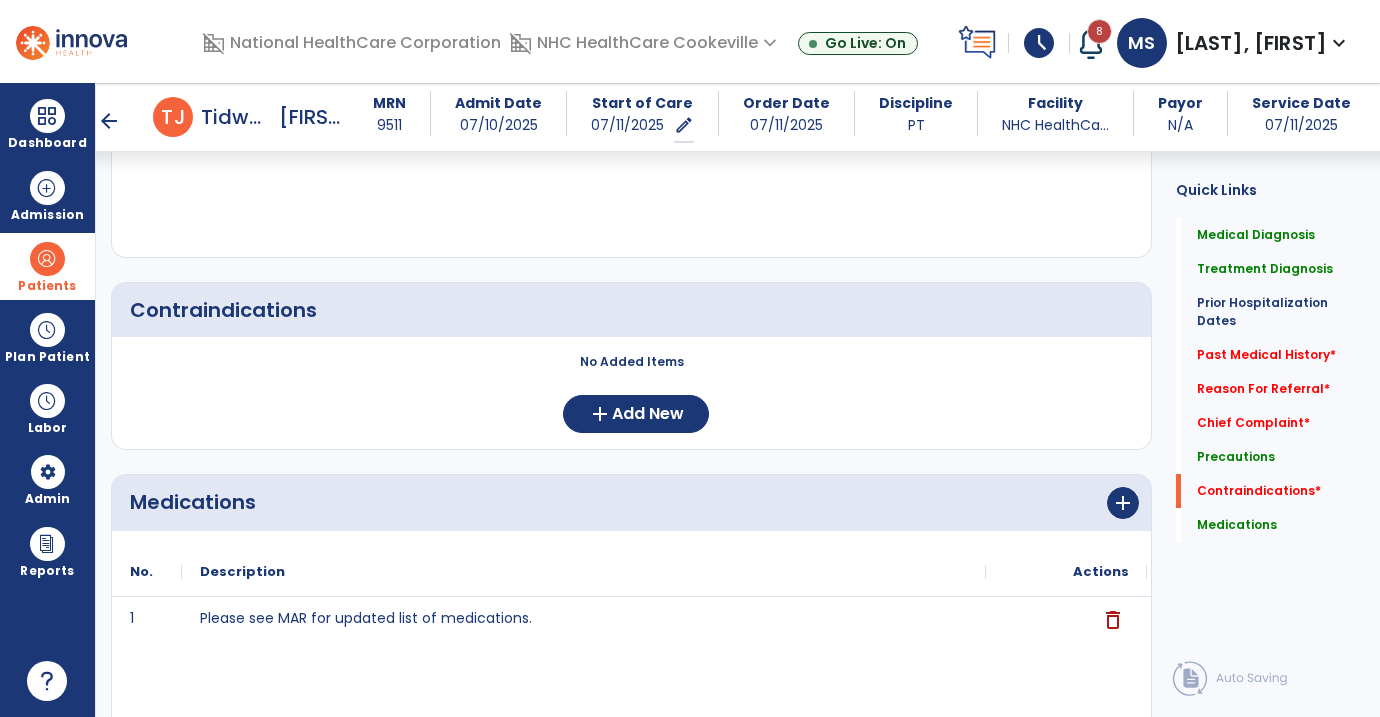 scroll, scrollTop: 1934, scrollLeft: 0, axis: vertical 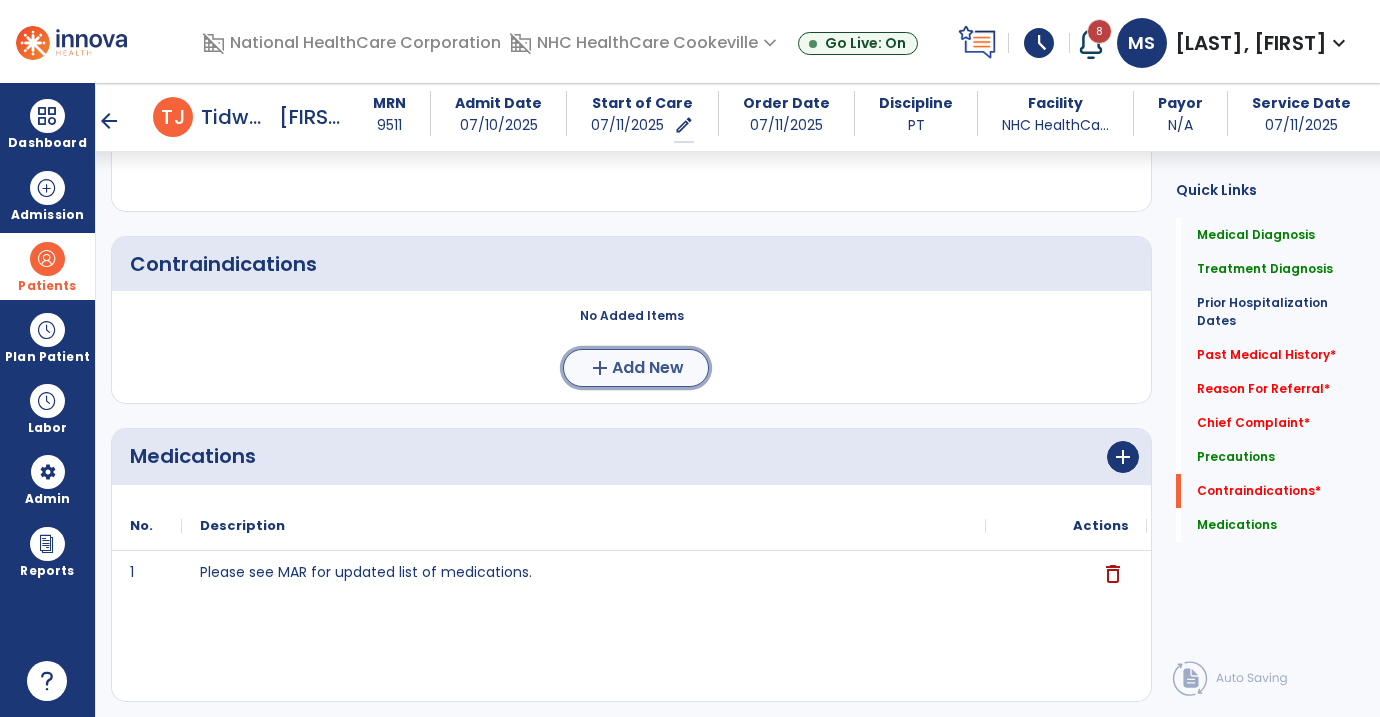 click on "Add New" 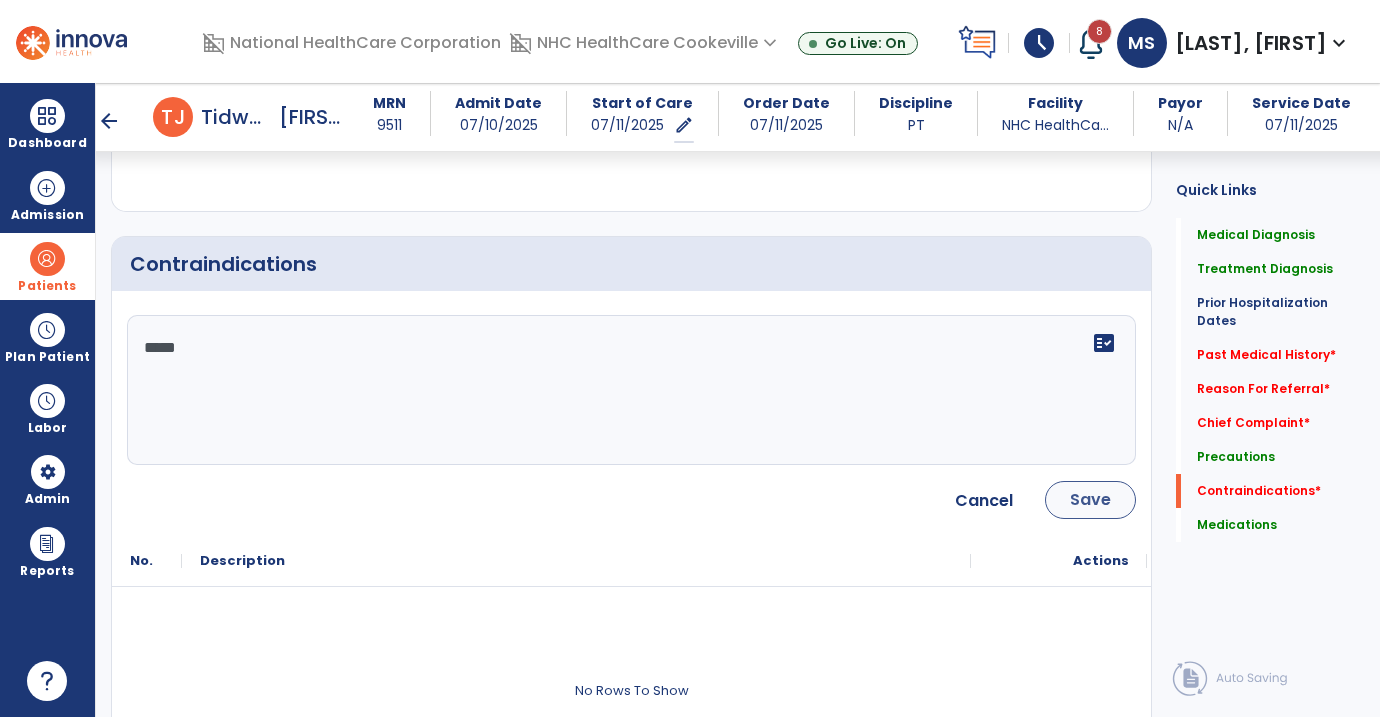 type on "****" 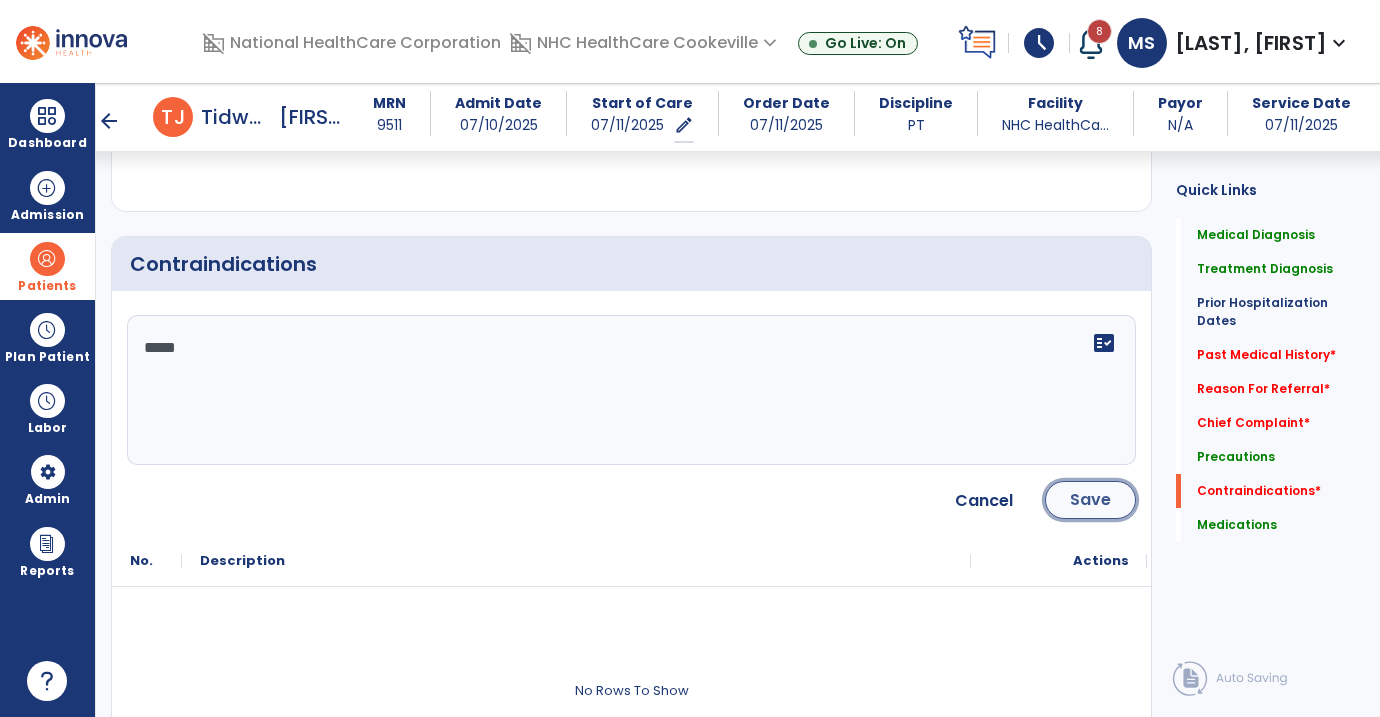 click on "Save" 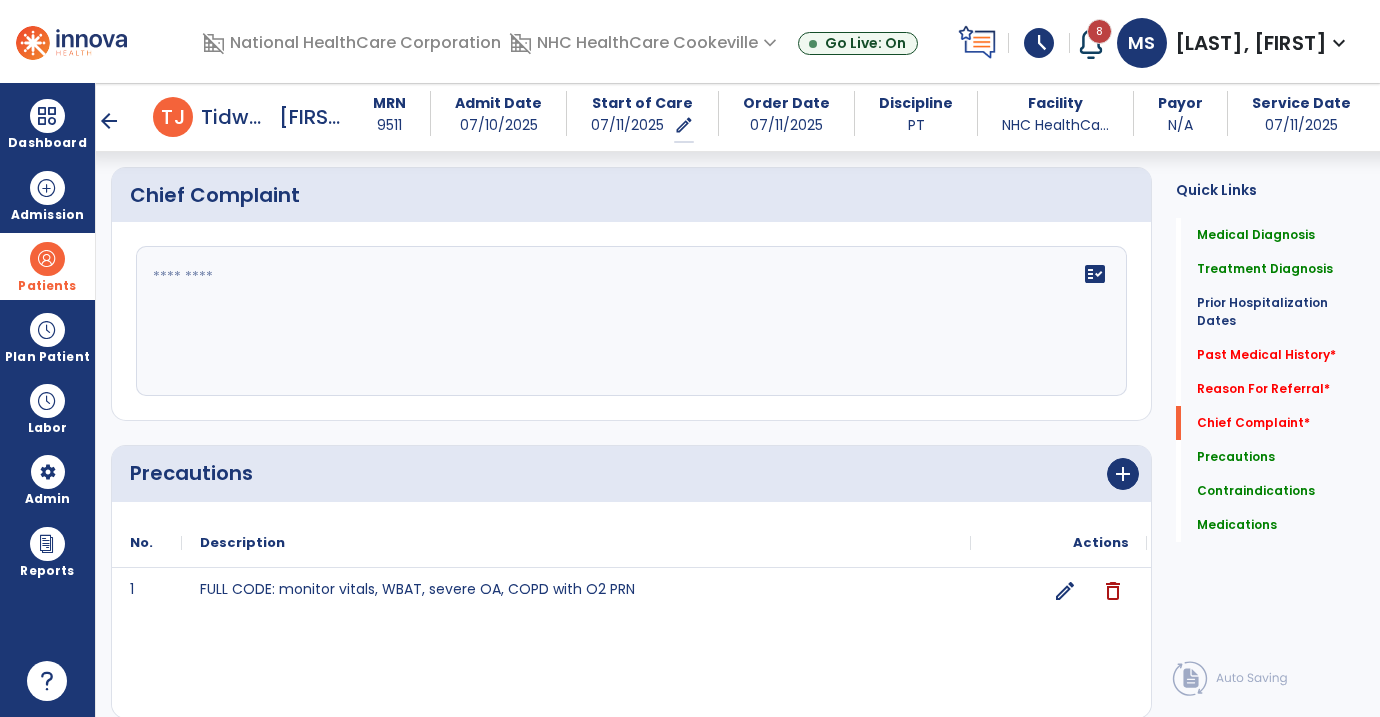 scroll, scrollTop: 1413, scrollLeft: 0, axis: vertical 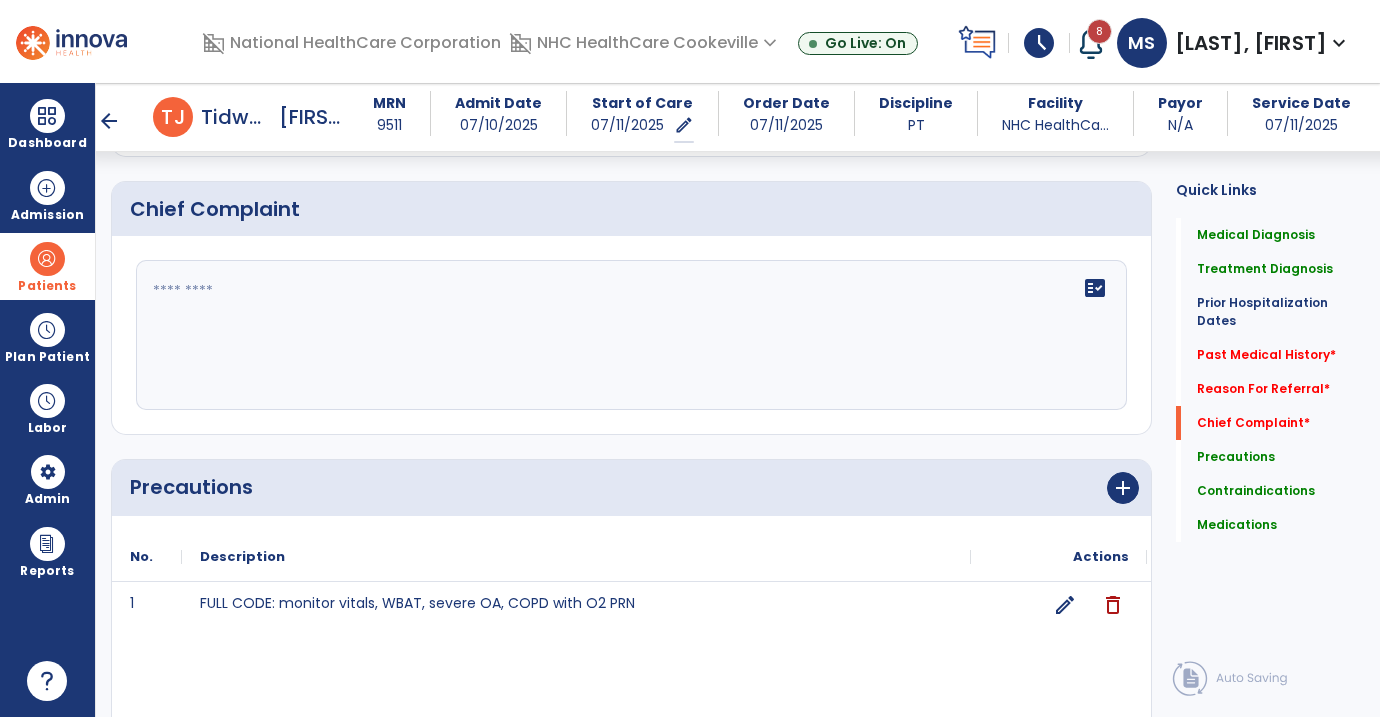 click on "fact_check" 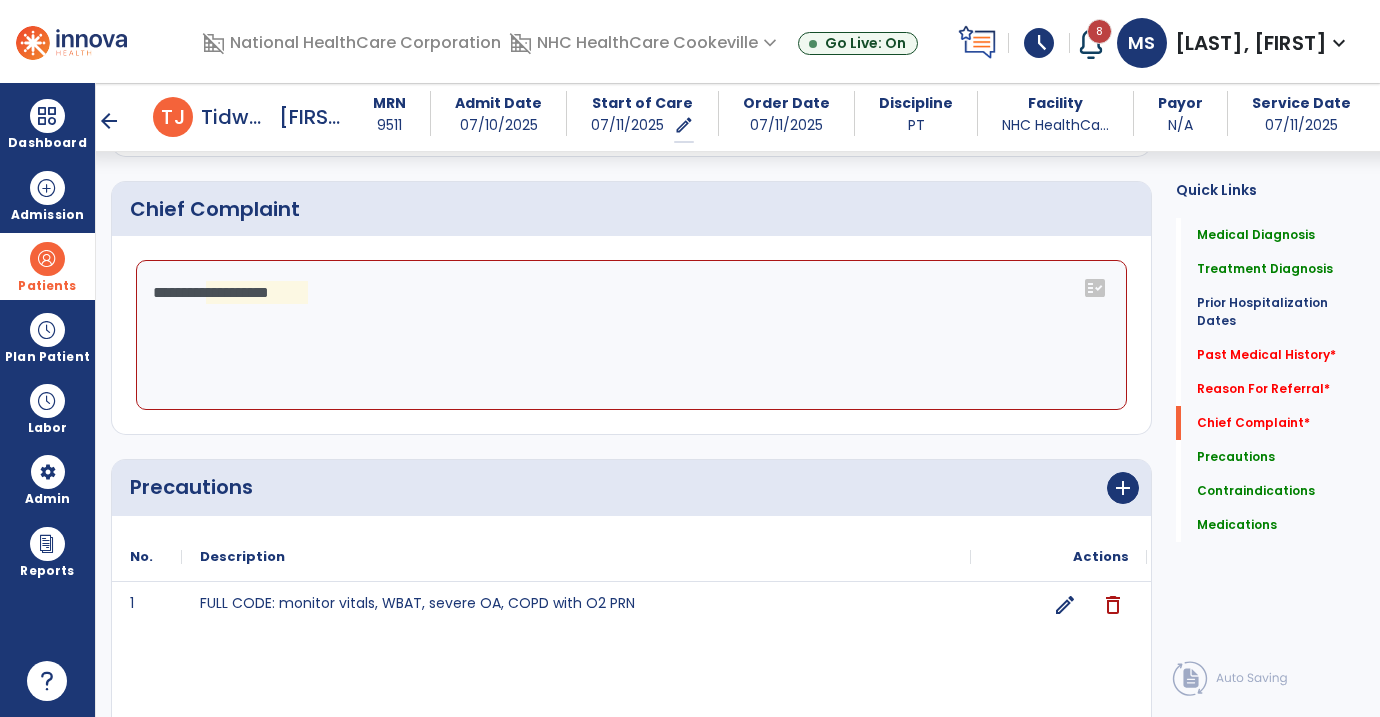 click on "**********" 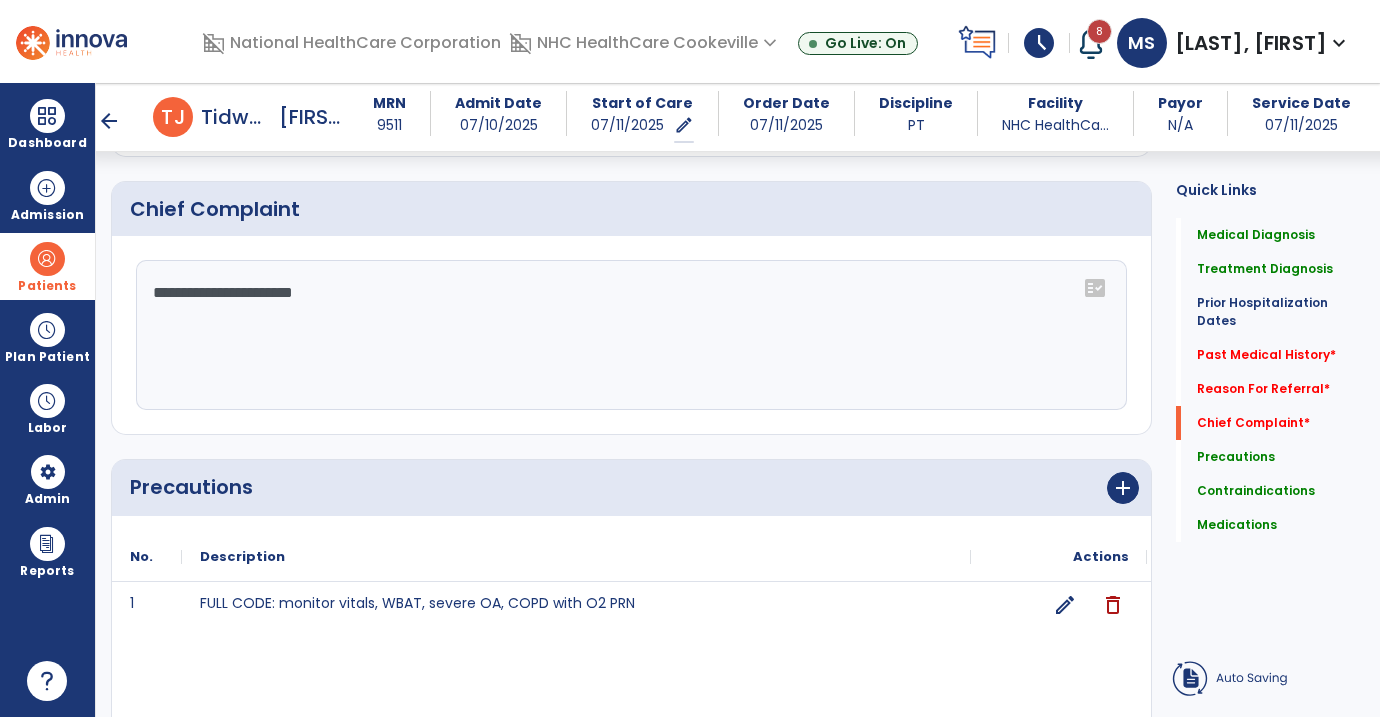 type on "**********" 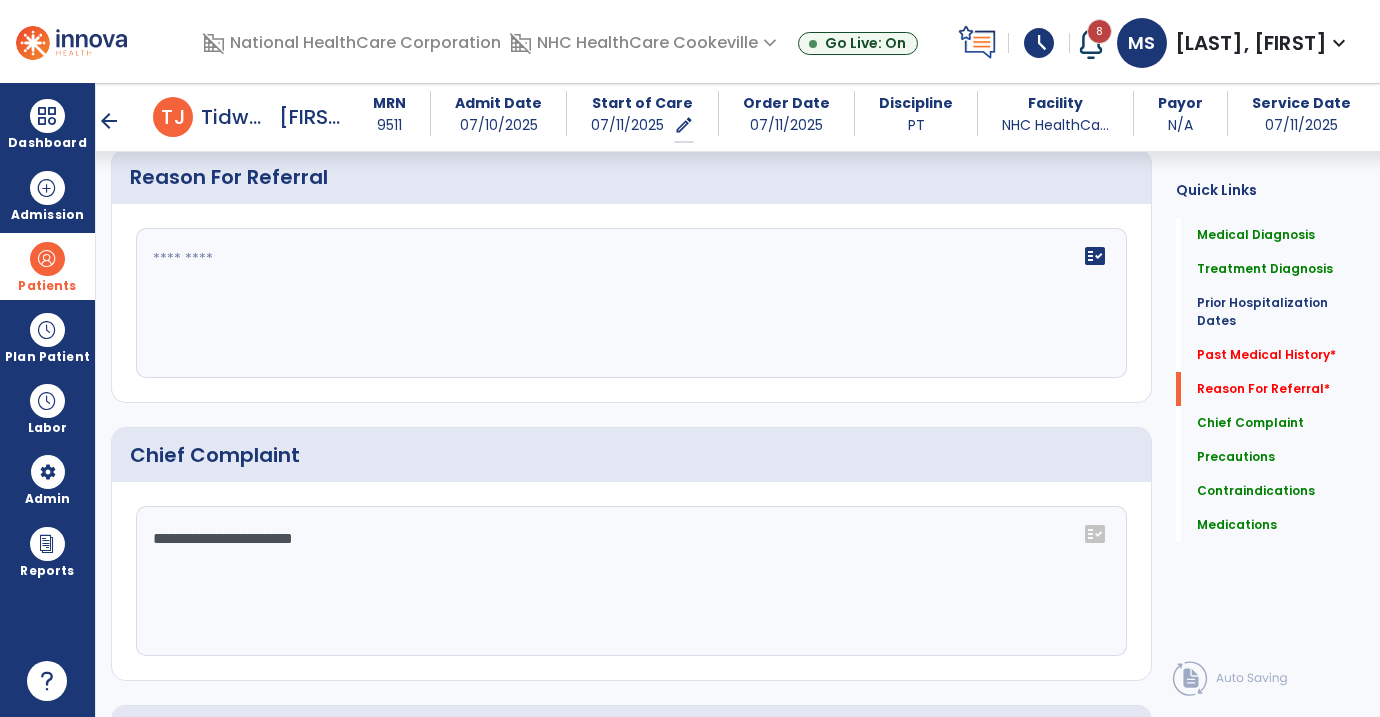 scroll, scrollTop: 1163, scrollLeft: 0, axis: vertical 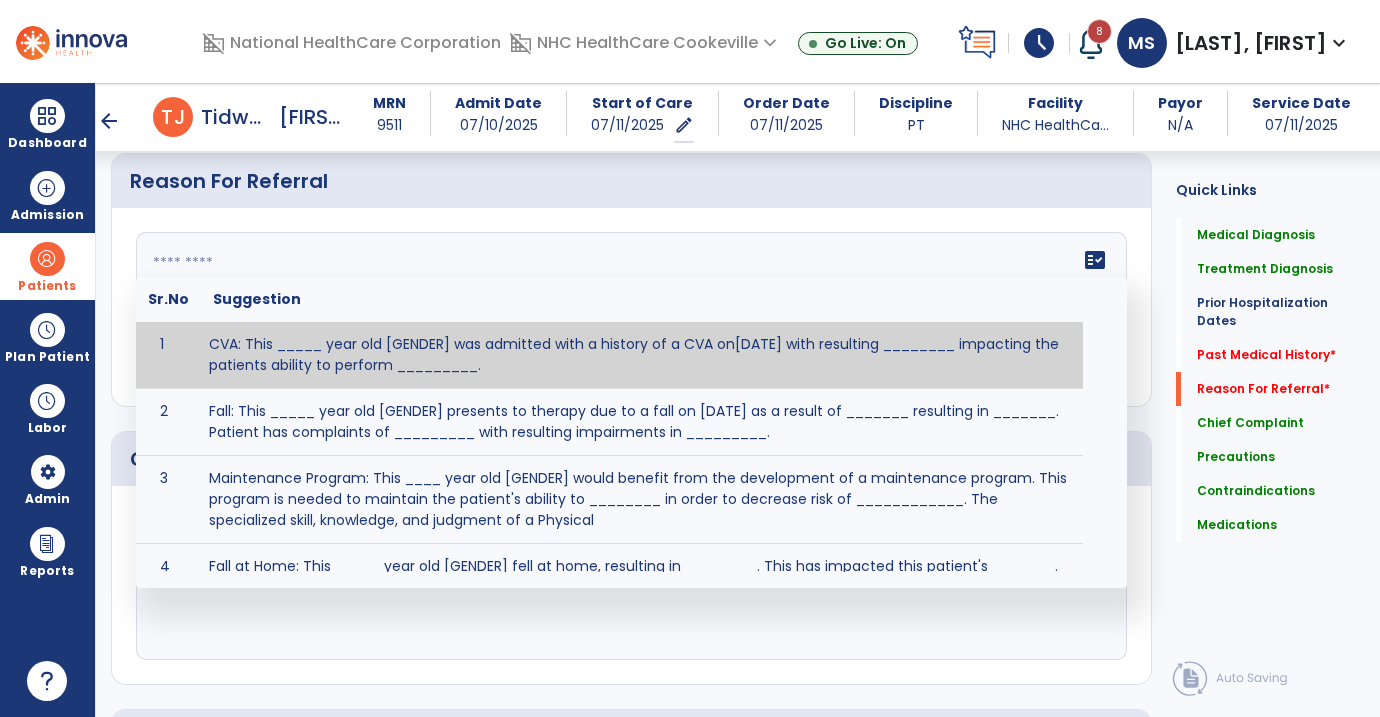 click 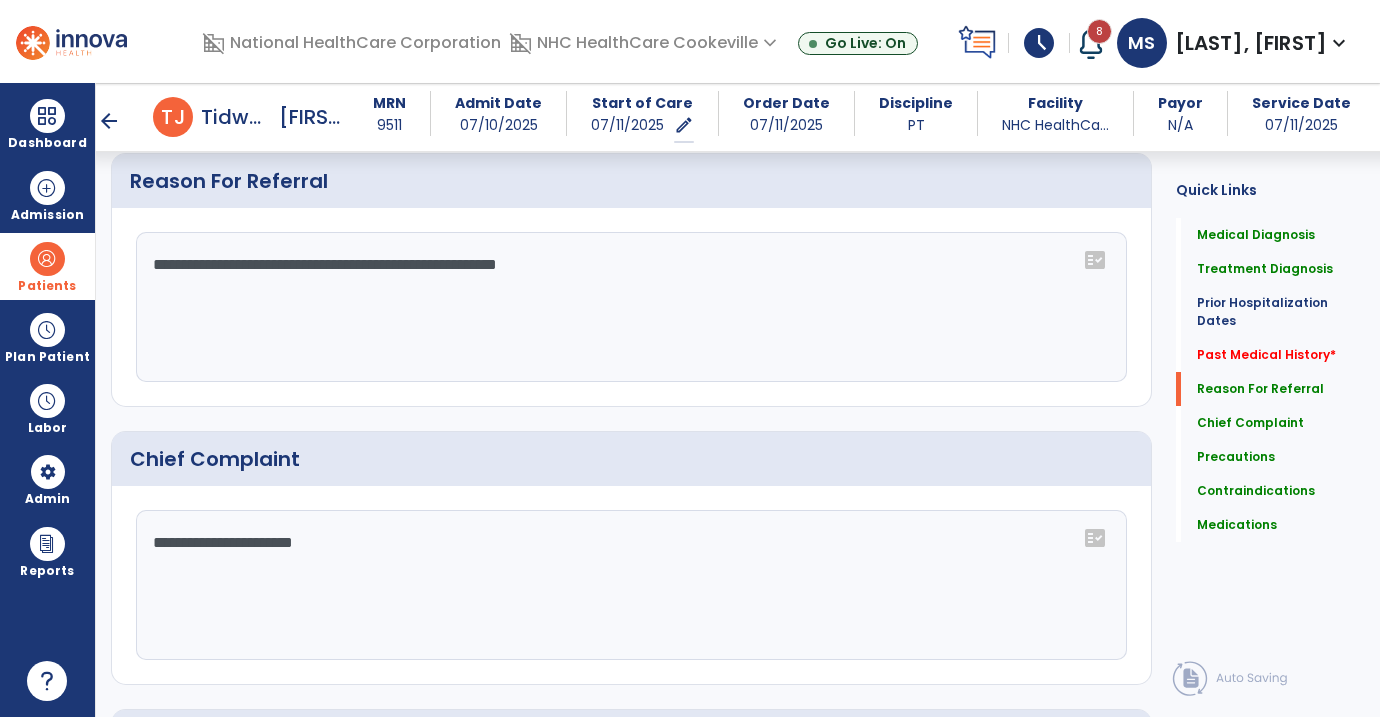 type on "**********" 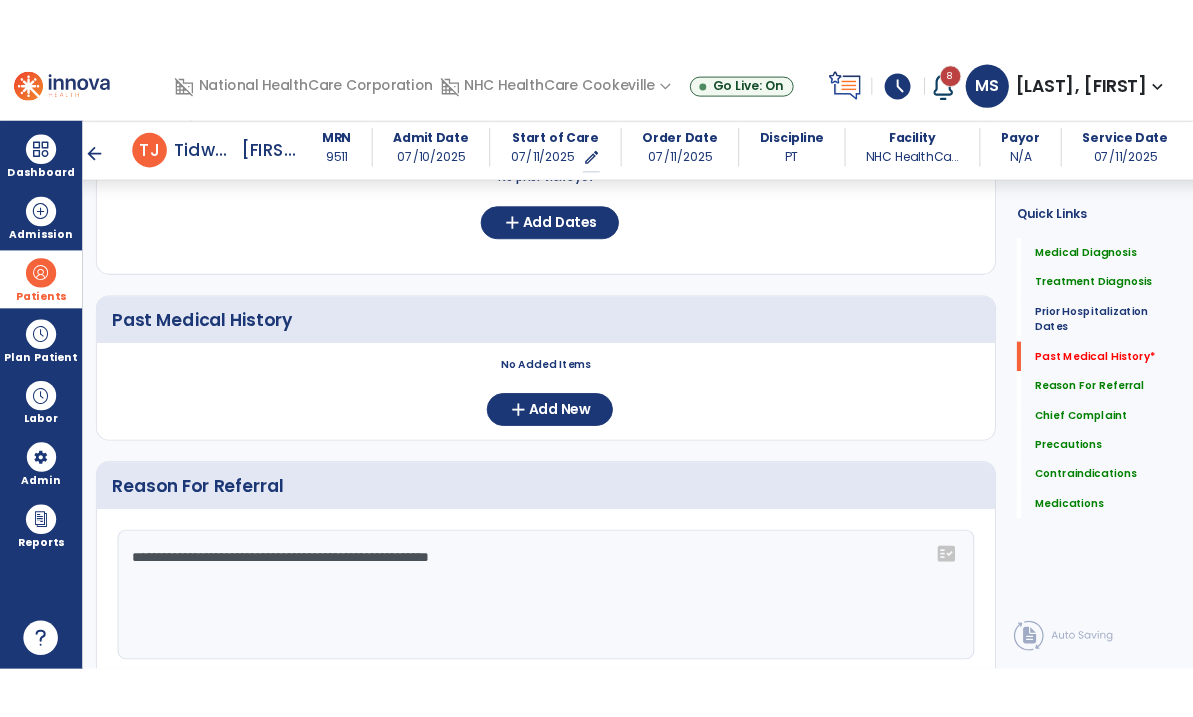 scroll, scrollTop: 837, scrollLeft: 0, axis: vertical 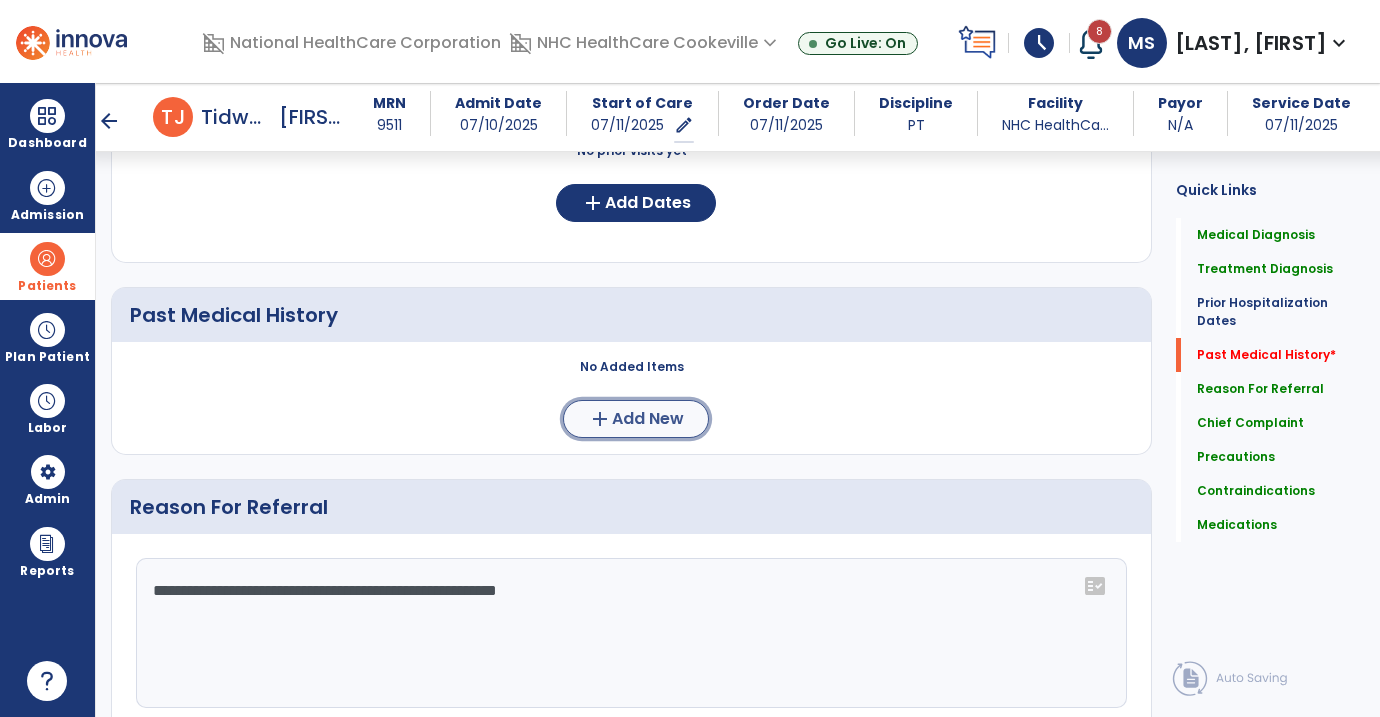 click on "Add New" 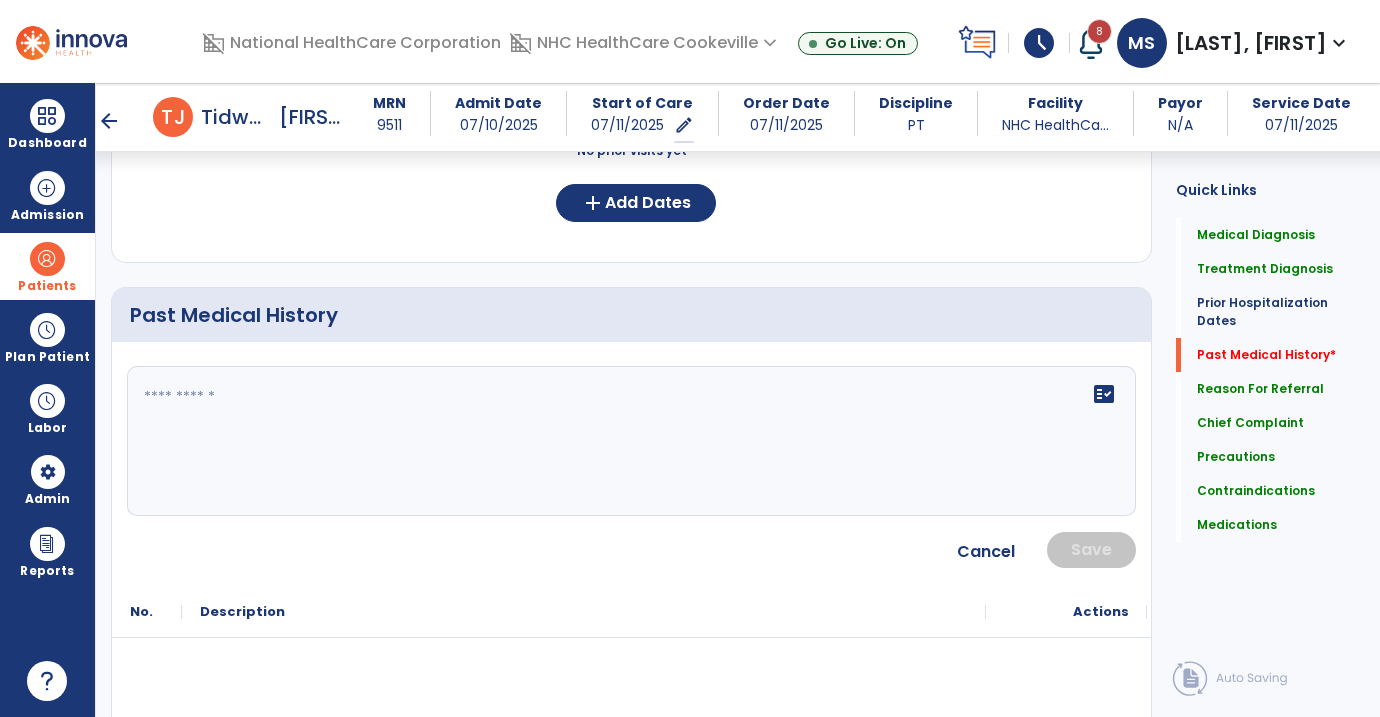 click on "fact_check" 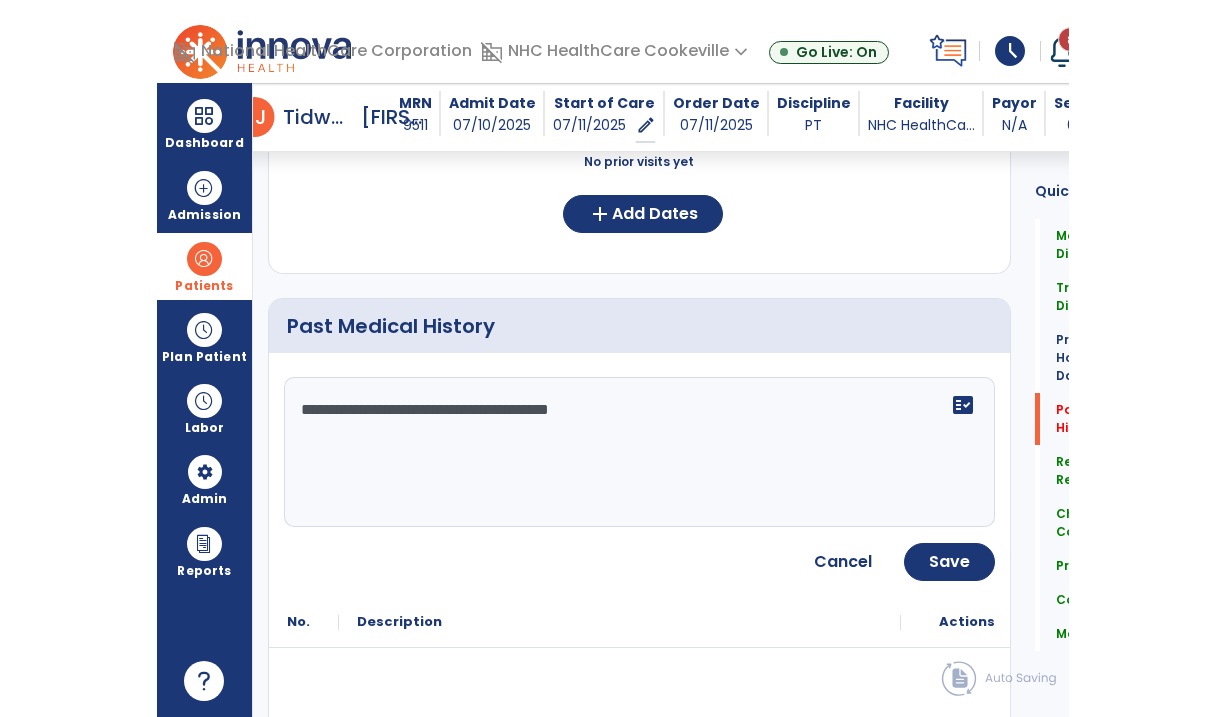 scroll, scrollTop: 852, scrollLeft: 0, axis: vertical 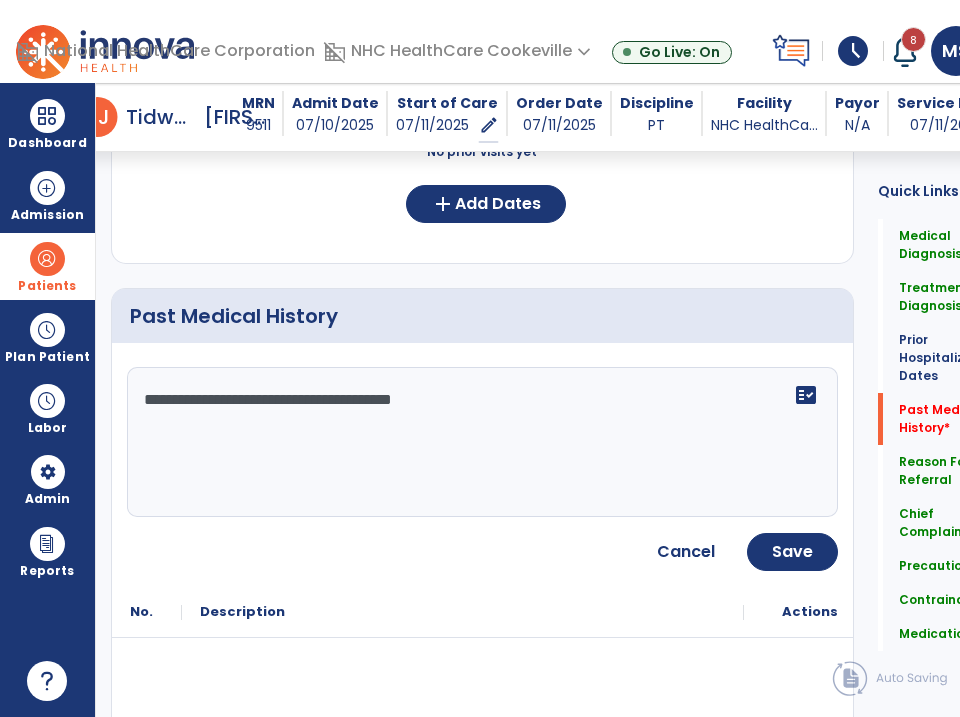 click on "**********" 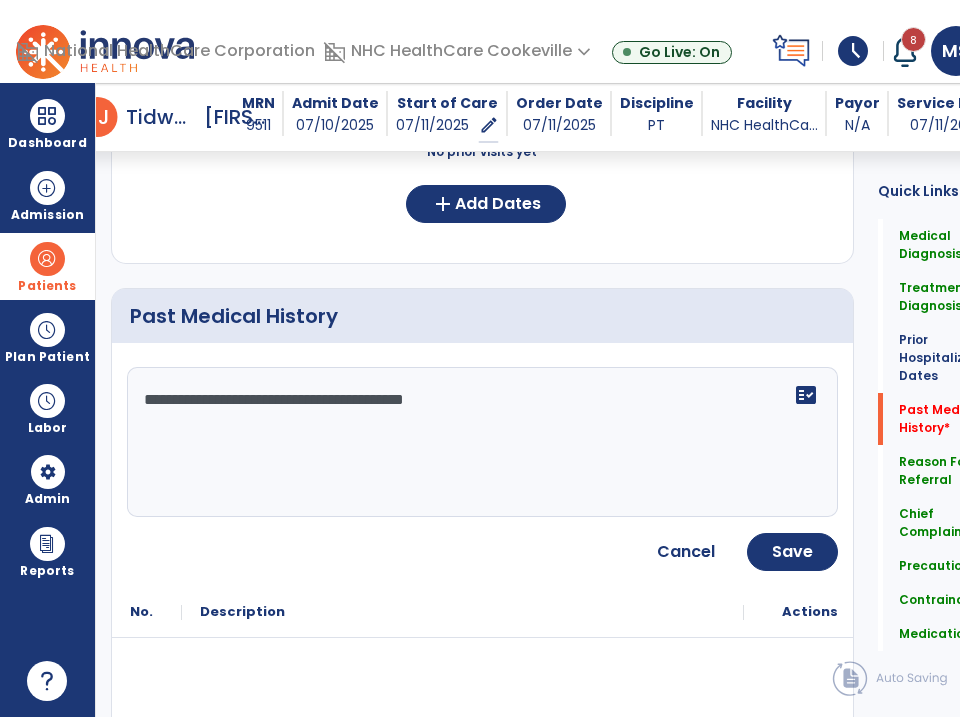click on "**********" 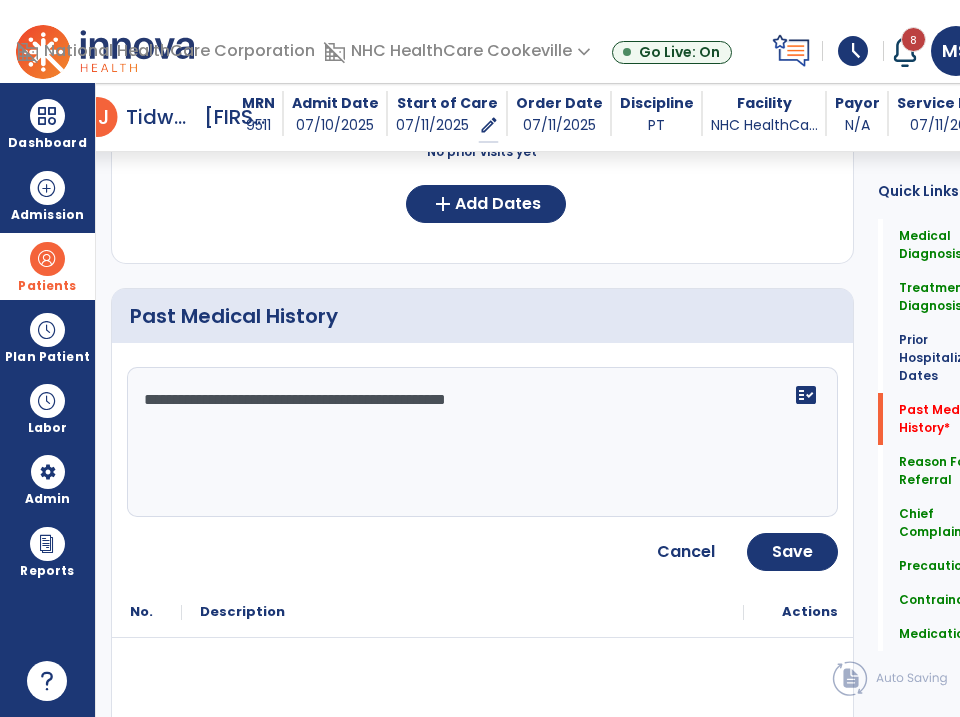 click on "**********" 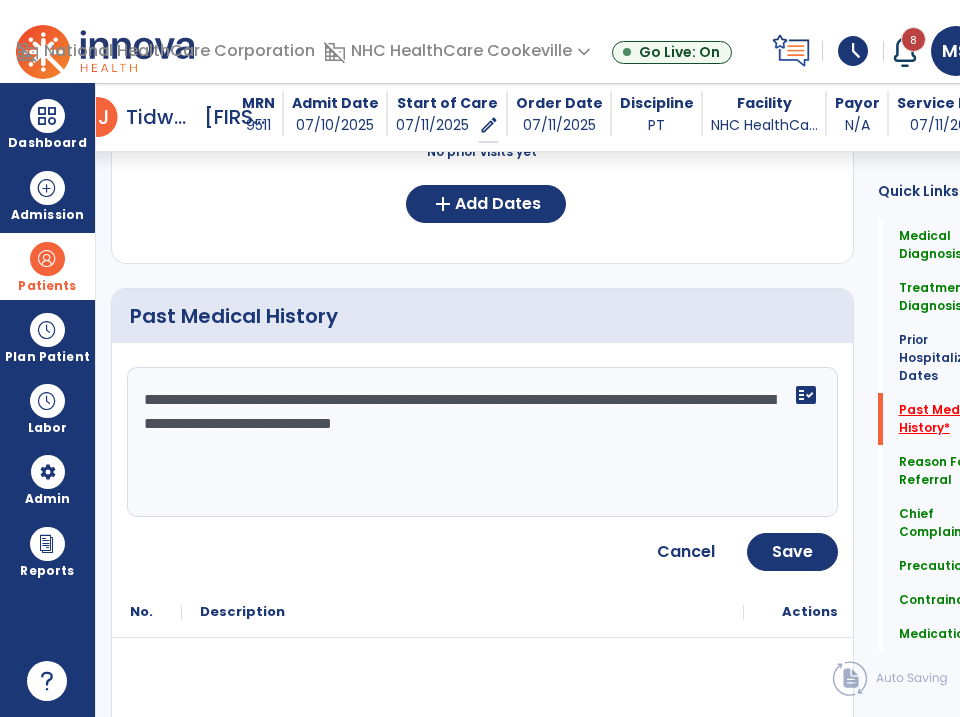 type on "**********" 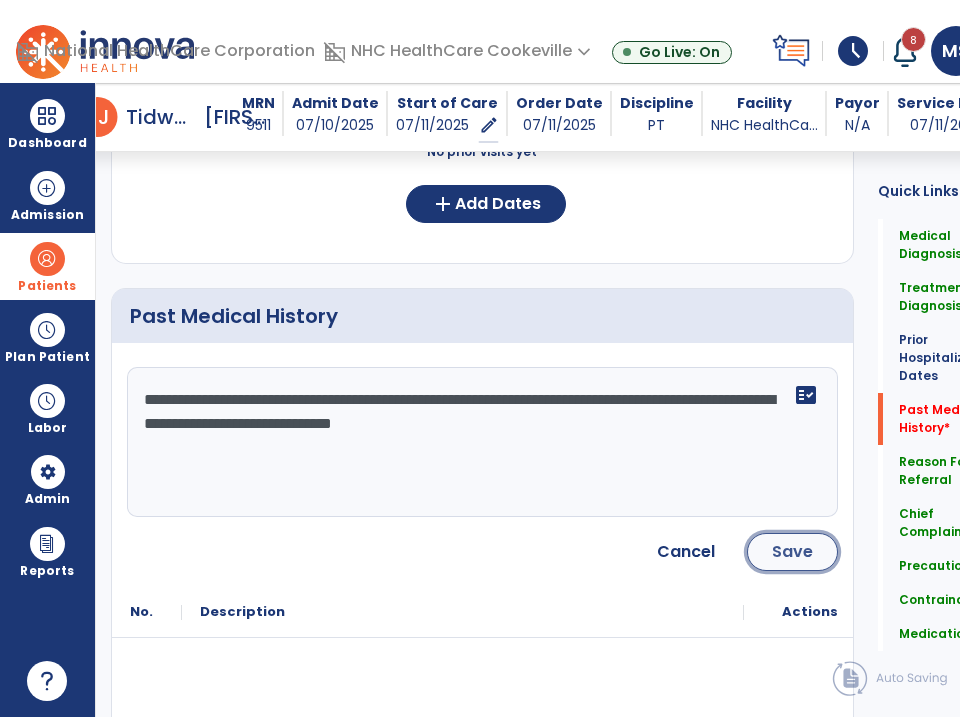 click on "Save" 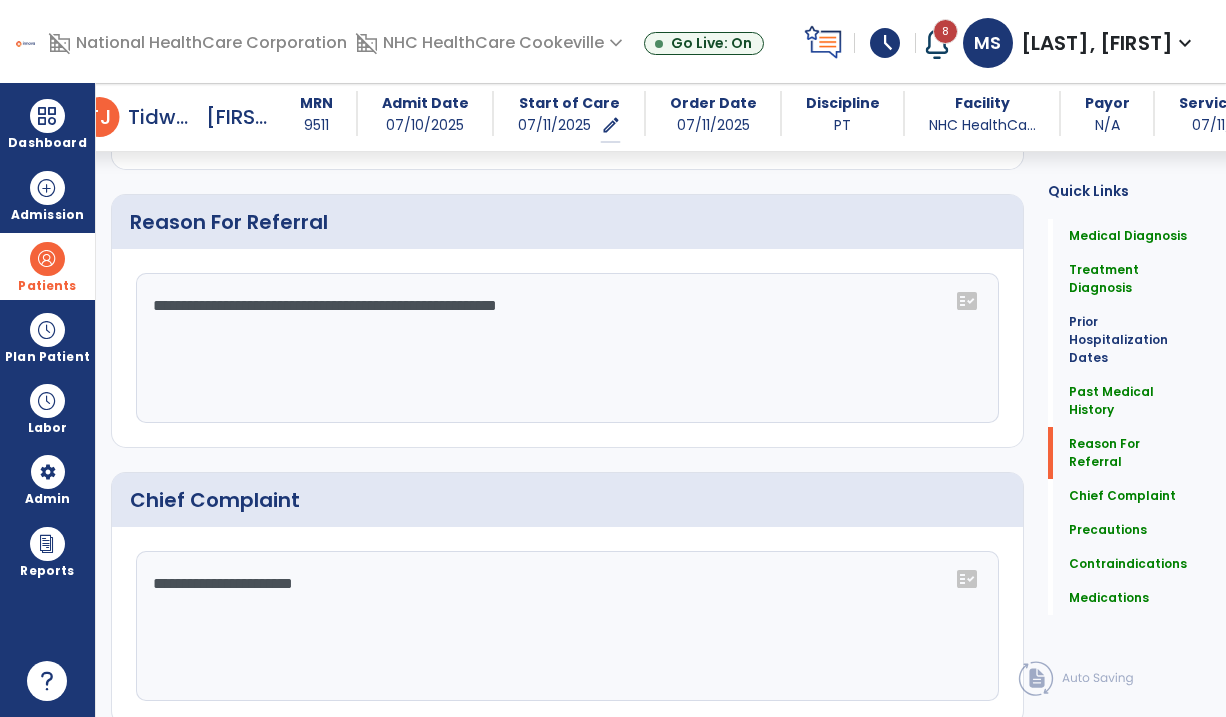 scroll, scrollTop: 1245, scrollLeft: 0, axis: vertical 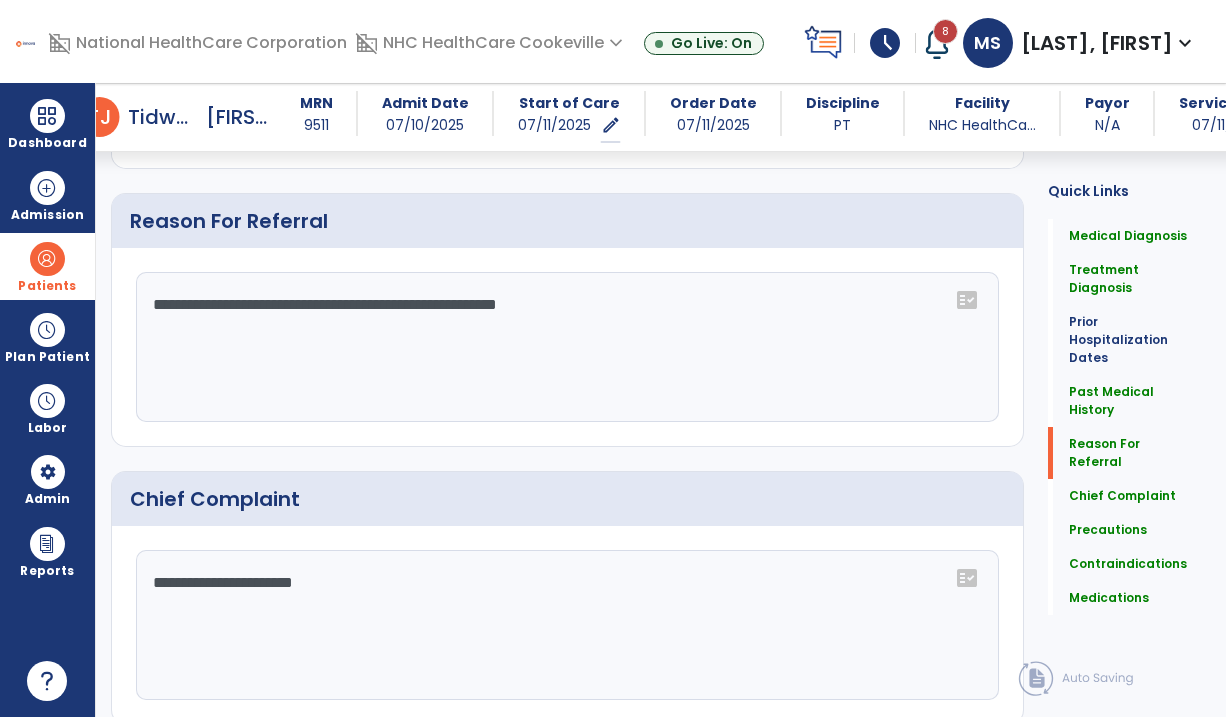 click on "**********" 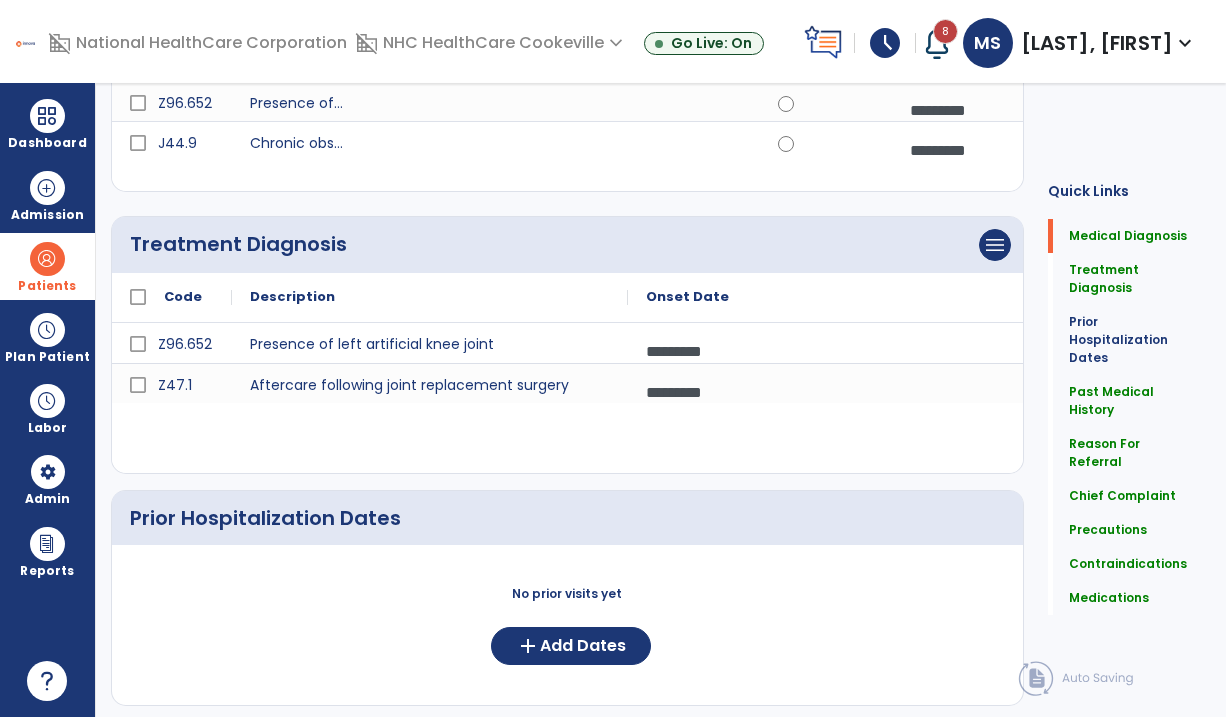 scroll, scrollTop: 0, scrollLeft: 0, axis: both 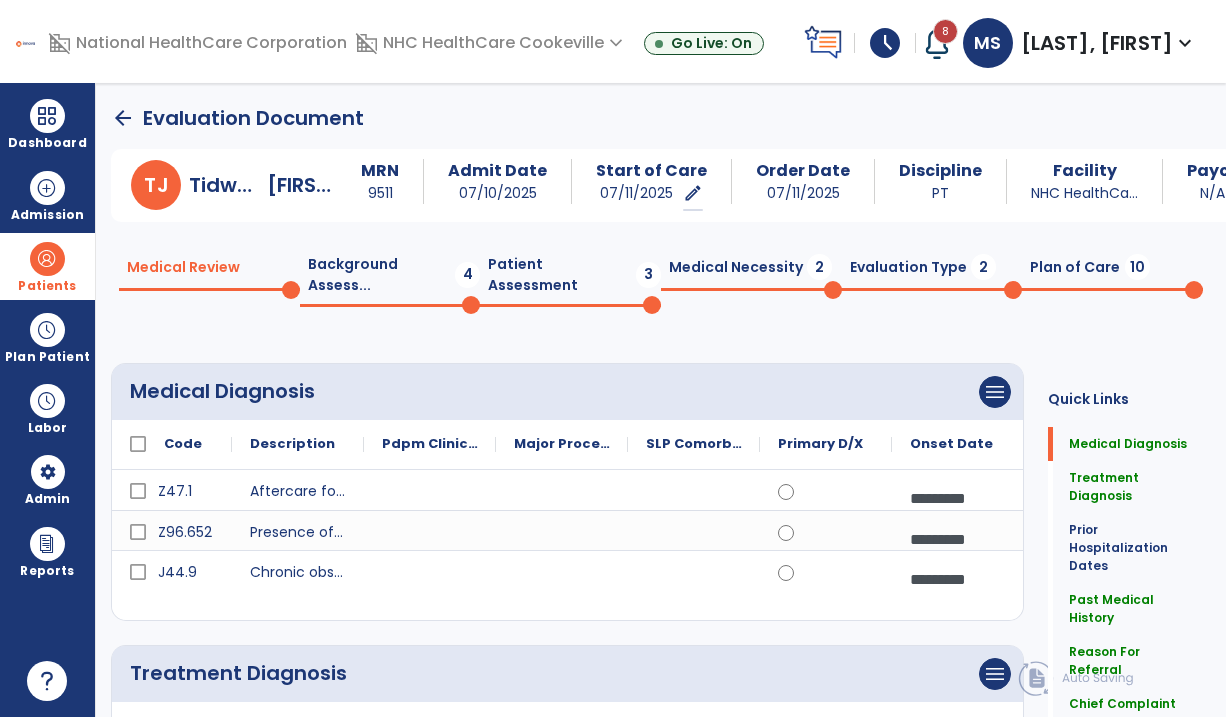 type on "**********" 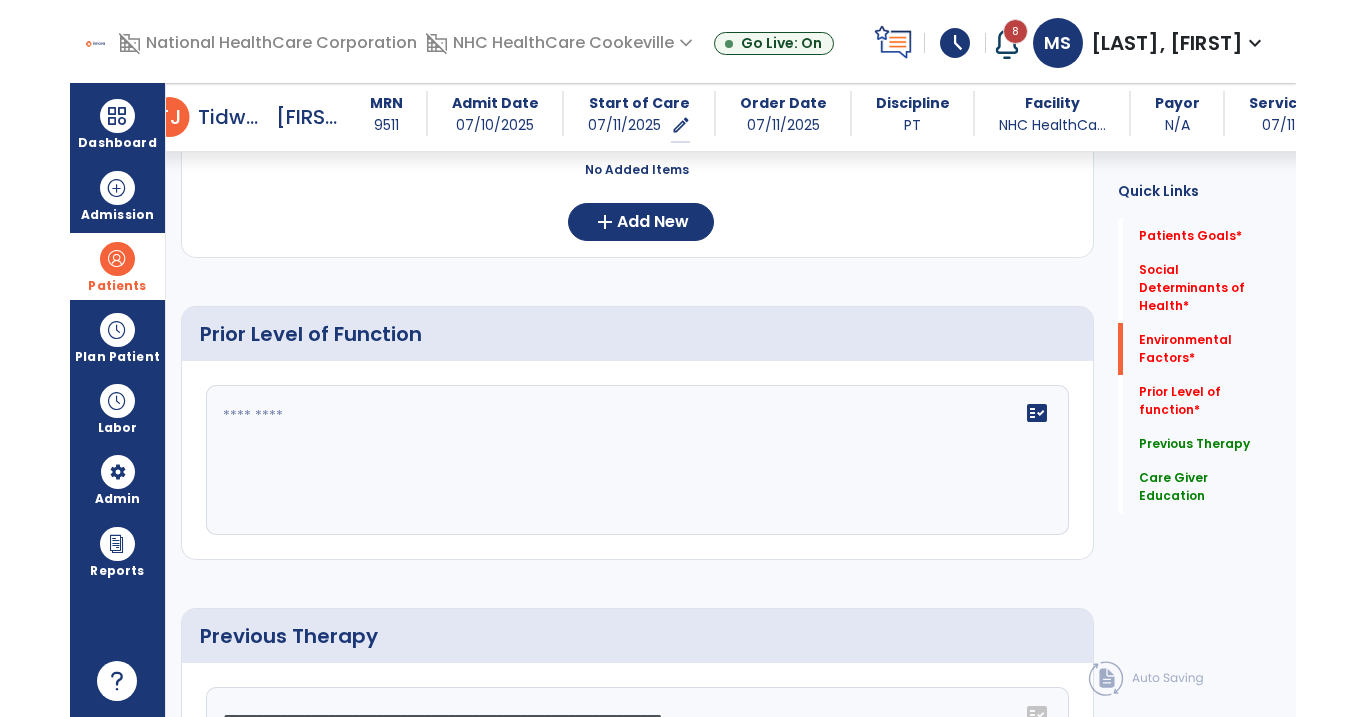 scroll, scrollTop: 692, scrollLeft: 0, axis: vertical 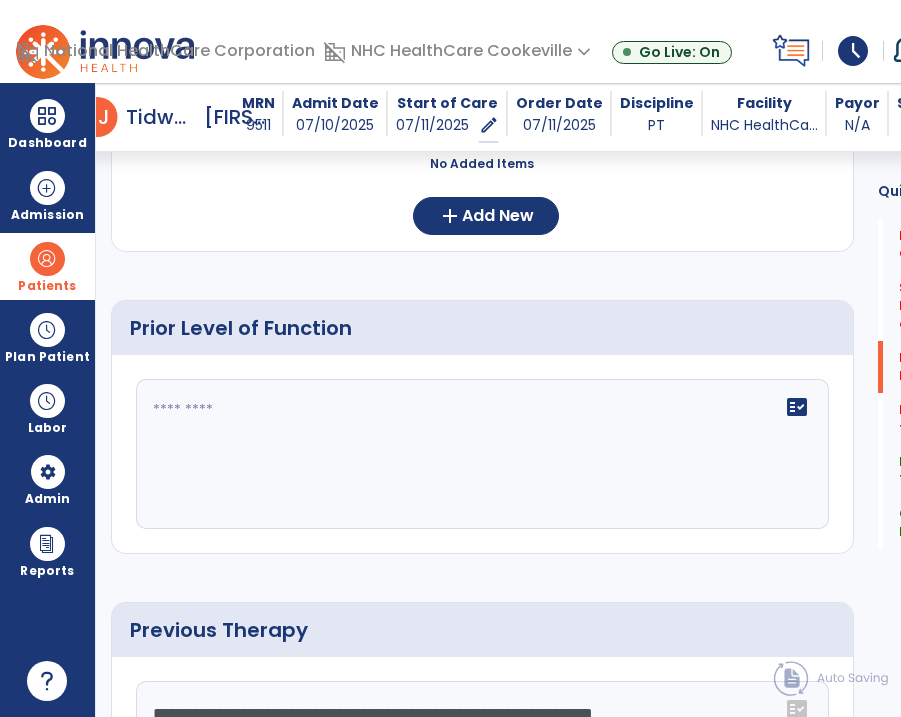 click 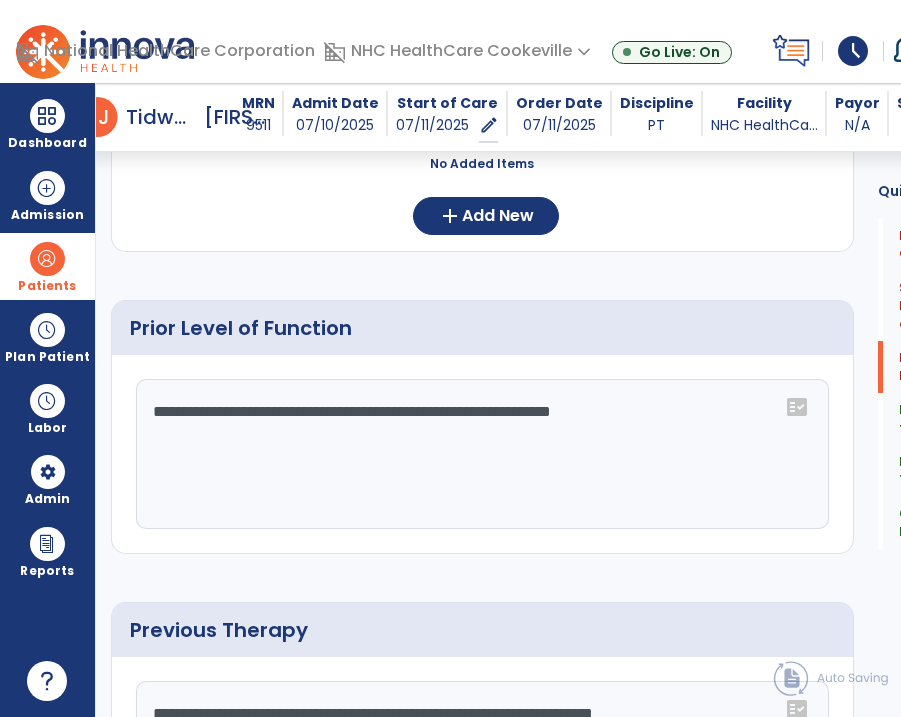 type on "**********" 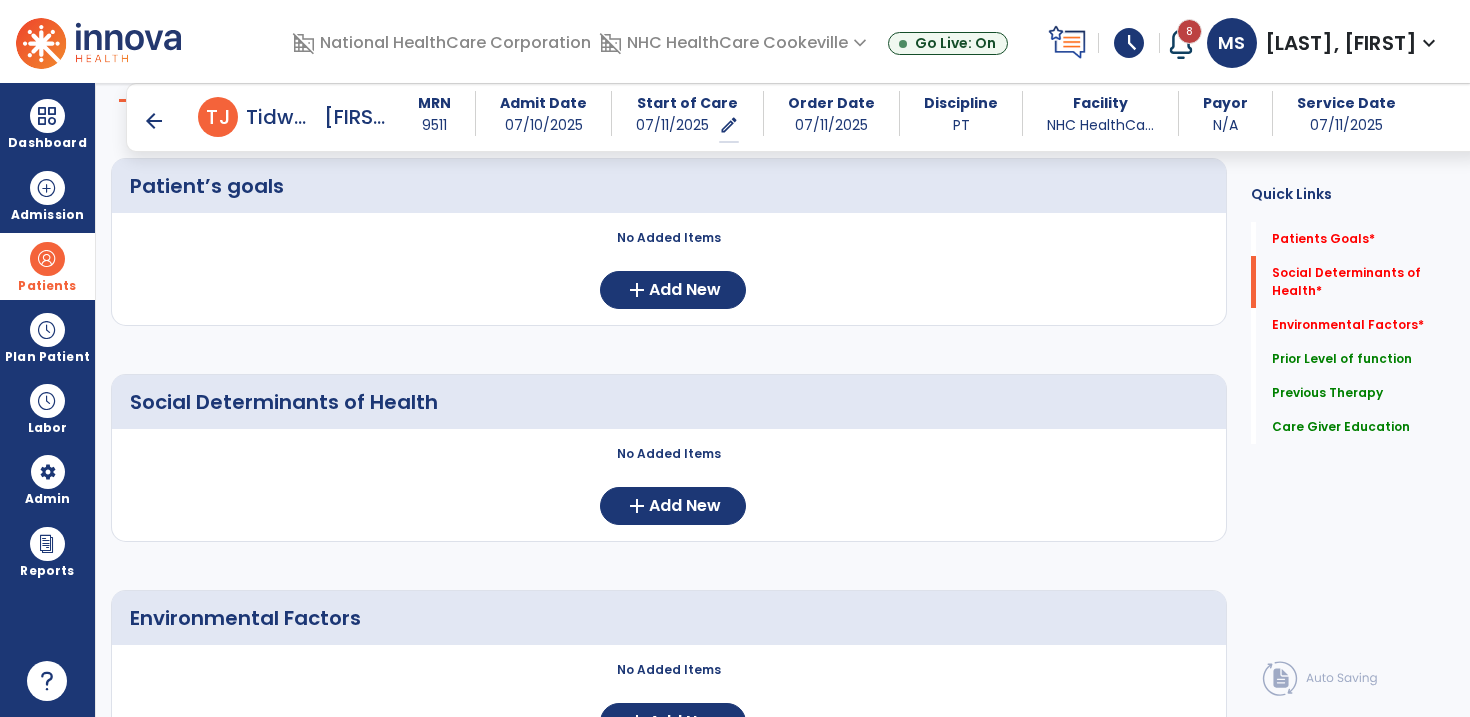 scroll, scrollTop: 172, scrollLeft: 0, axis: vertical 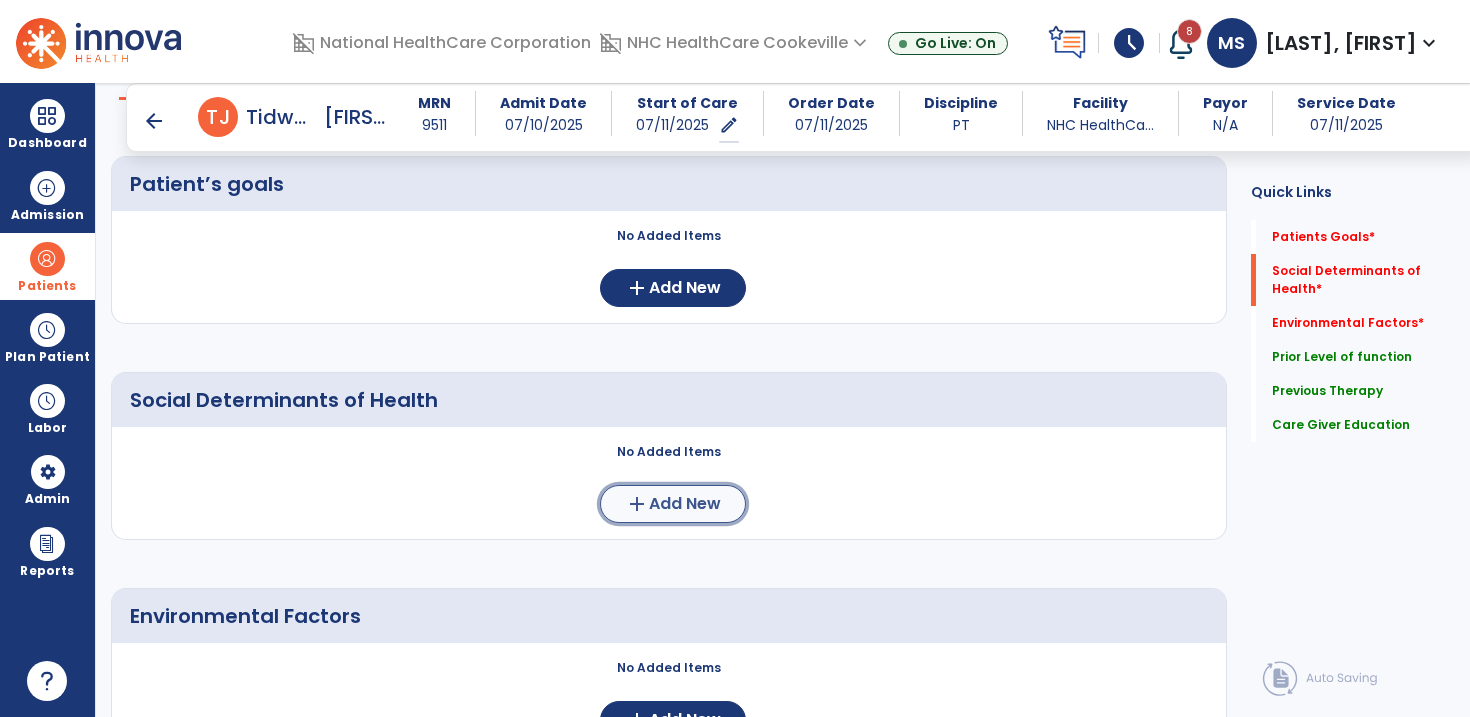 click on "Add New" 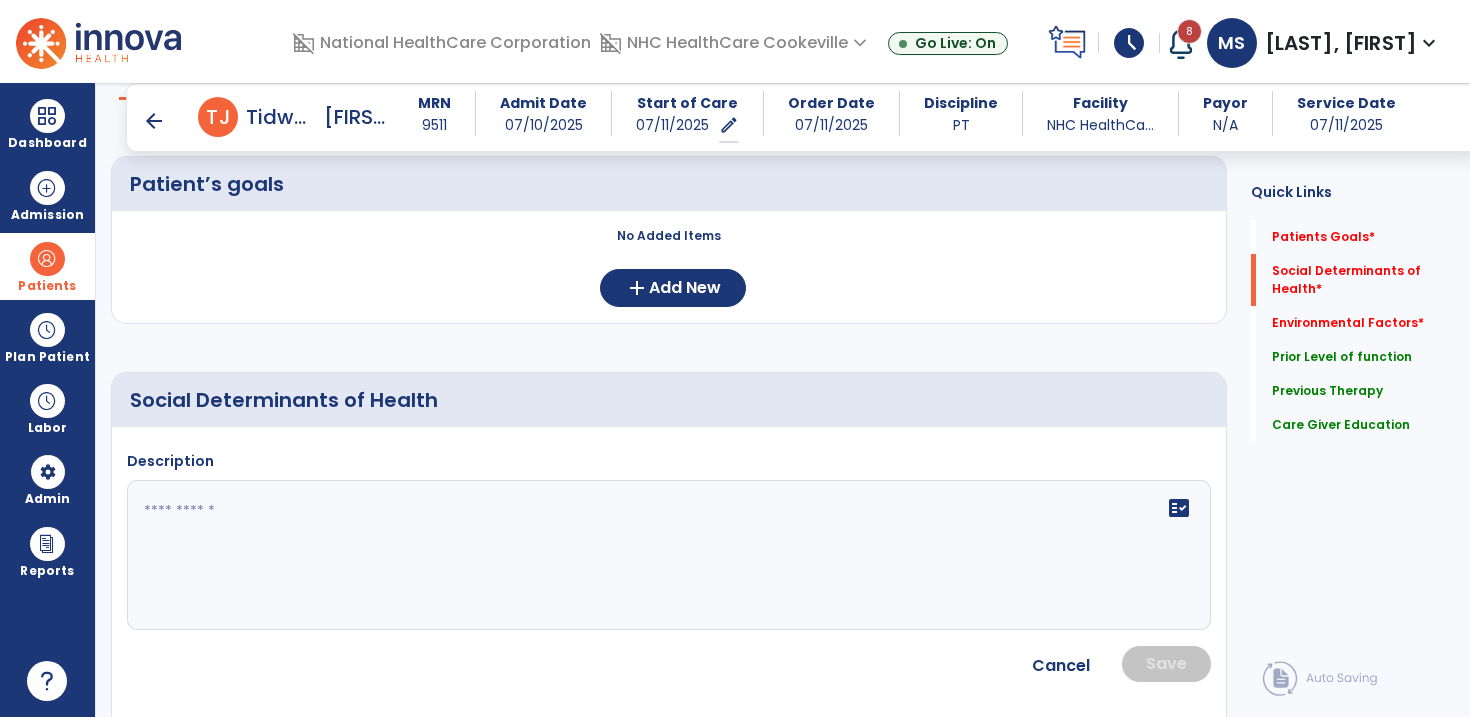 click 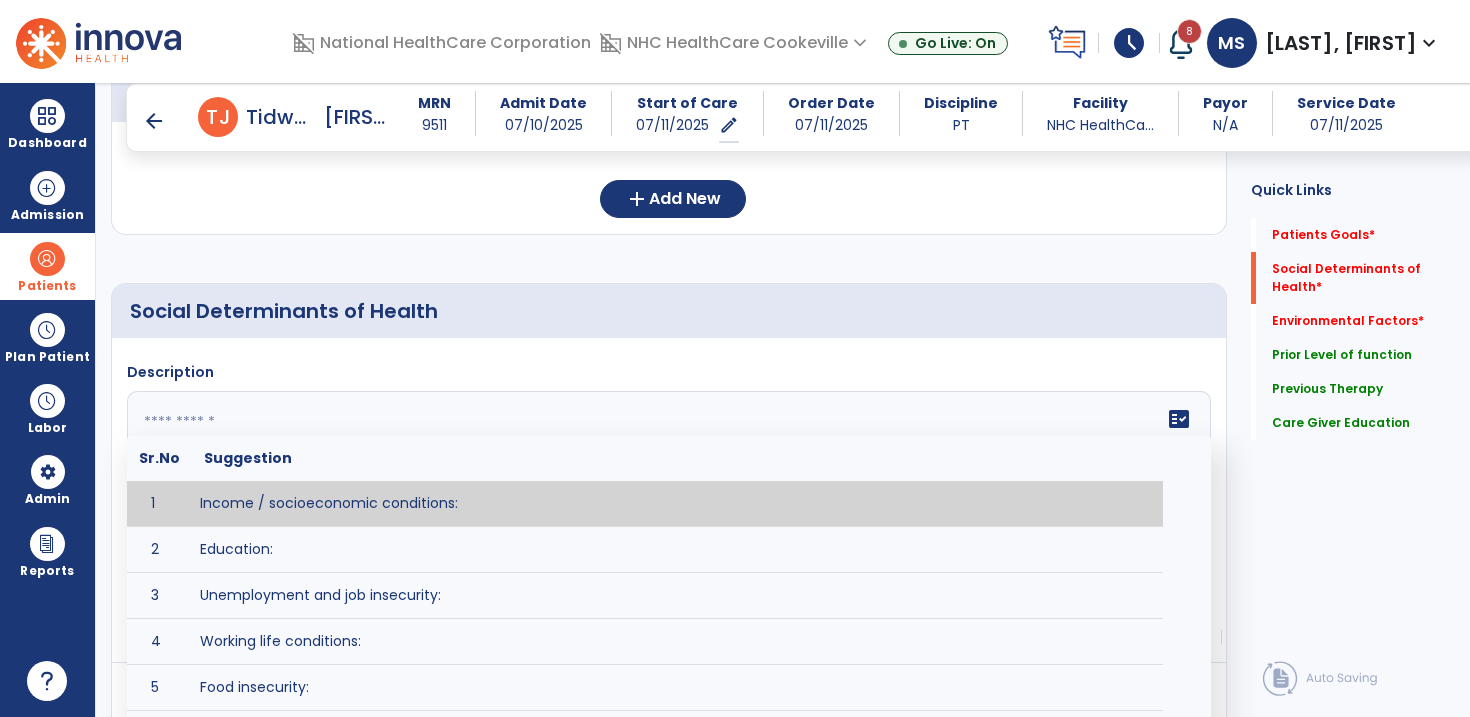 scroll, scrollTop: 265, scrollLeft: 0, axis: vertical 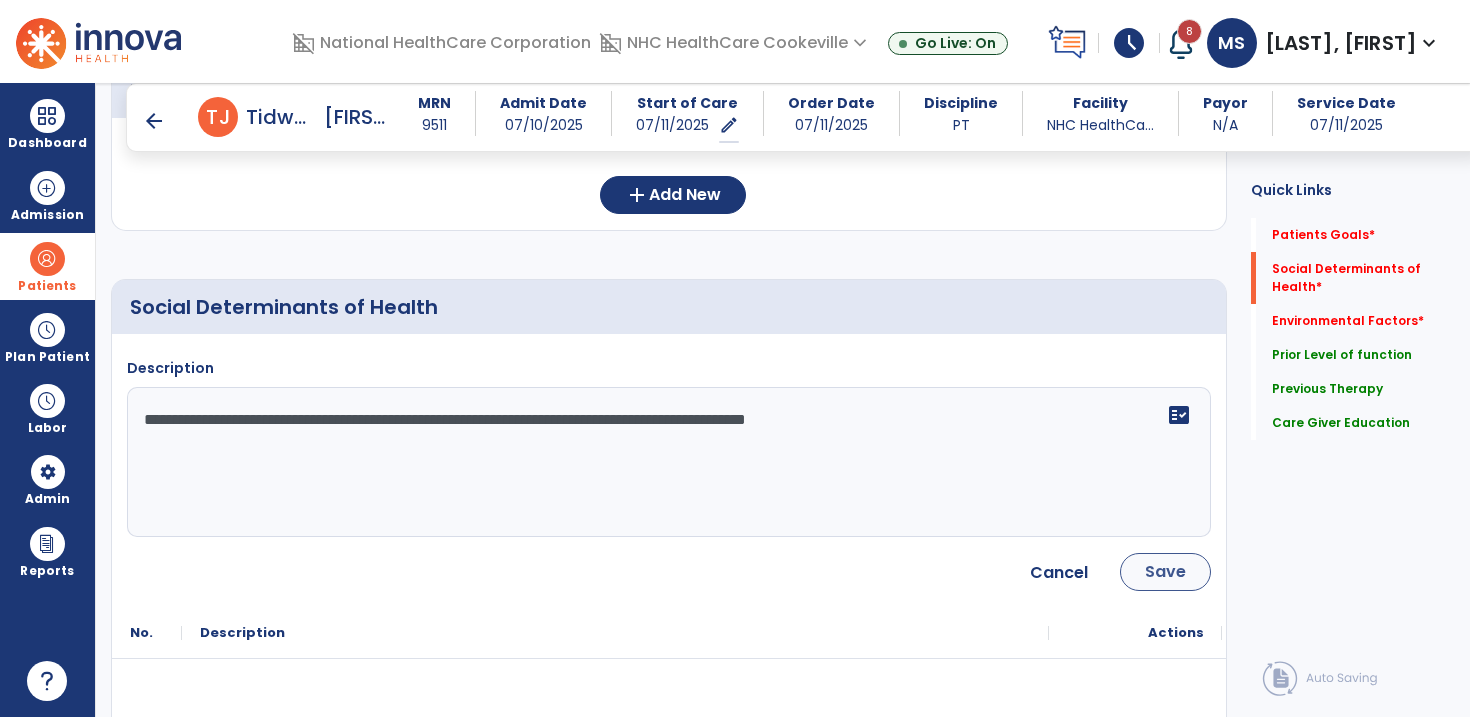 type on "**********" 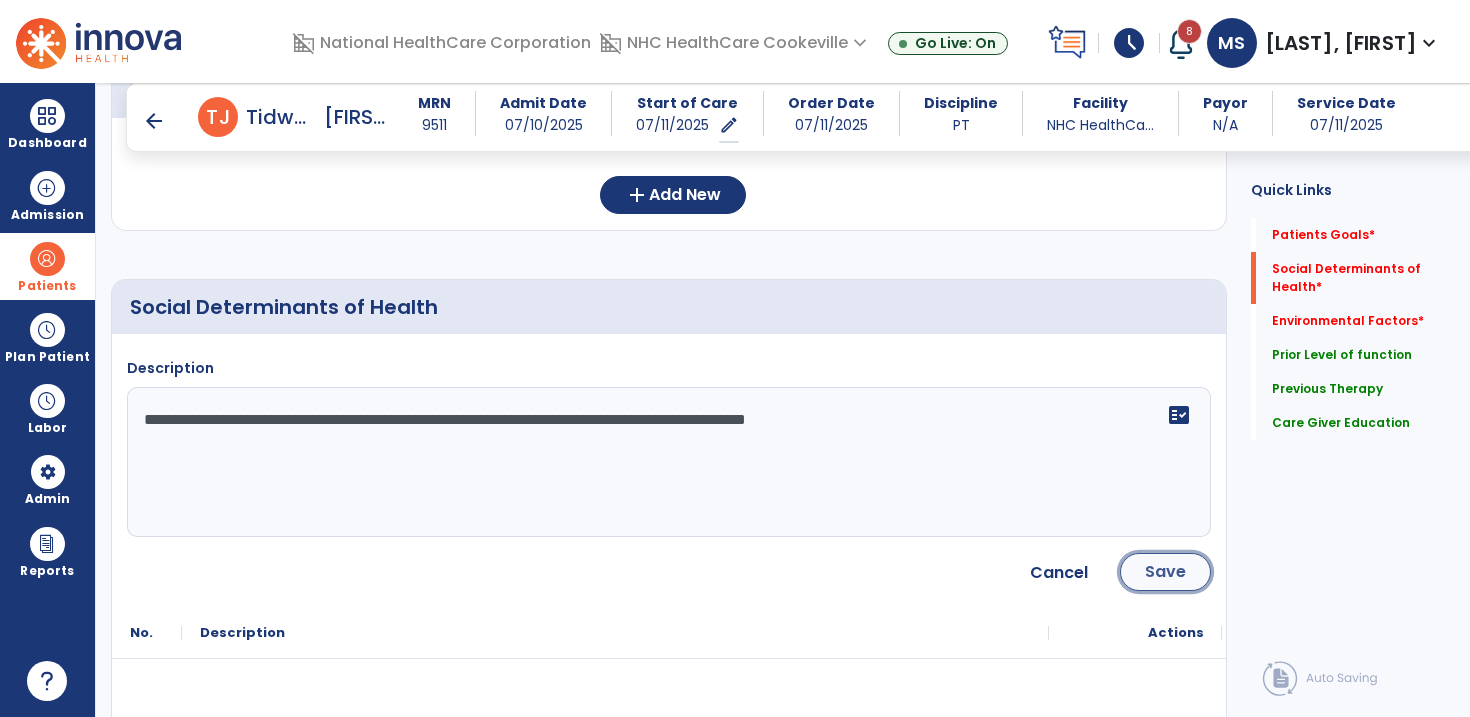 click on "Save" 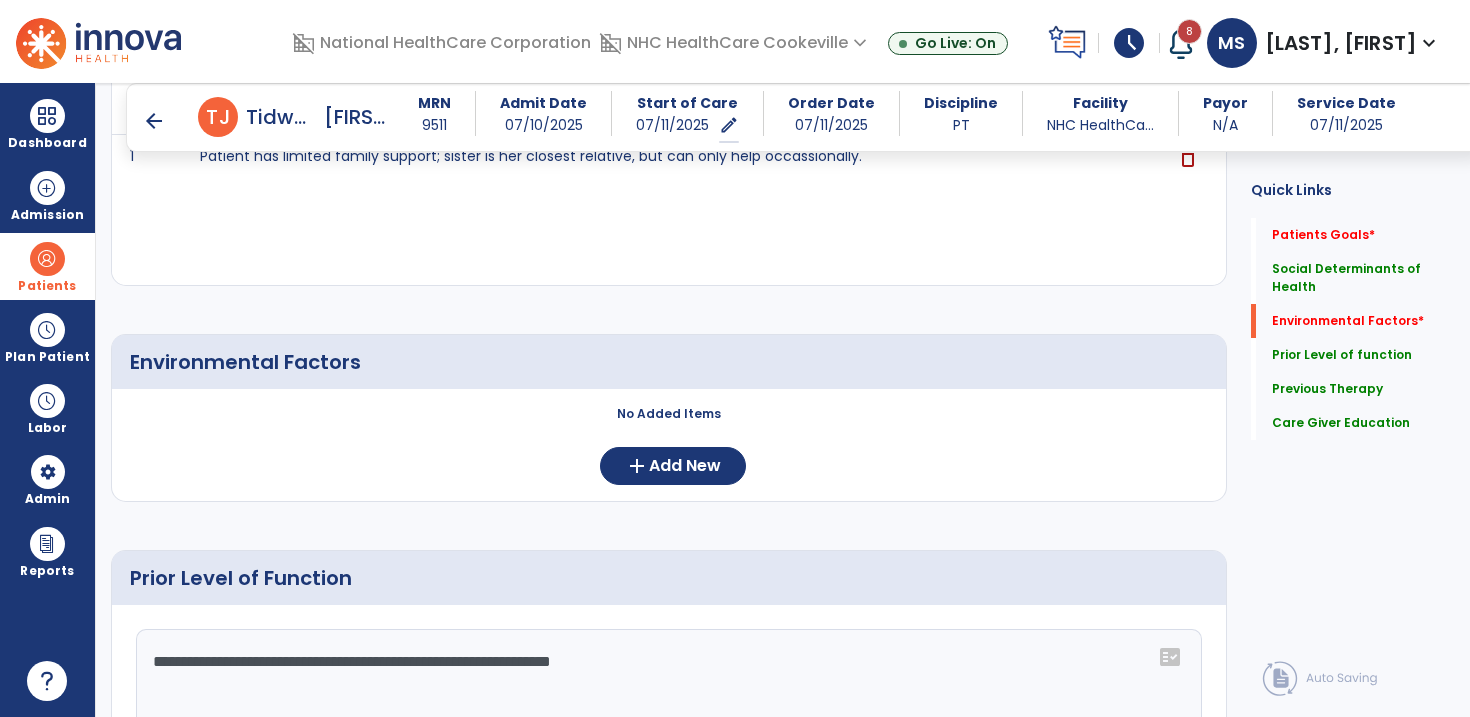 scroll, scrollTop: 578, scrollLeft: 0, axis: vertical 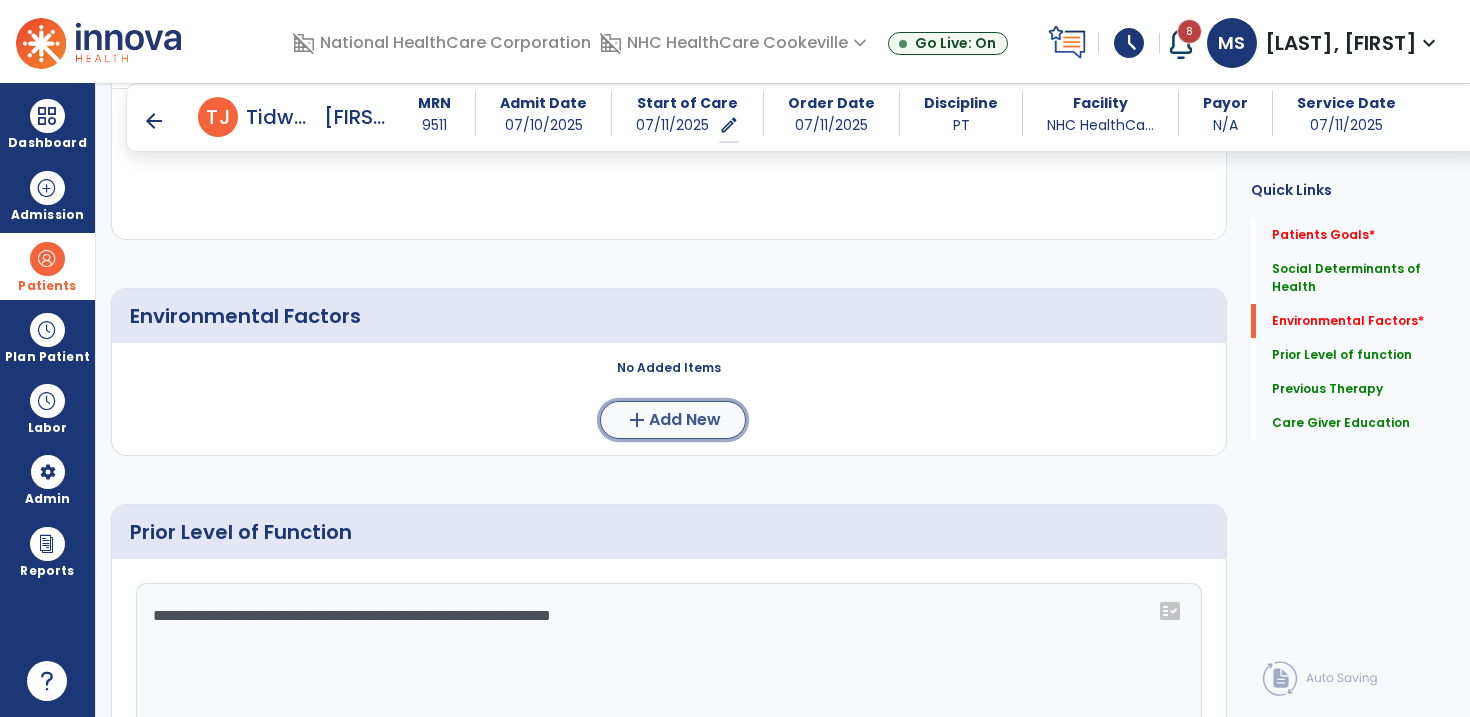 click on "Add New" 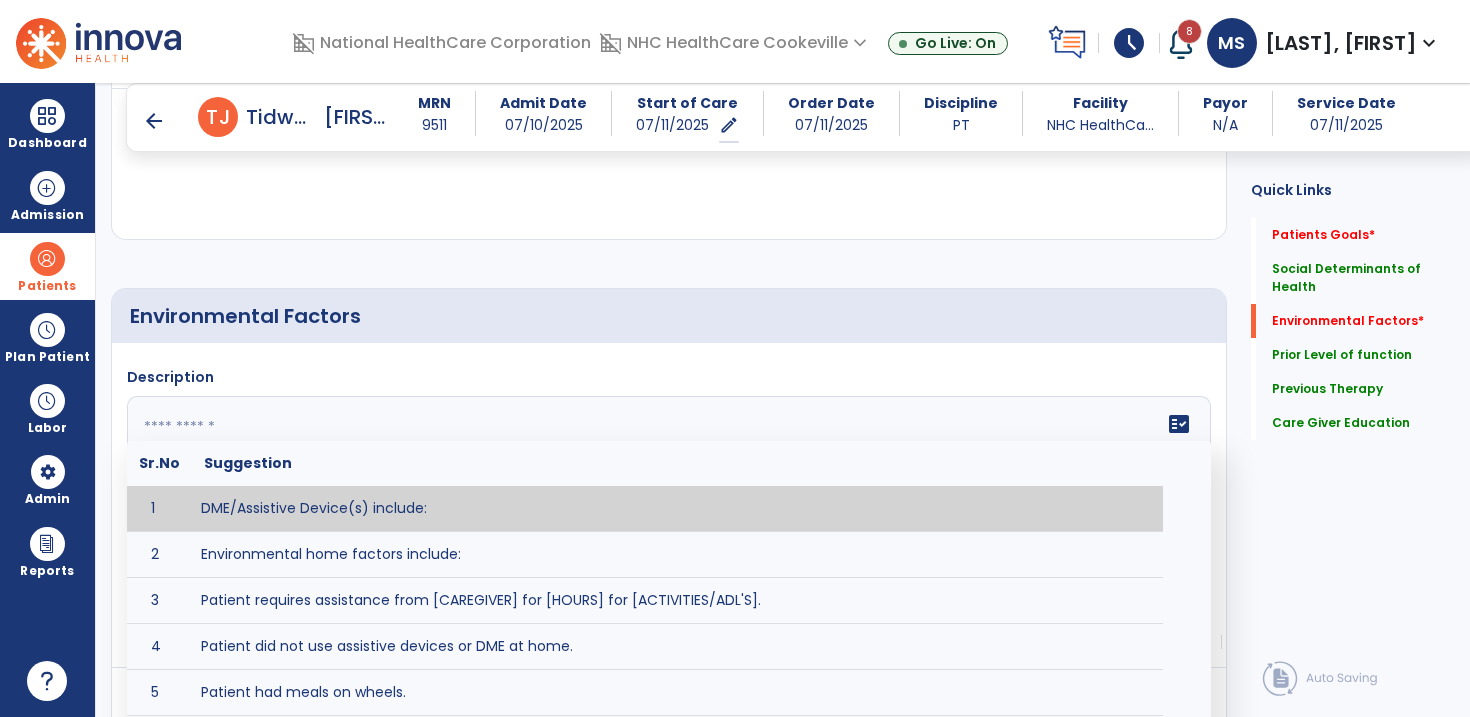 click 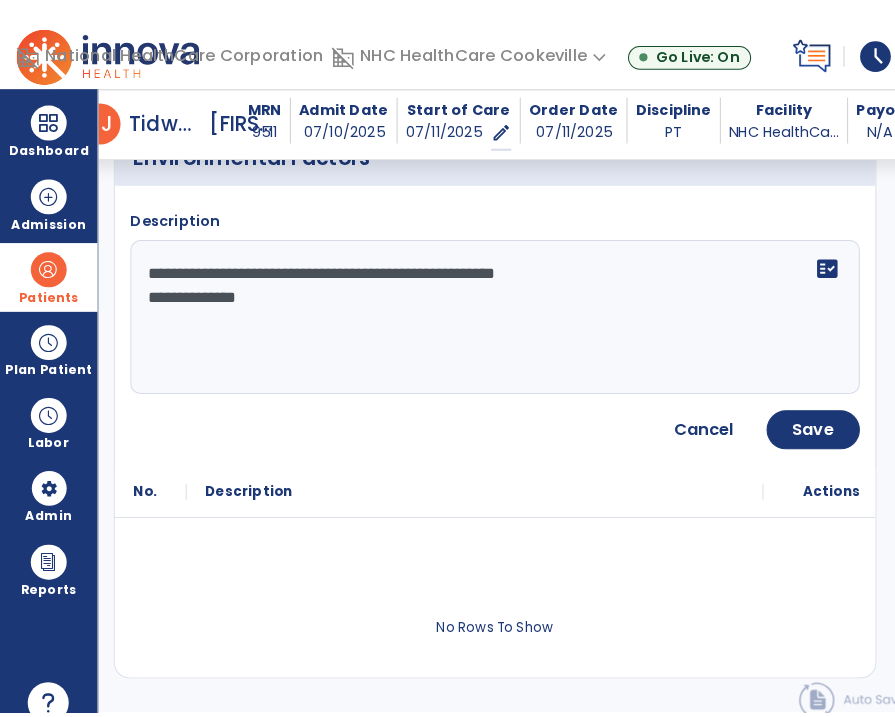 scroll, scrollTop: 765, scrollLeft: 0, axis: vertical 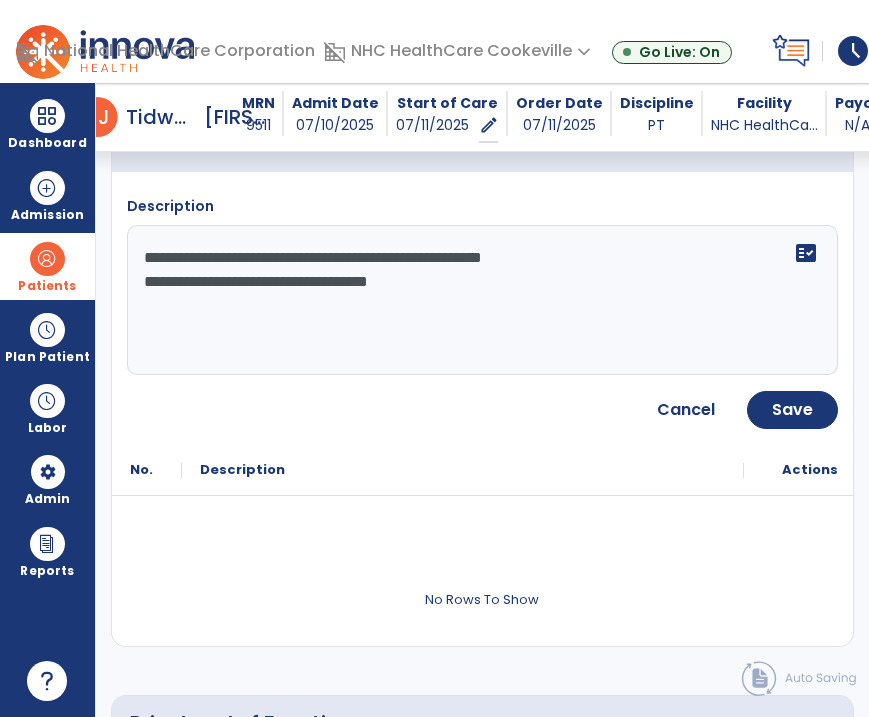 drag, startPoint x: 467, startPoint y: 283, endPoint x: 259, endPoint y: 286, distance: 208.02164 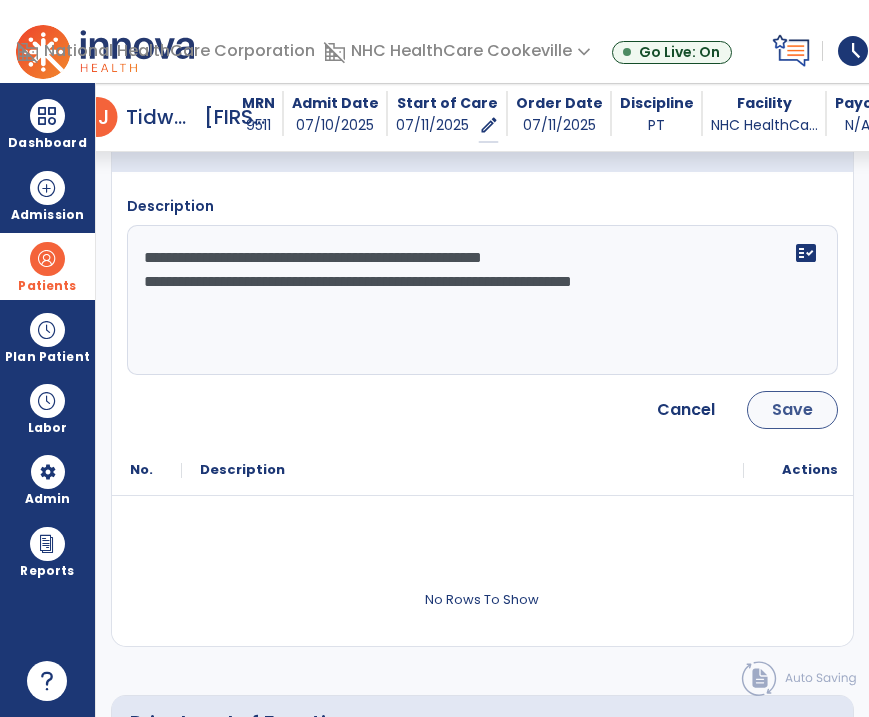 type on "**********" 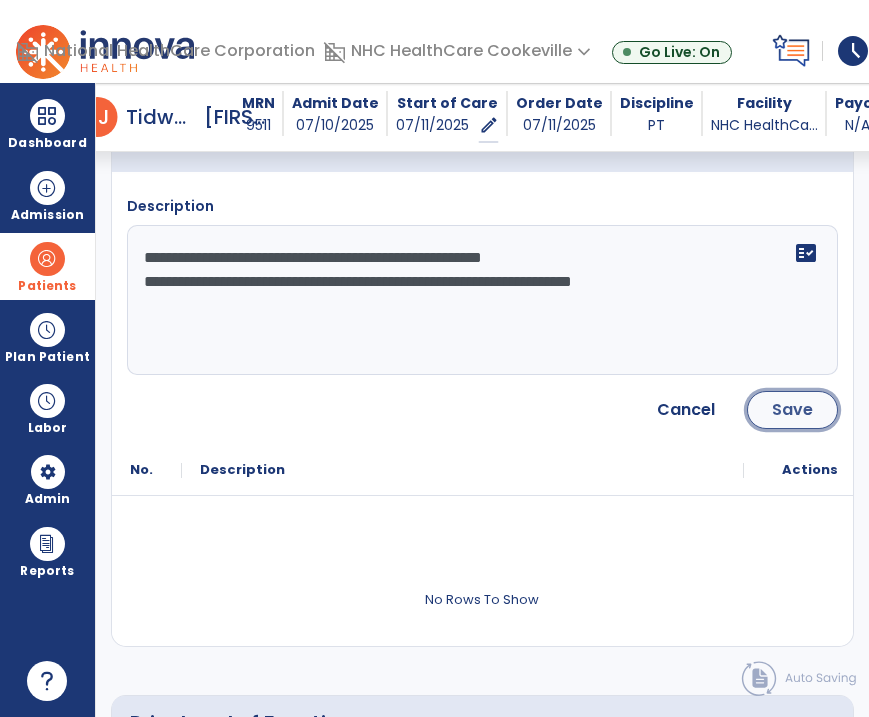 click on "Save" 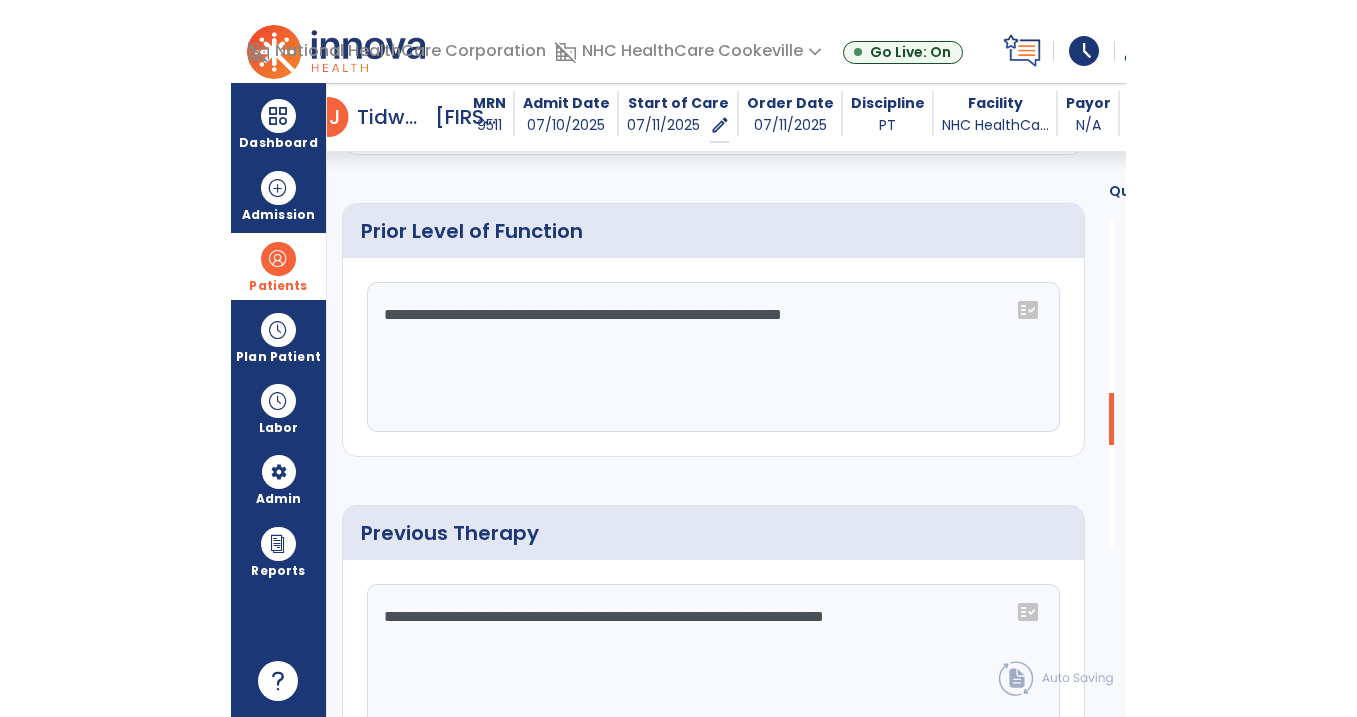 scroll, scrollTop: 983, scrollLeft: 0, axis: vertical 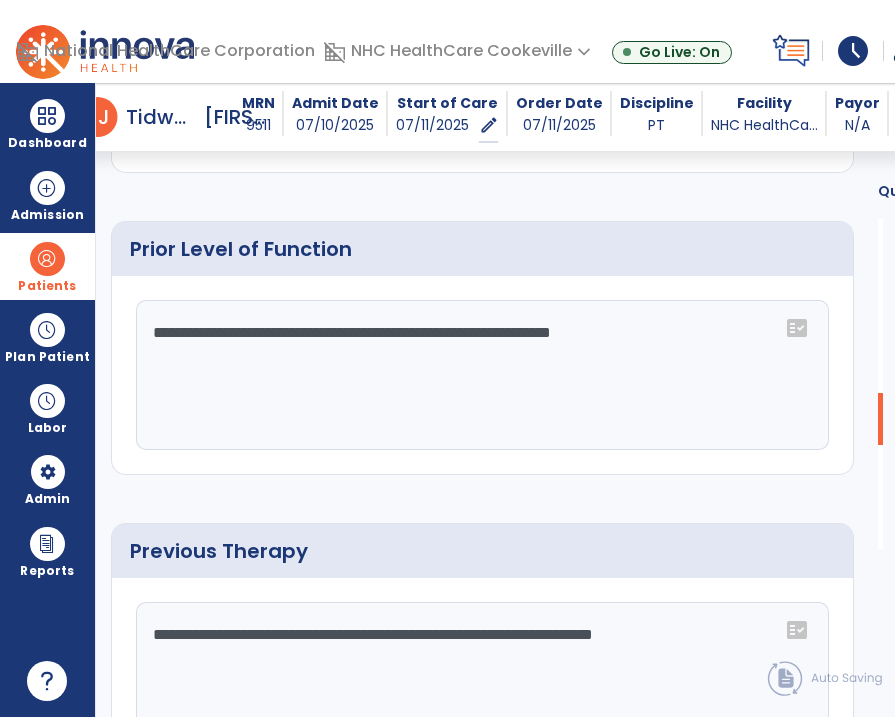 click on "**********" 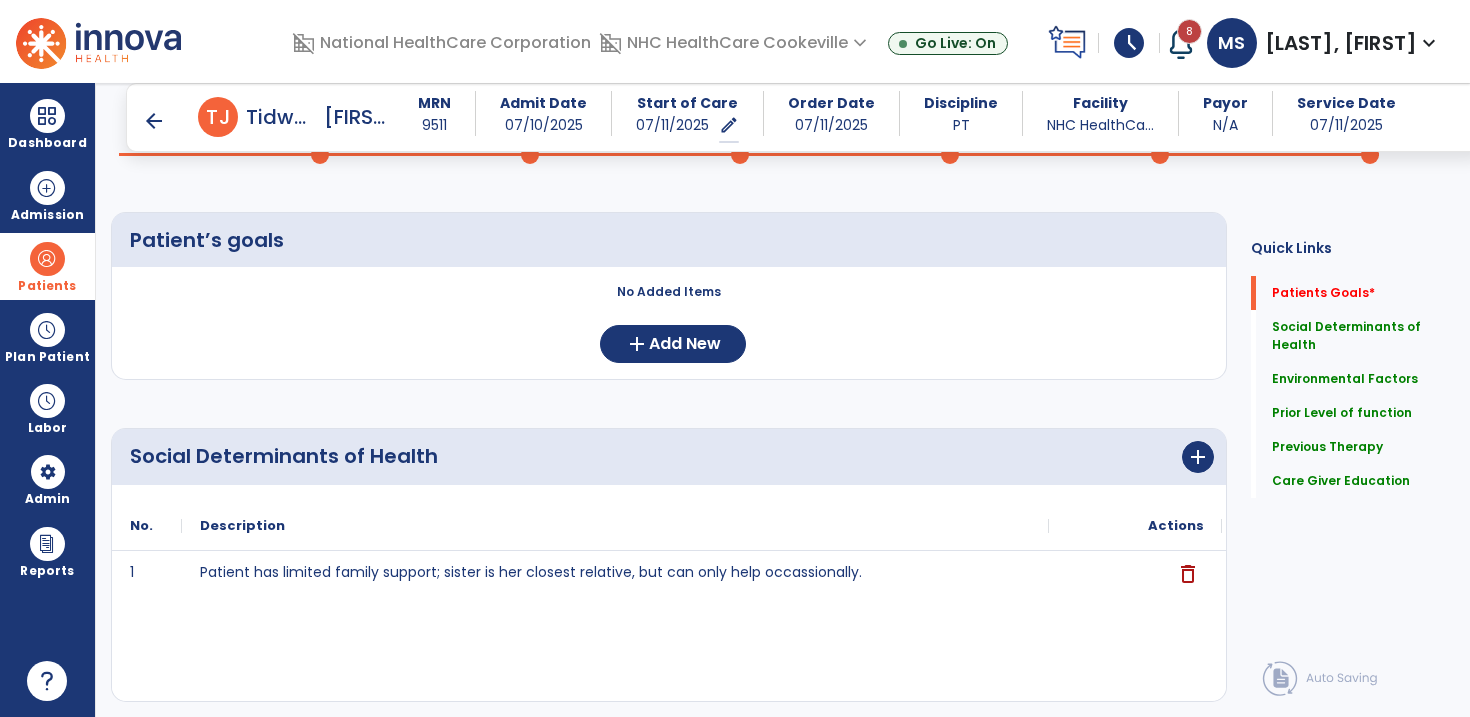 scroll, scrollTop: 117, scrollLeft: 0, axis: vertical 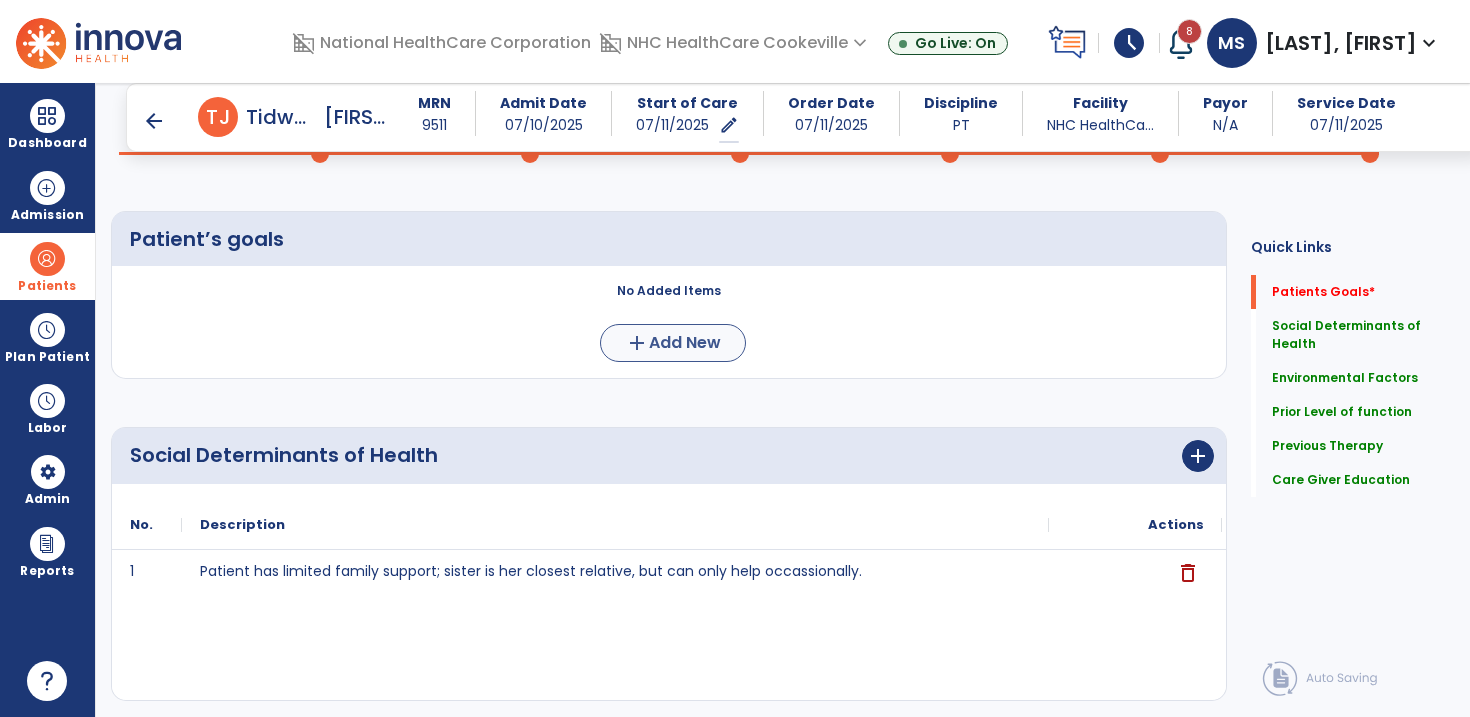 type on "**********" 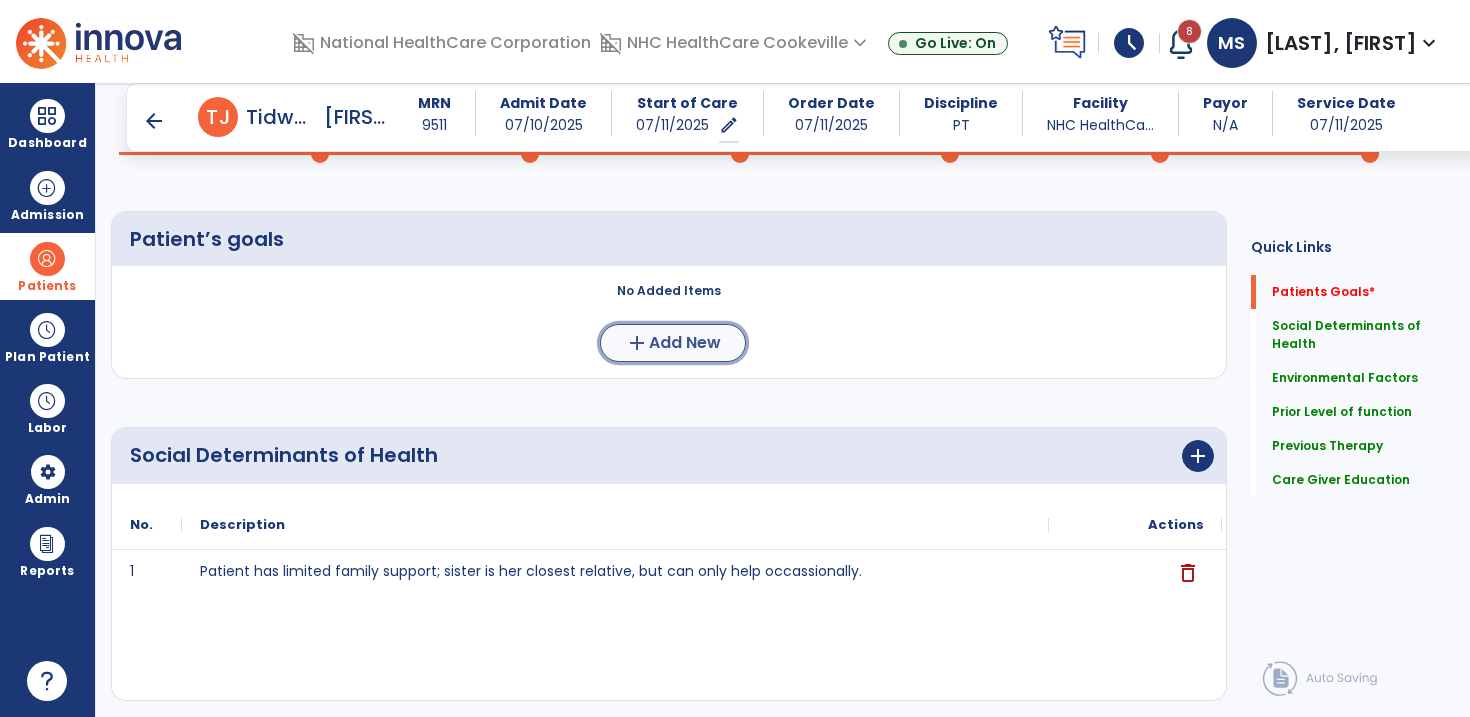 click on "Add New" 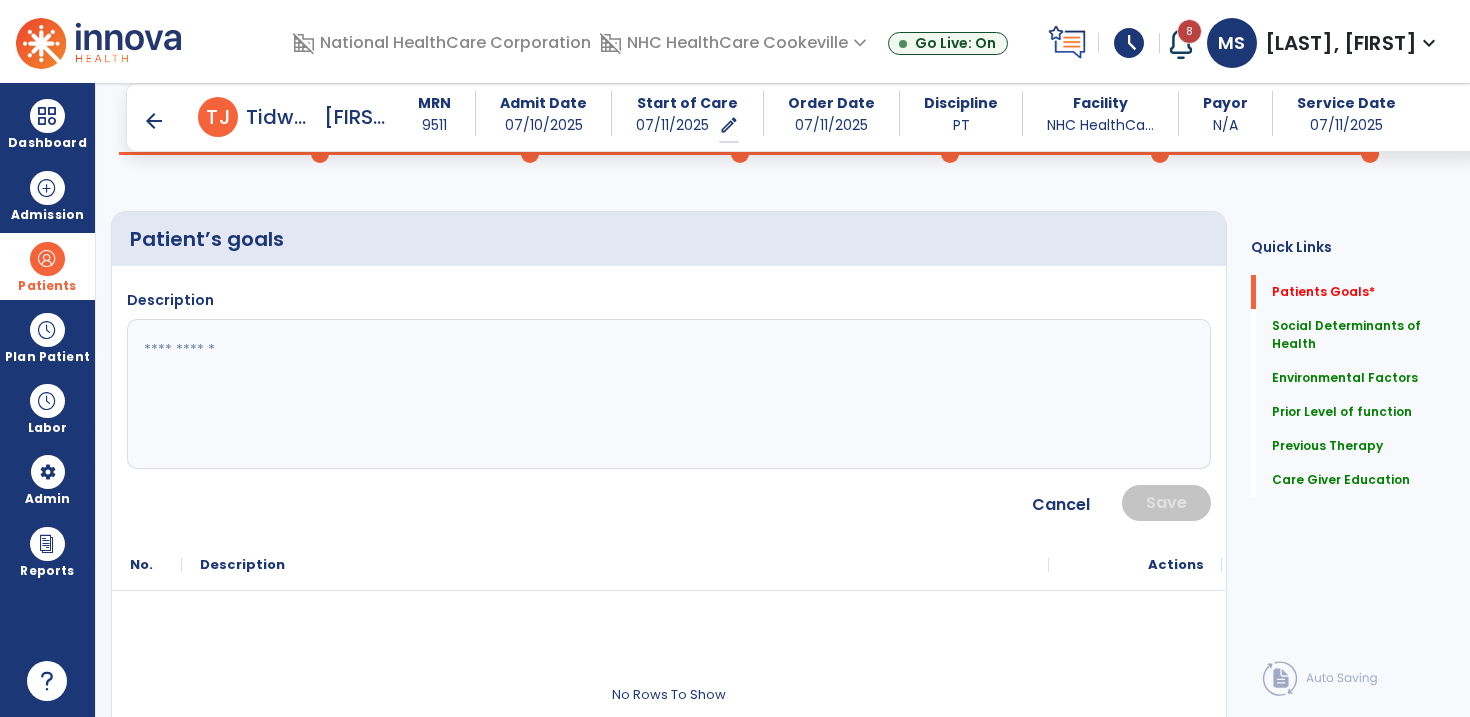 click 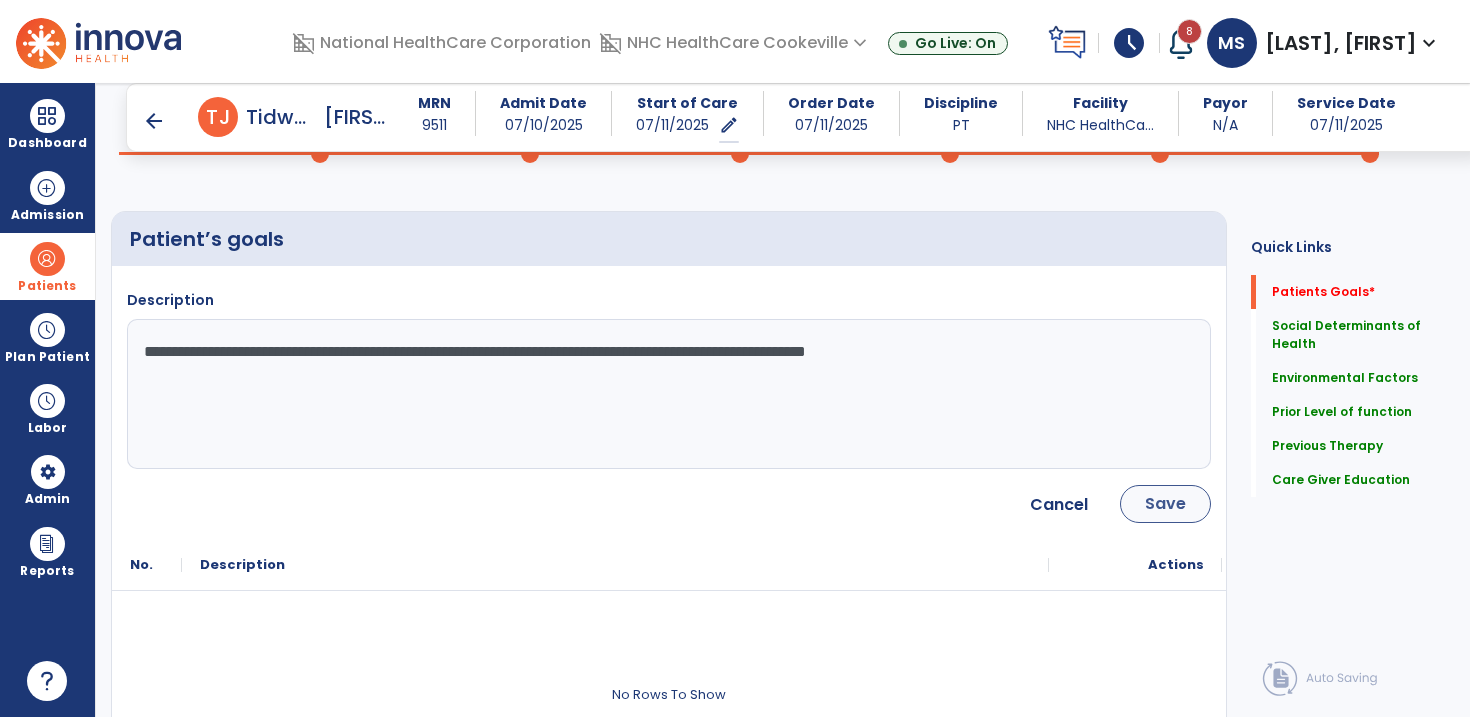 type on "**********" 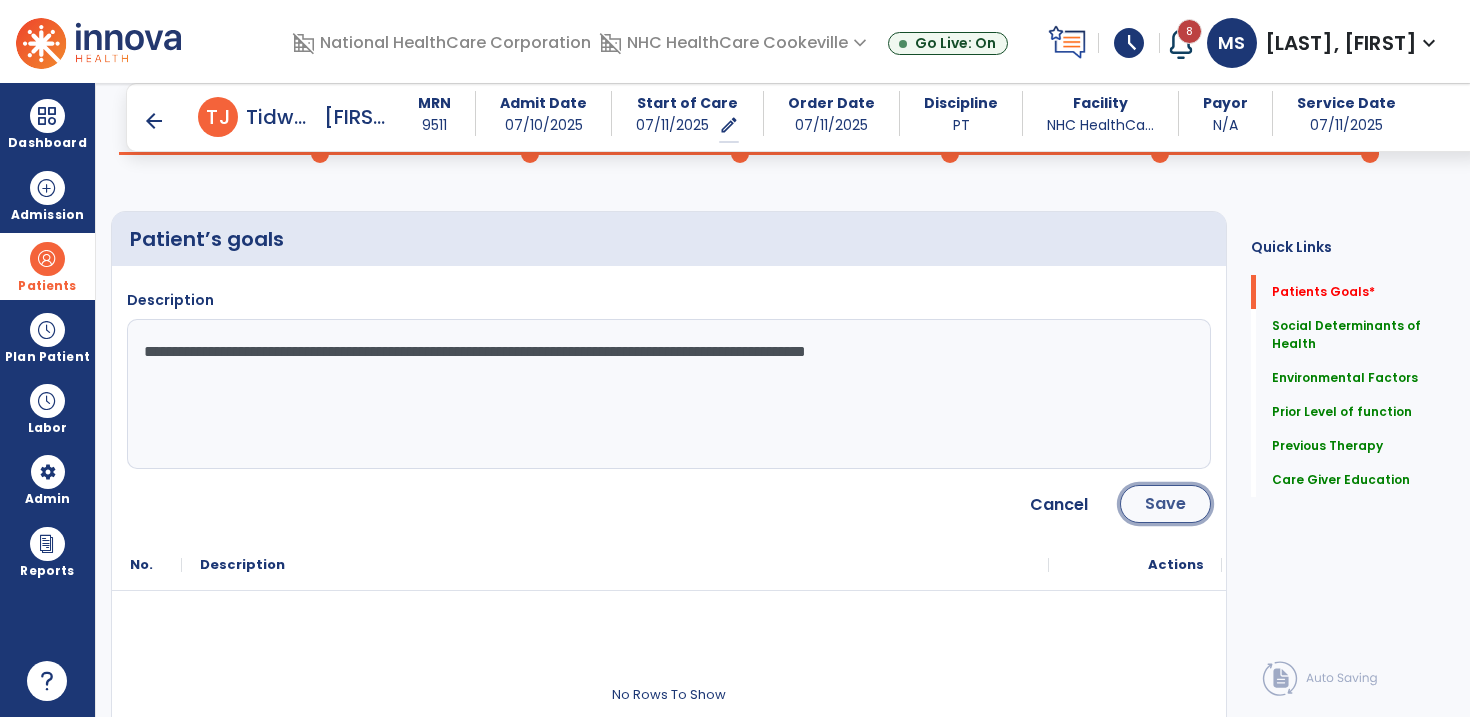 click on "Save" 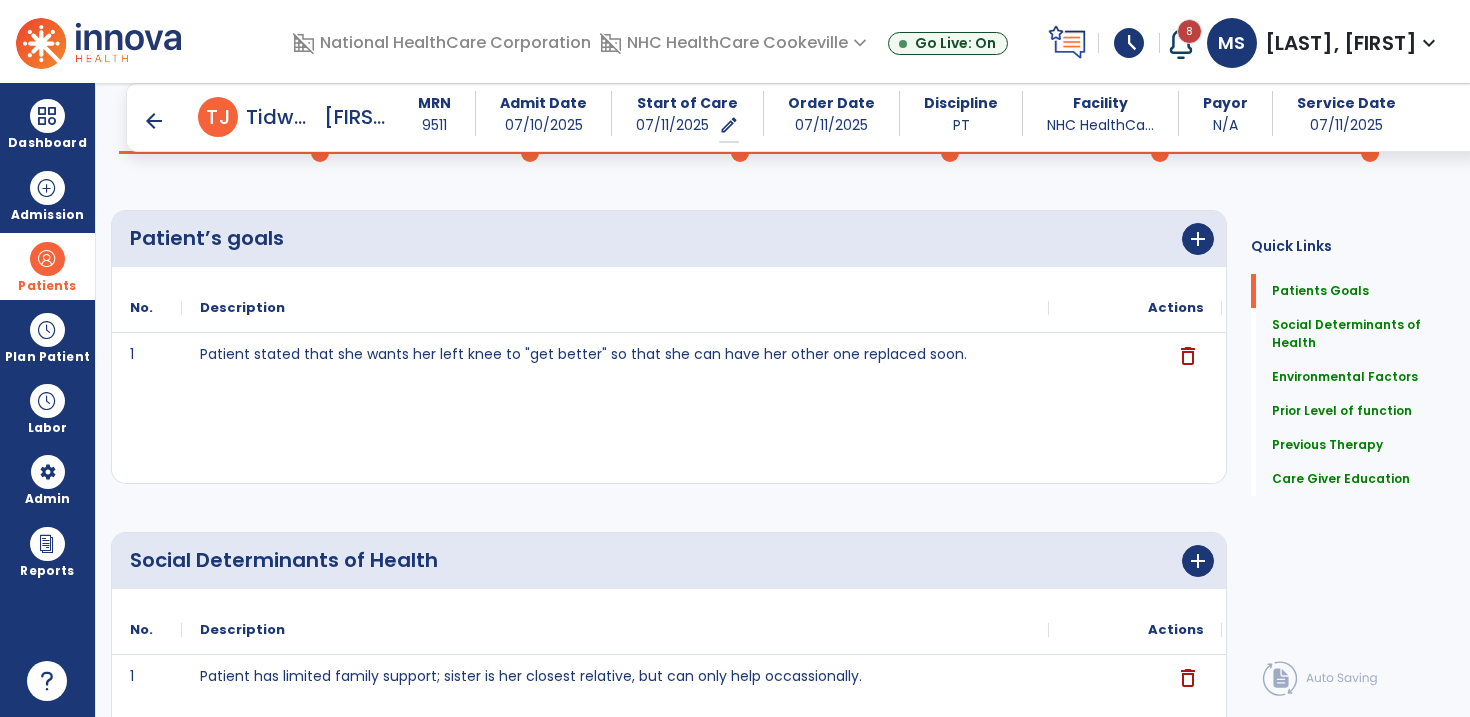 scroll, scrollTop: 0, scrollLeft: 0, axis: both 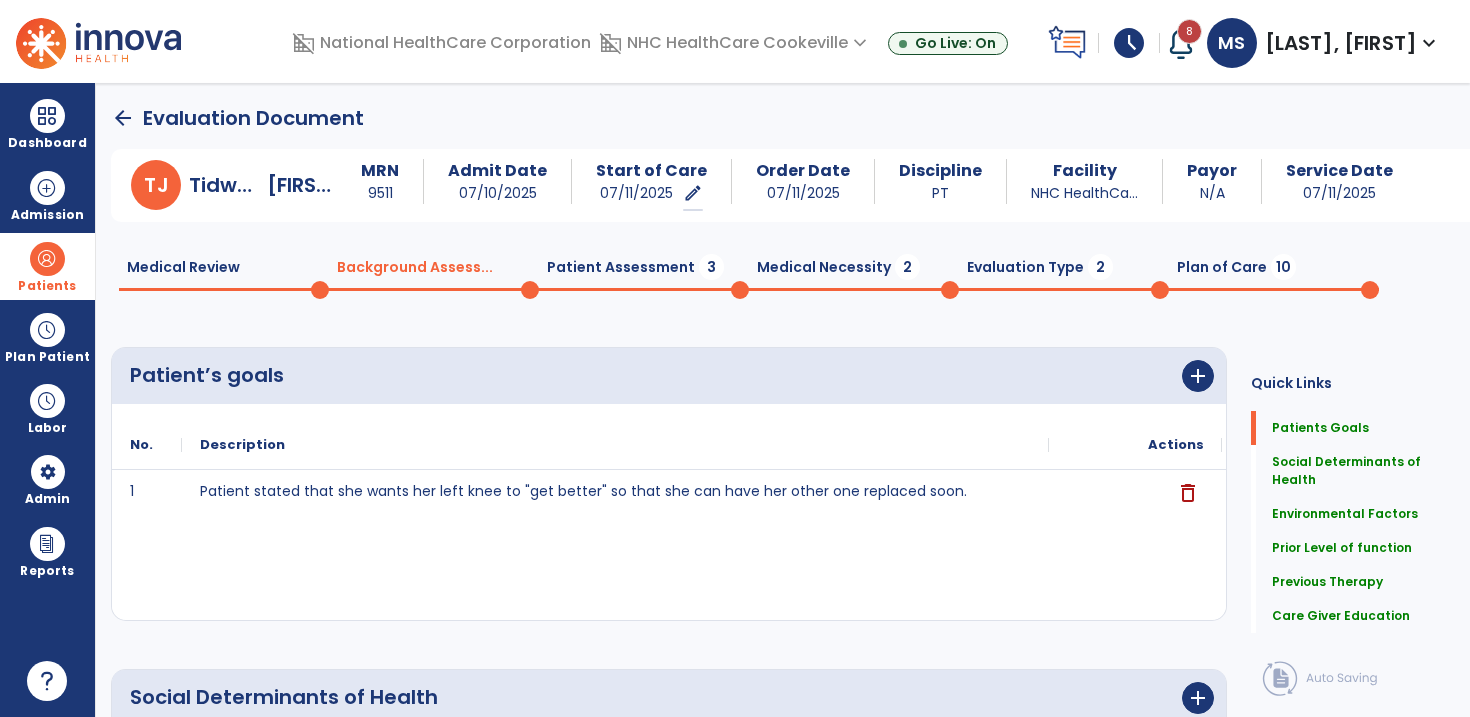 click on "Patient Assessment  3" 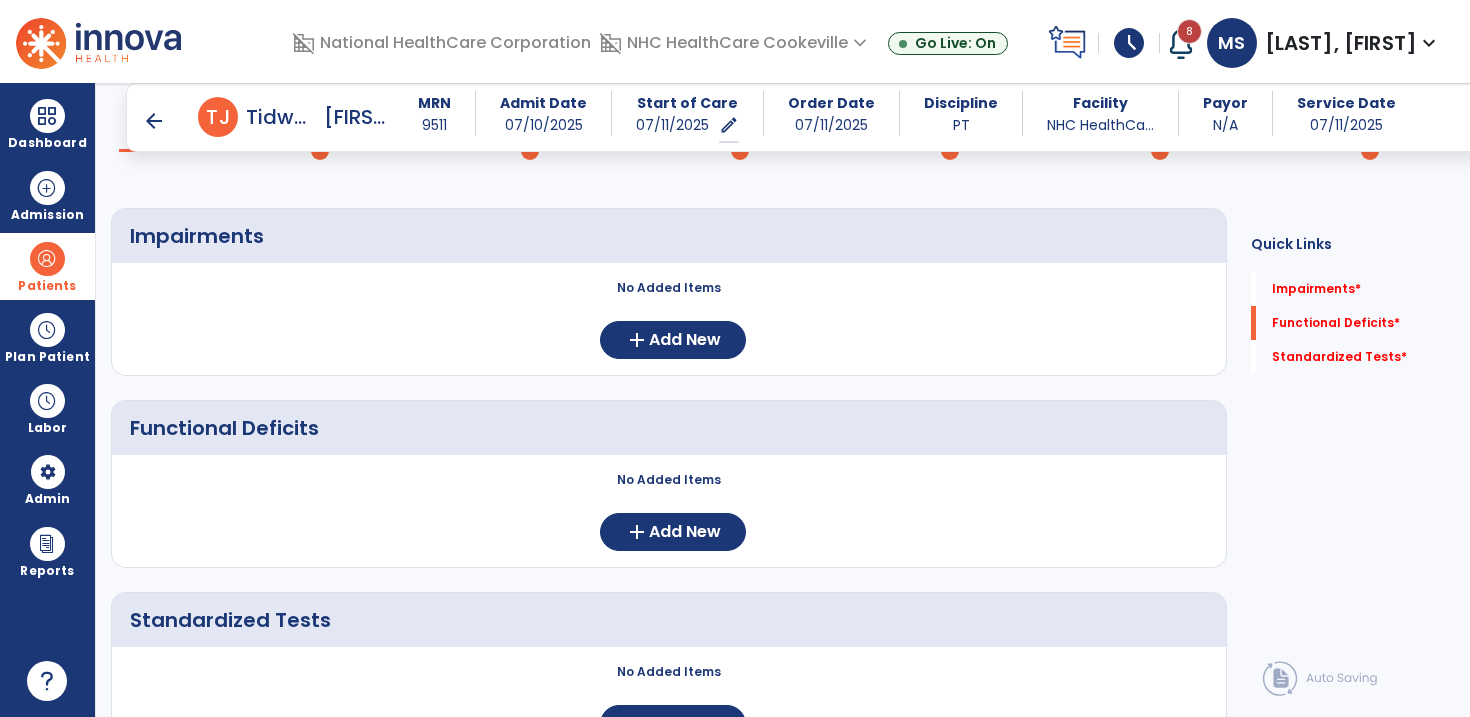 scroll, scrollTop: 134, scrollLeft: 0, axis: vertical 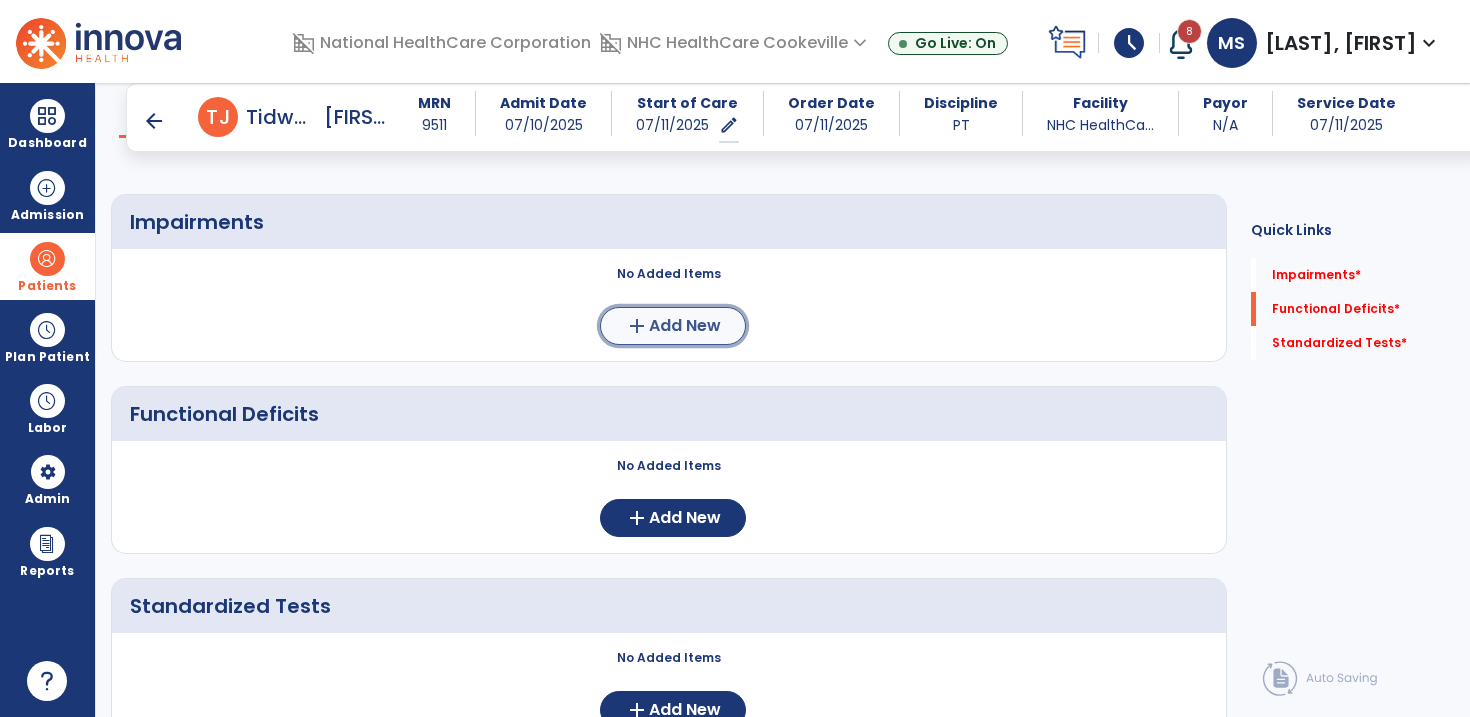 click on "Add New" 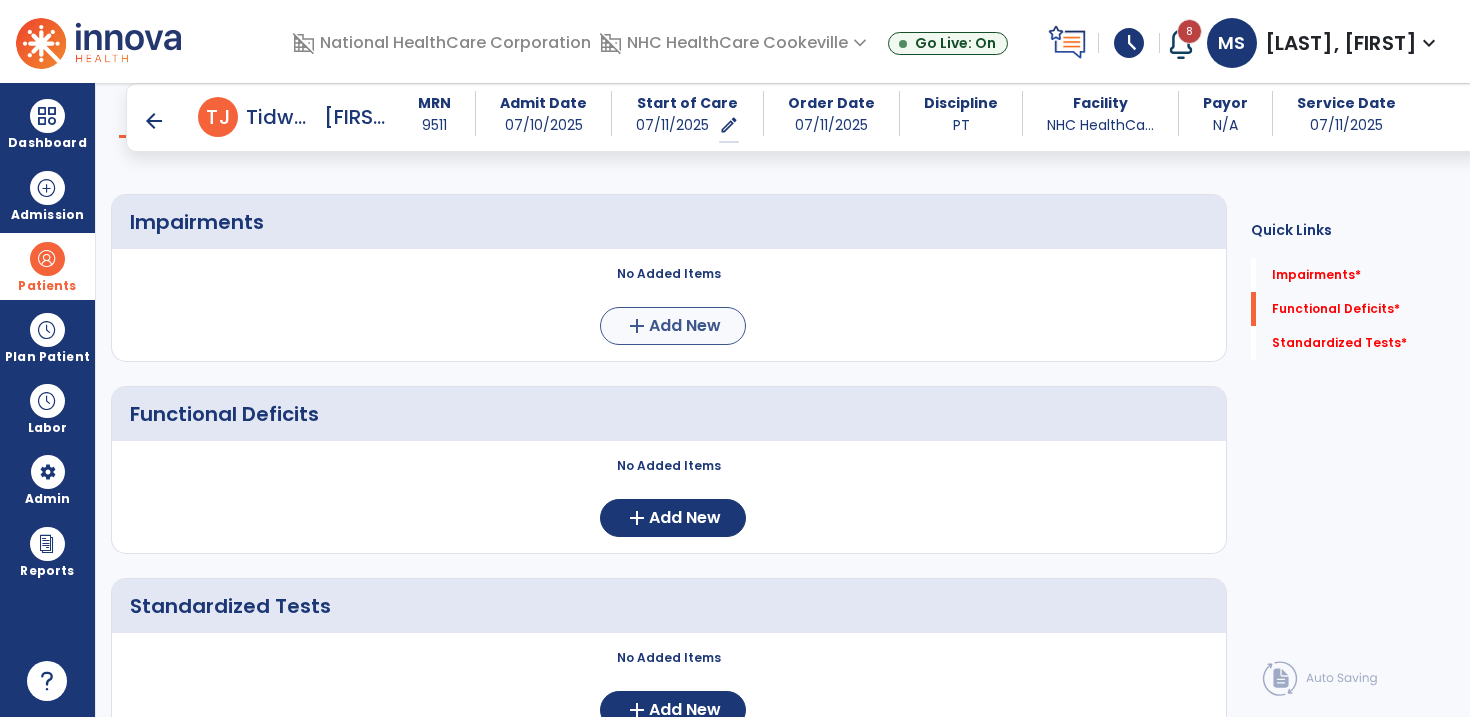 scroll, scrollTop: 0, scrollLeft: 0, axis: both 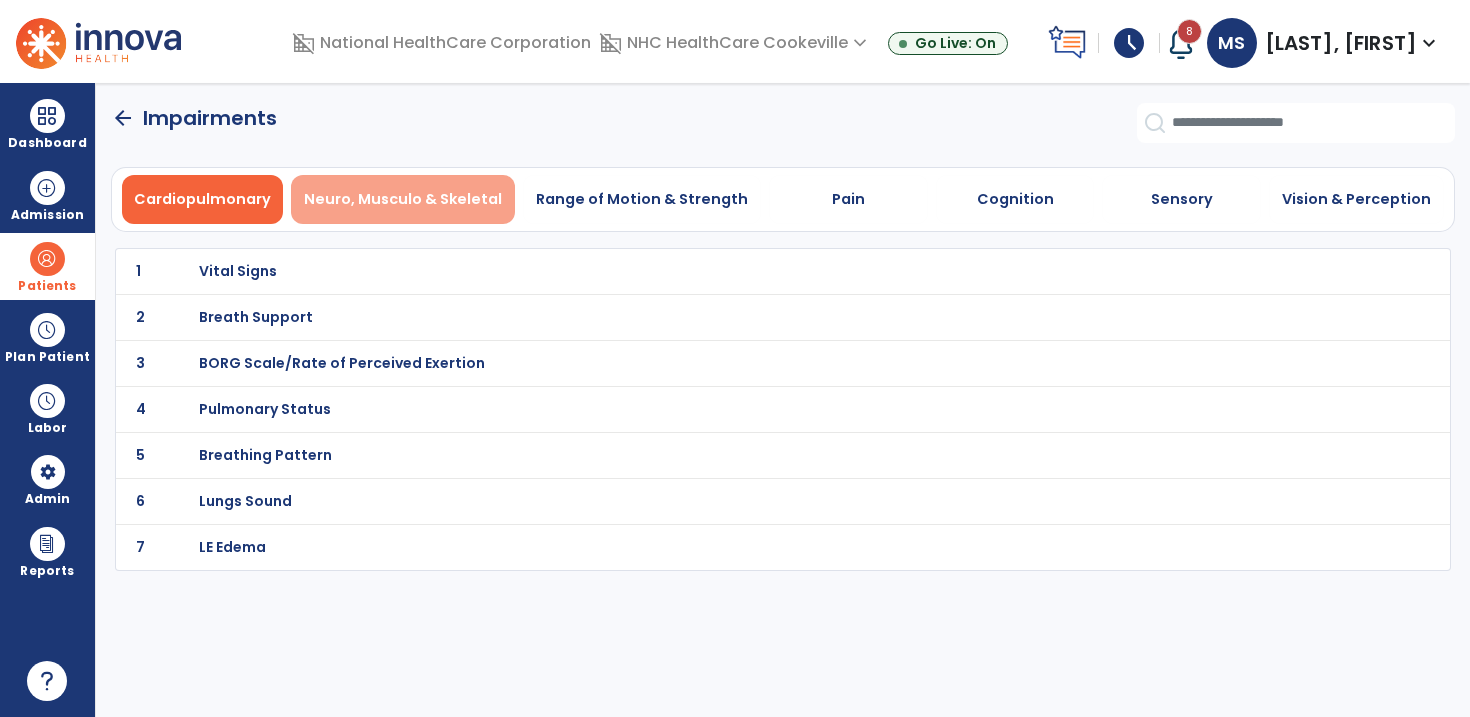 click on "Neuro, Musculo & Skeletal" at bounding box center (403, 199) 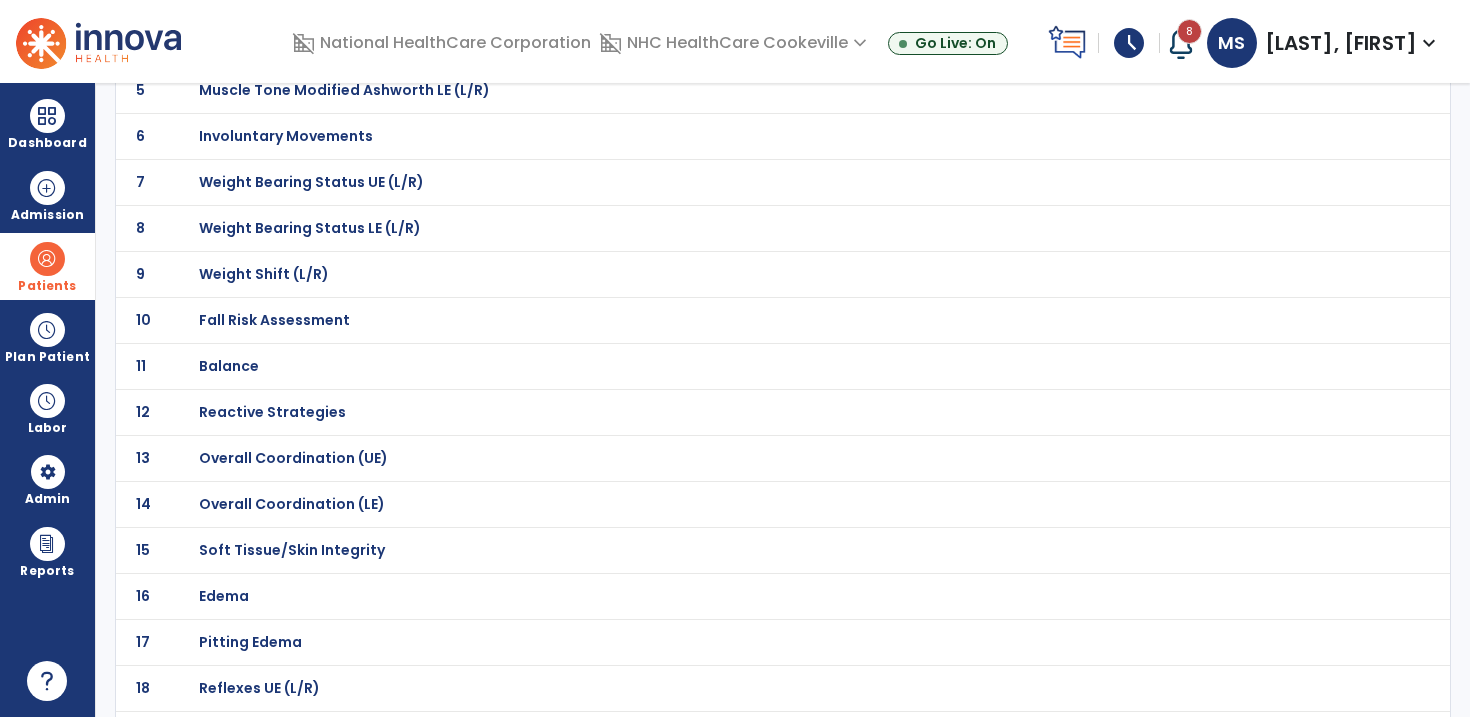 scroll, scrollTop: 388, scrollLeft: 0, axis: vertical 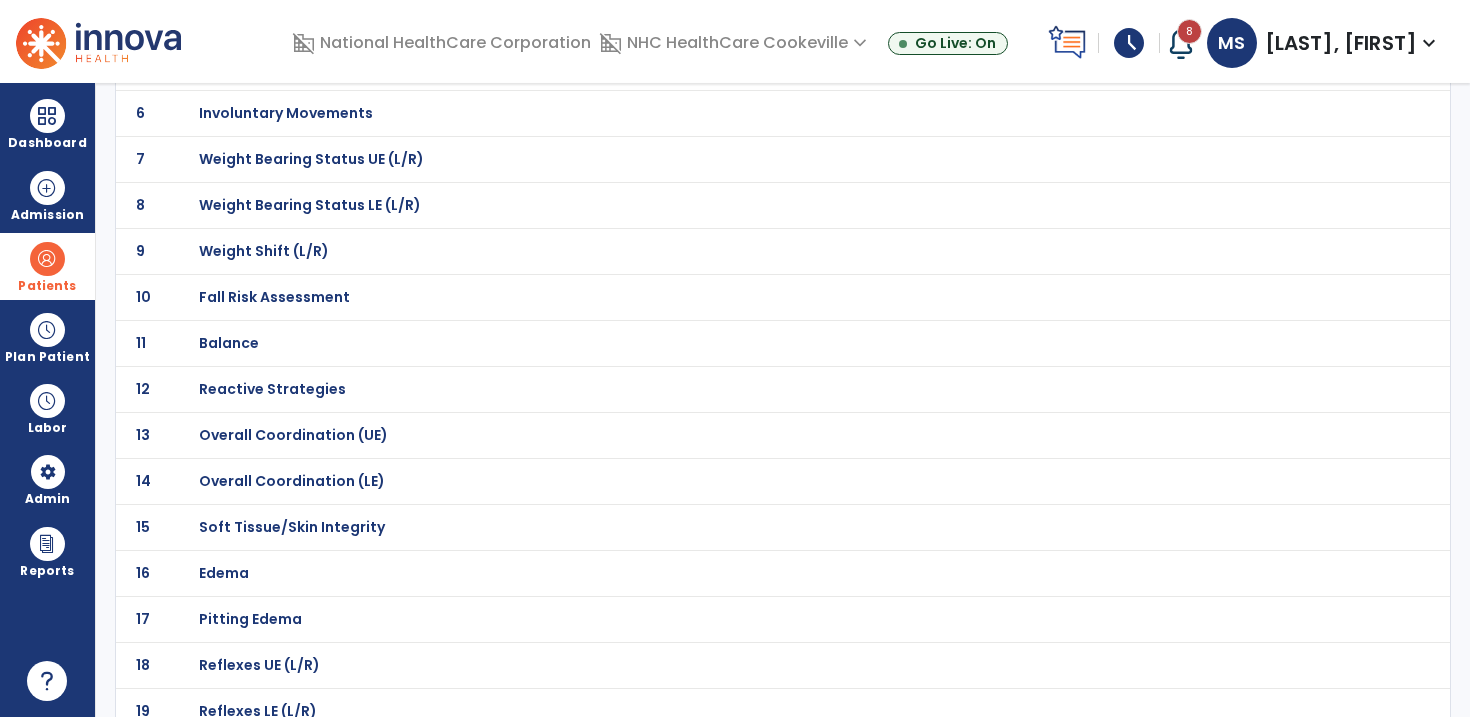 click on "Weight Bearing Status LE (L/R)" at bounding box center [270, -117] 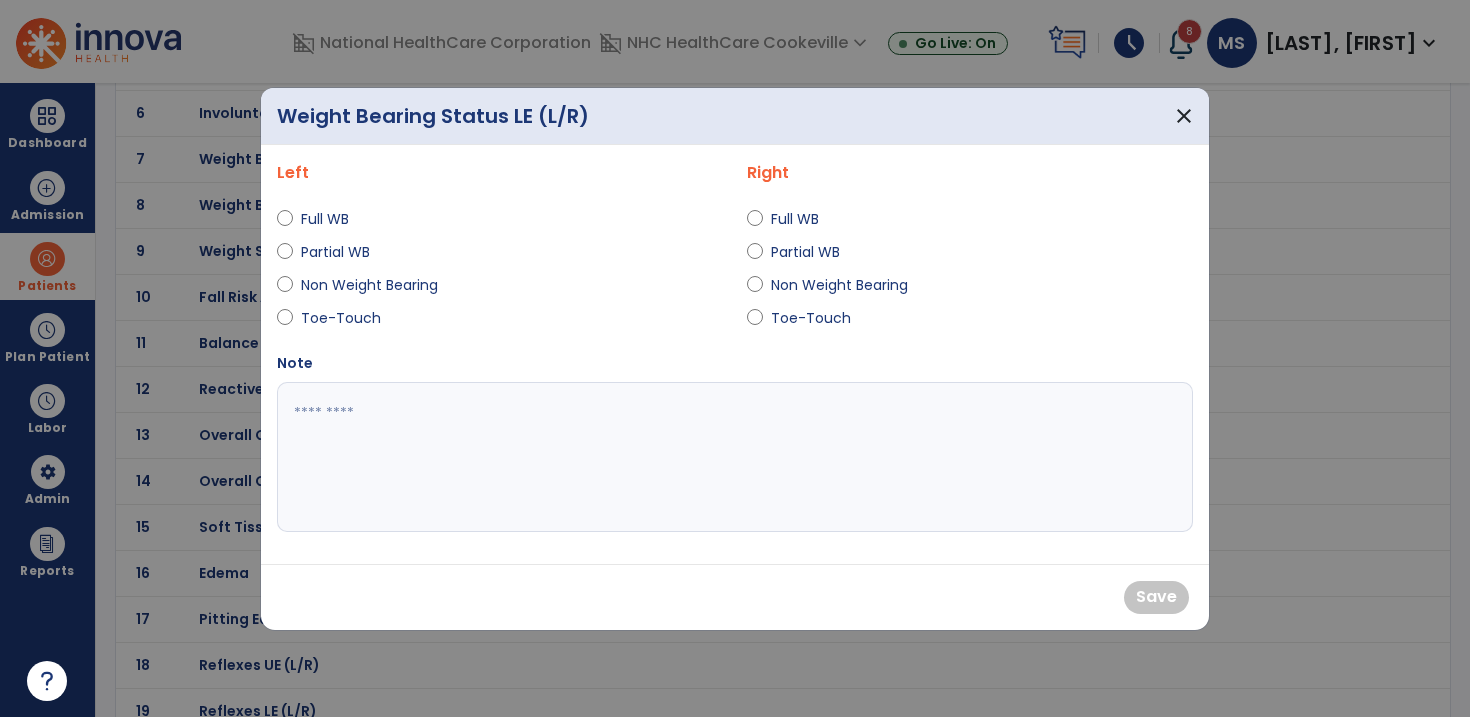 click on "Full WB" at bounding box center [336, 219] 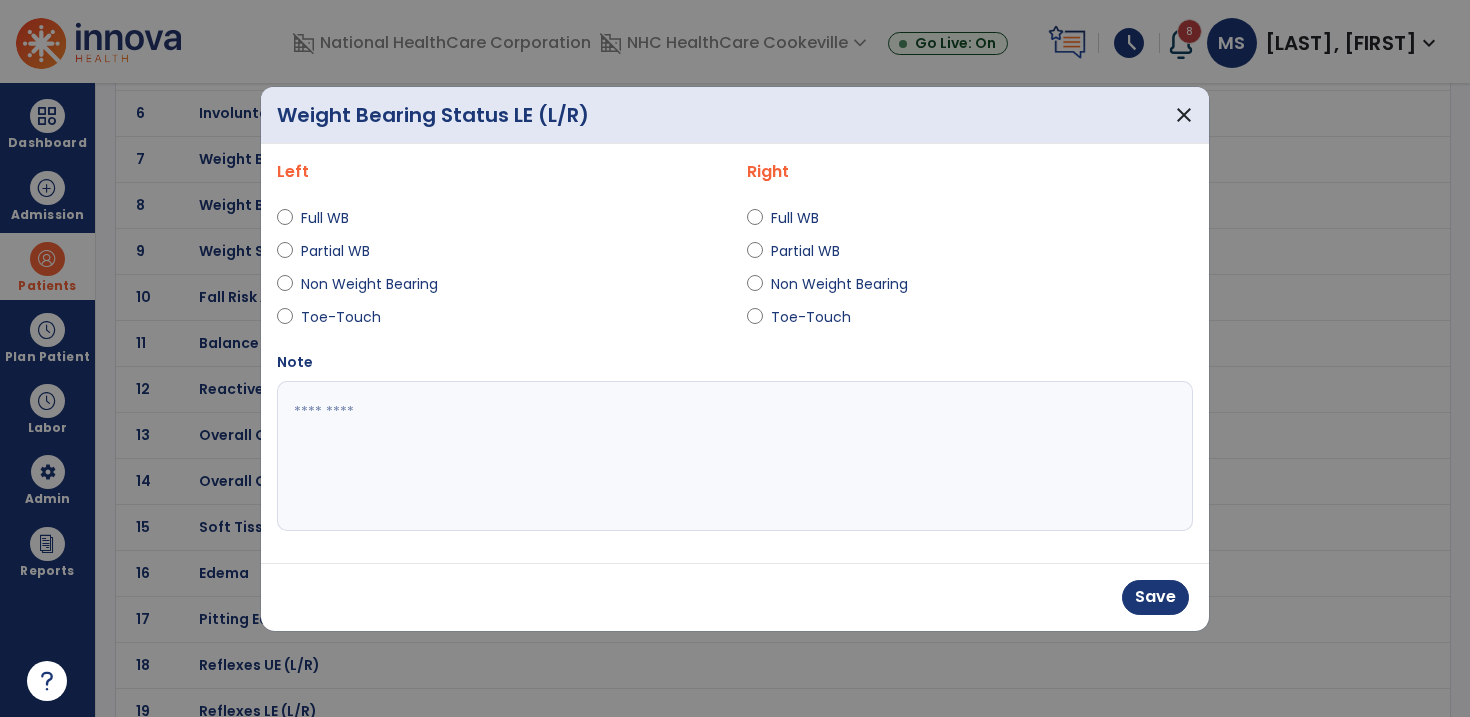 click on "Full WB" at bounding box center (806, 218) 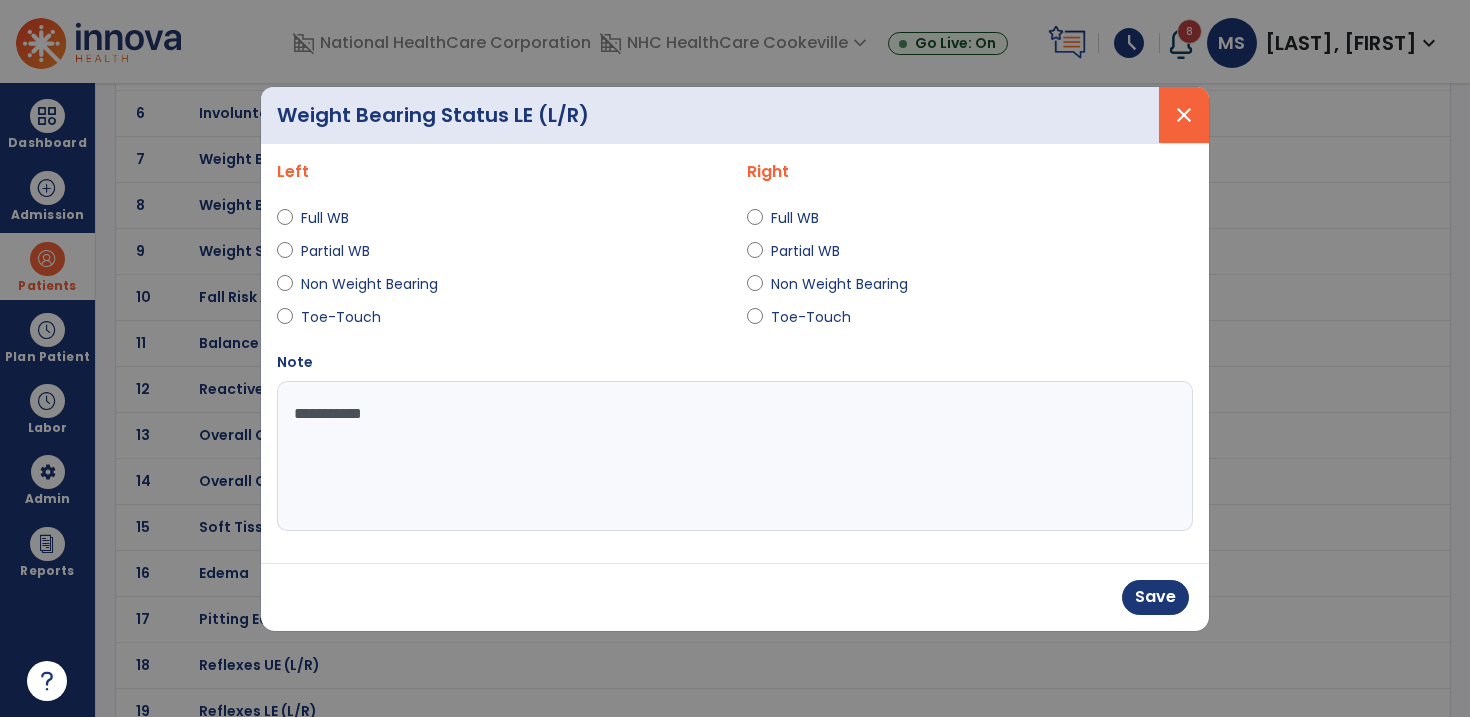 type on "**********" 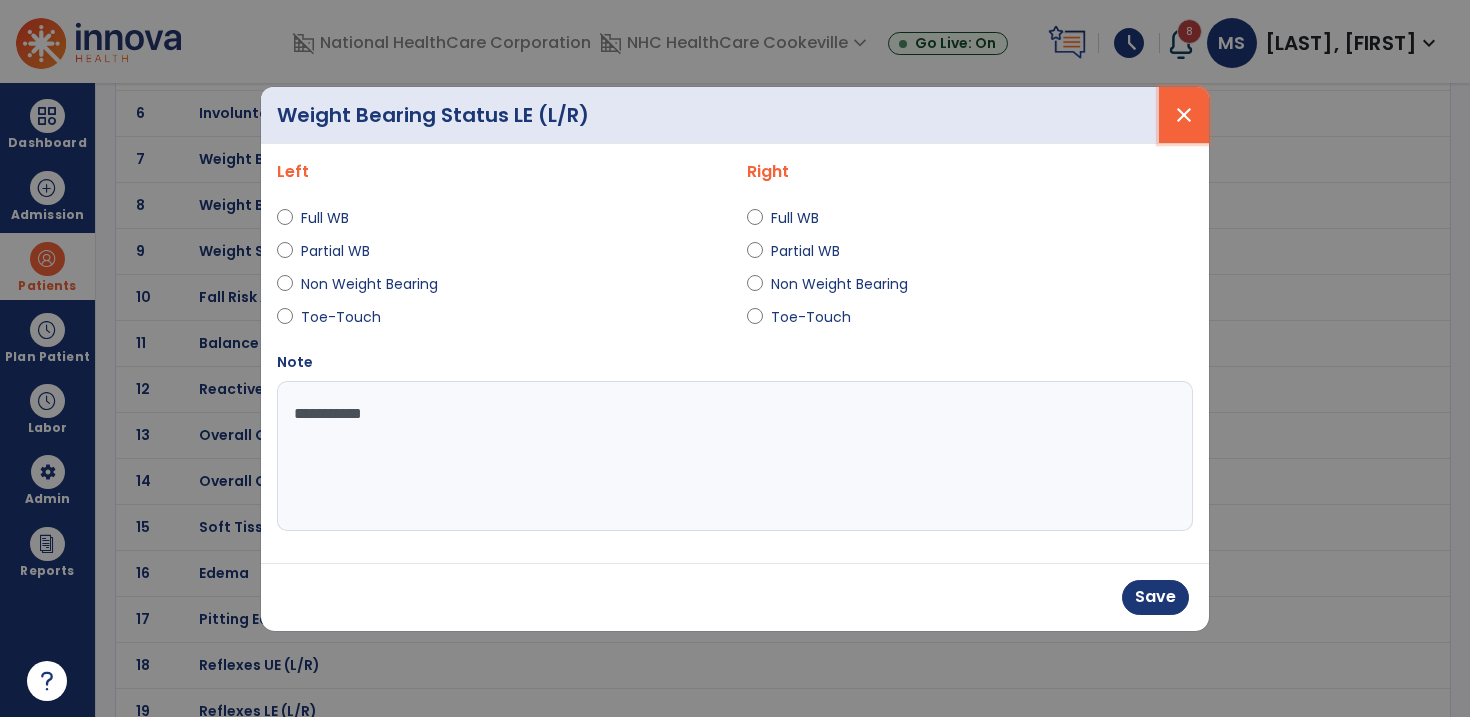 click on "close" at bounding box center (1184, 115) 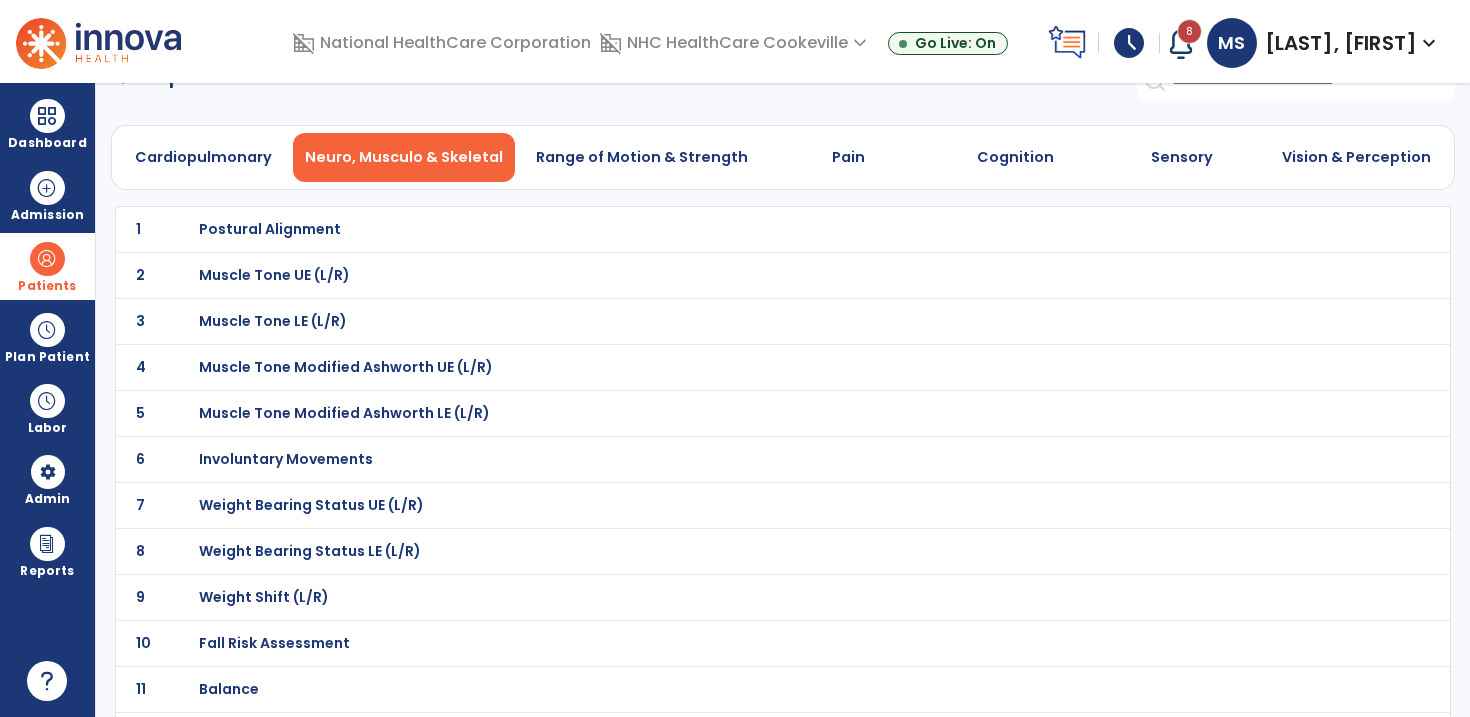 scroll, scrollTop: 0, scrollLeft: 0, axis: both 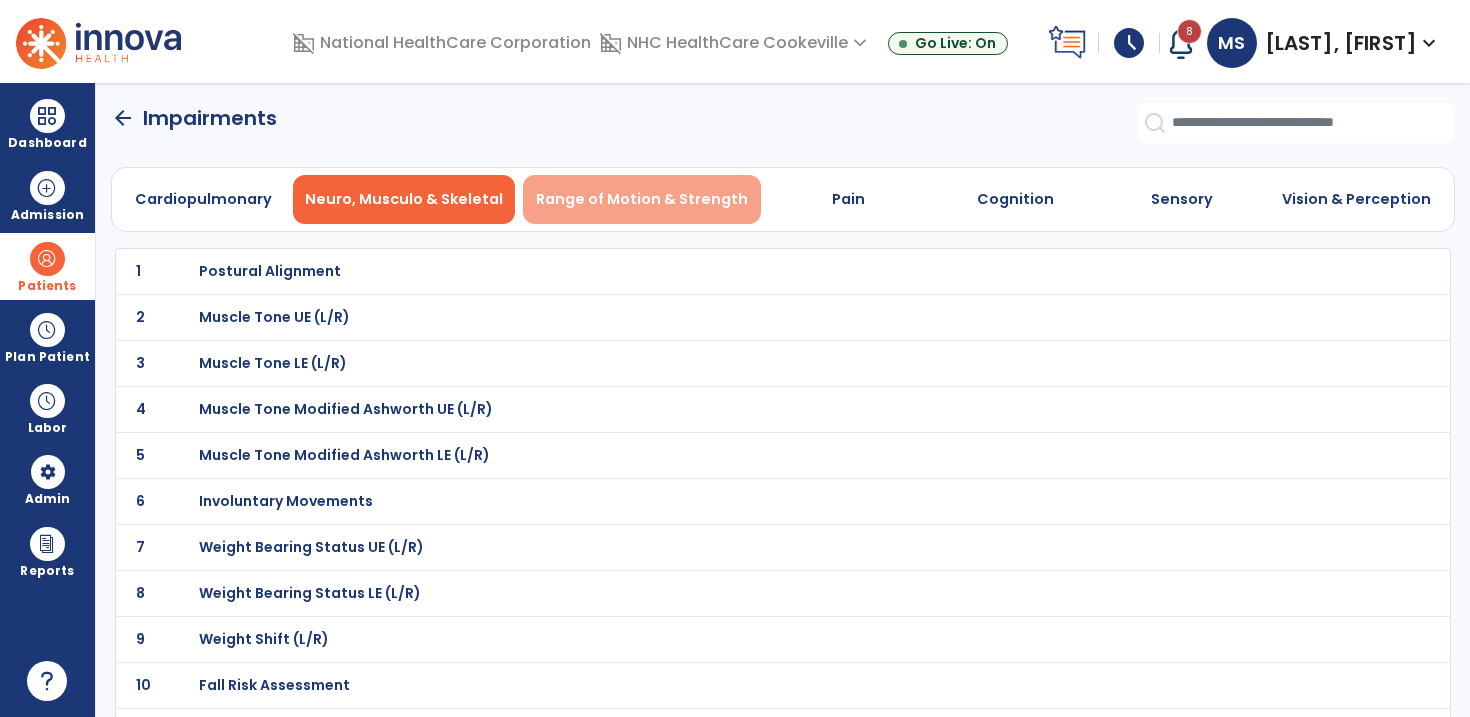 click on "Range of Motion & Strength" at bounding box center [642, 199] 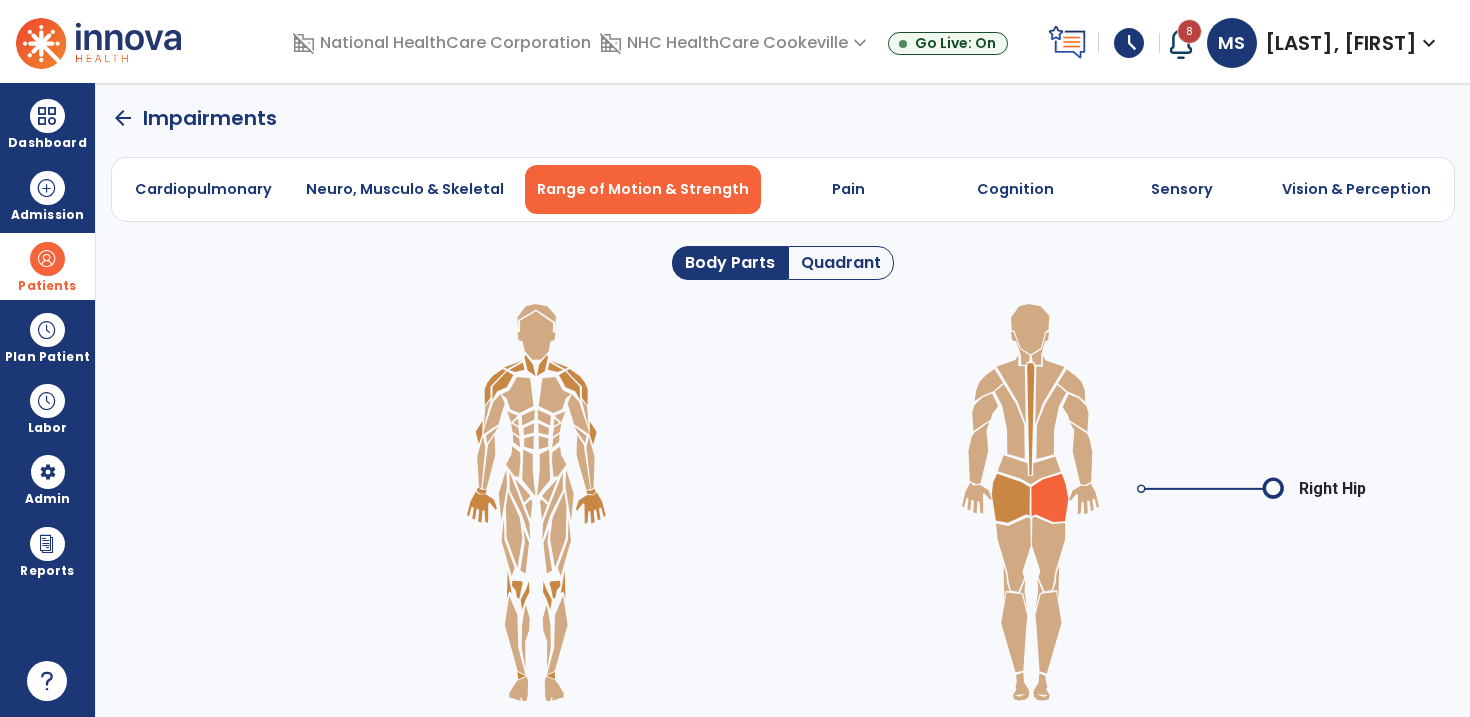 click 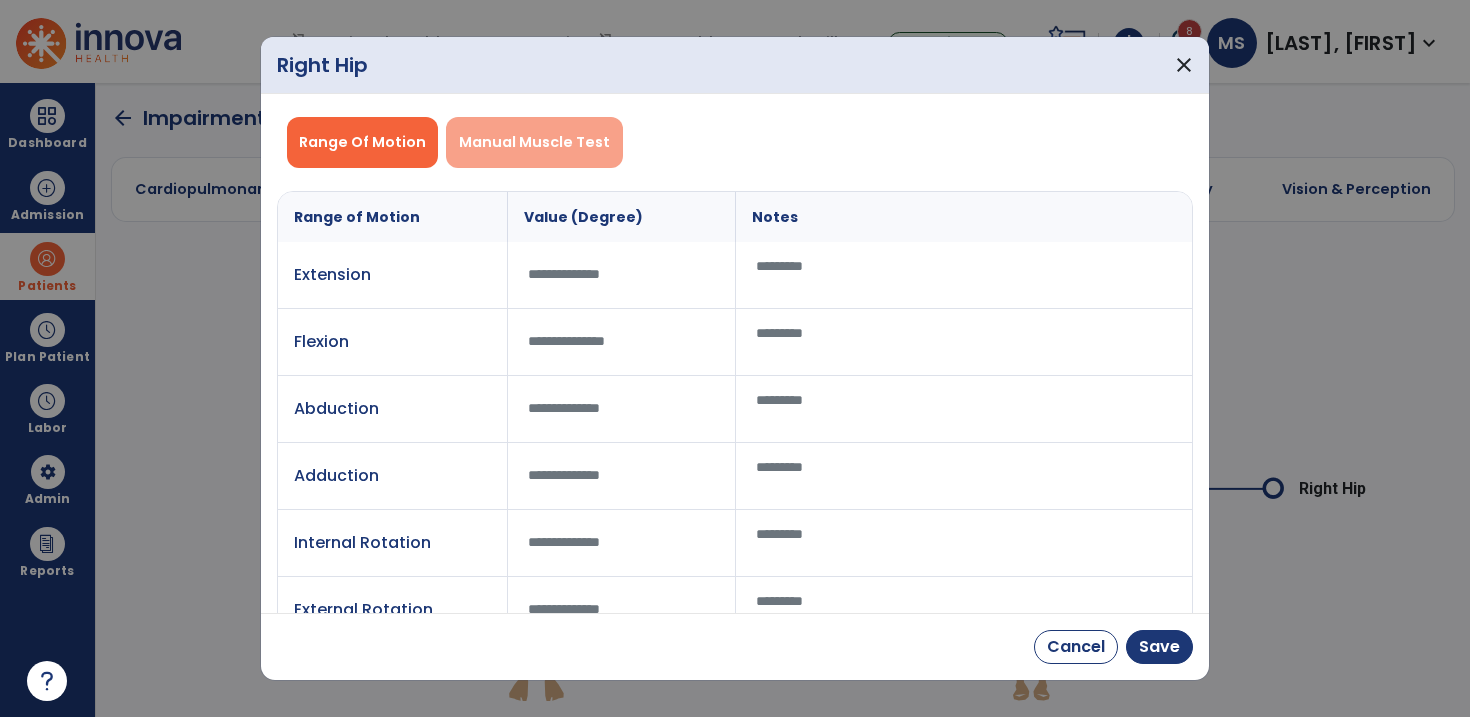 click on "Manual Muscle Test" at bounding box center [534, 142] 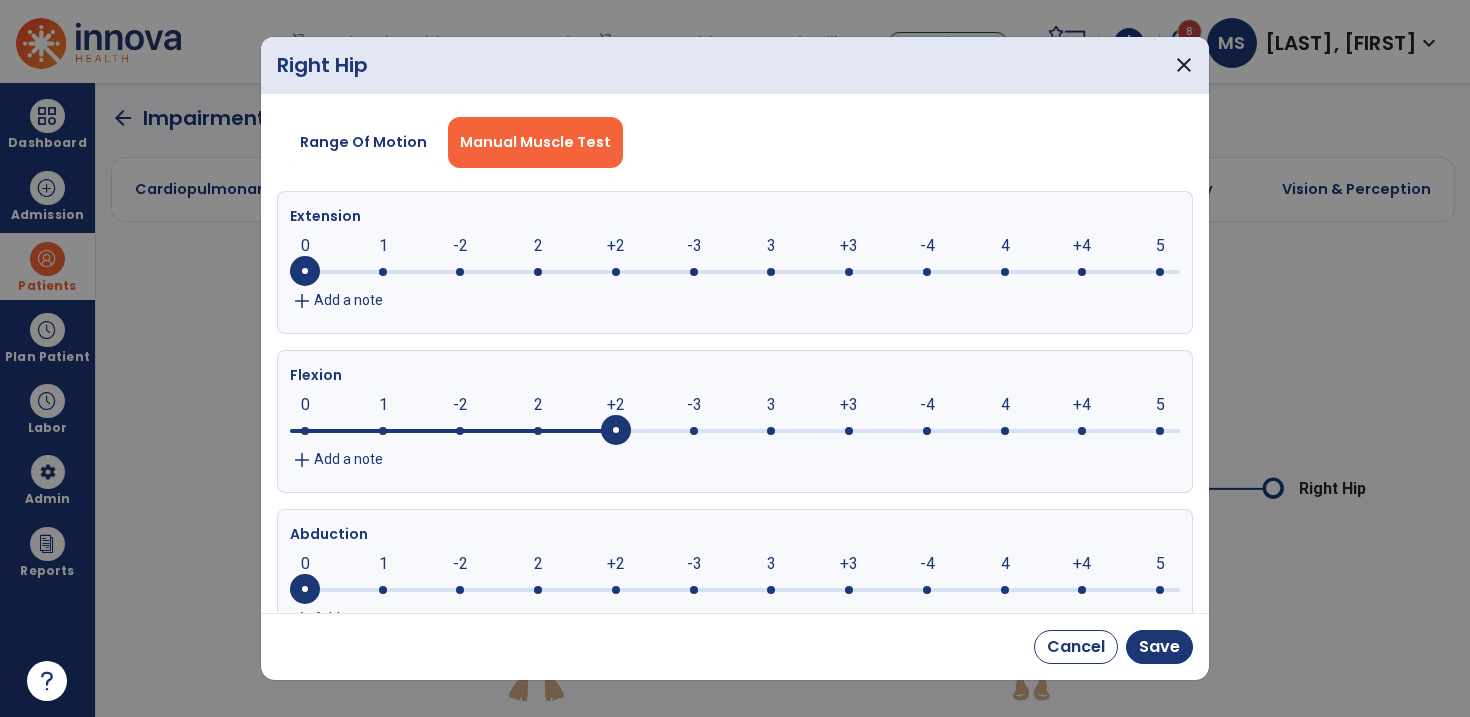 click 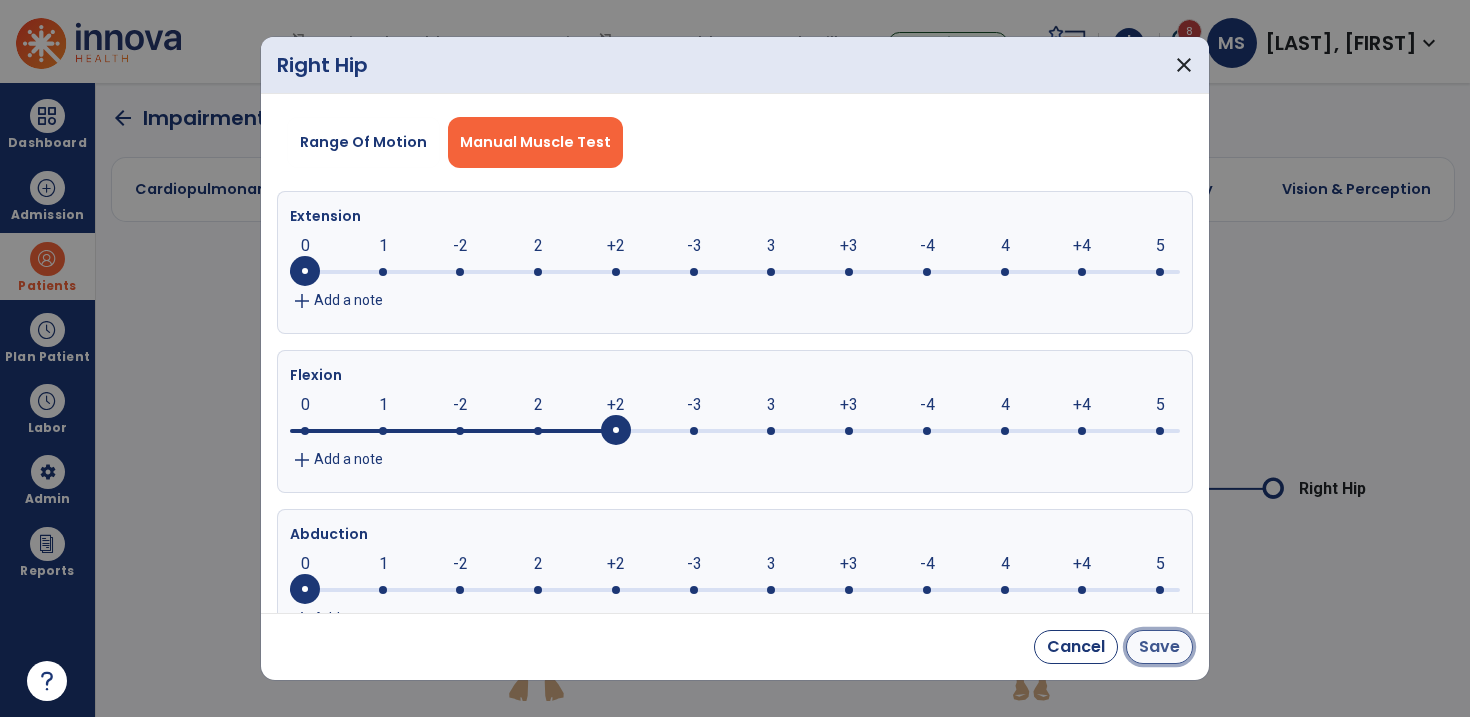 click on "Save" at bounding box center [1159, 647] 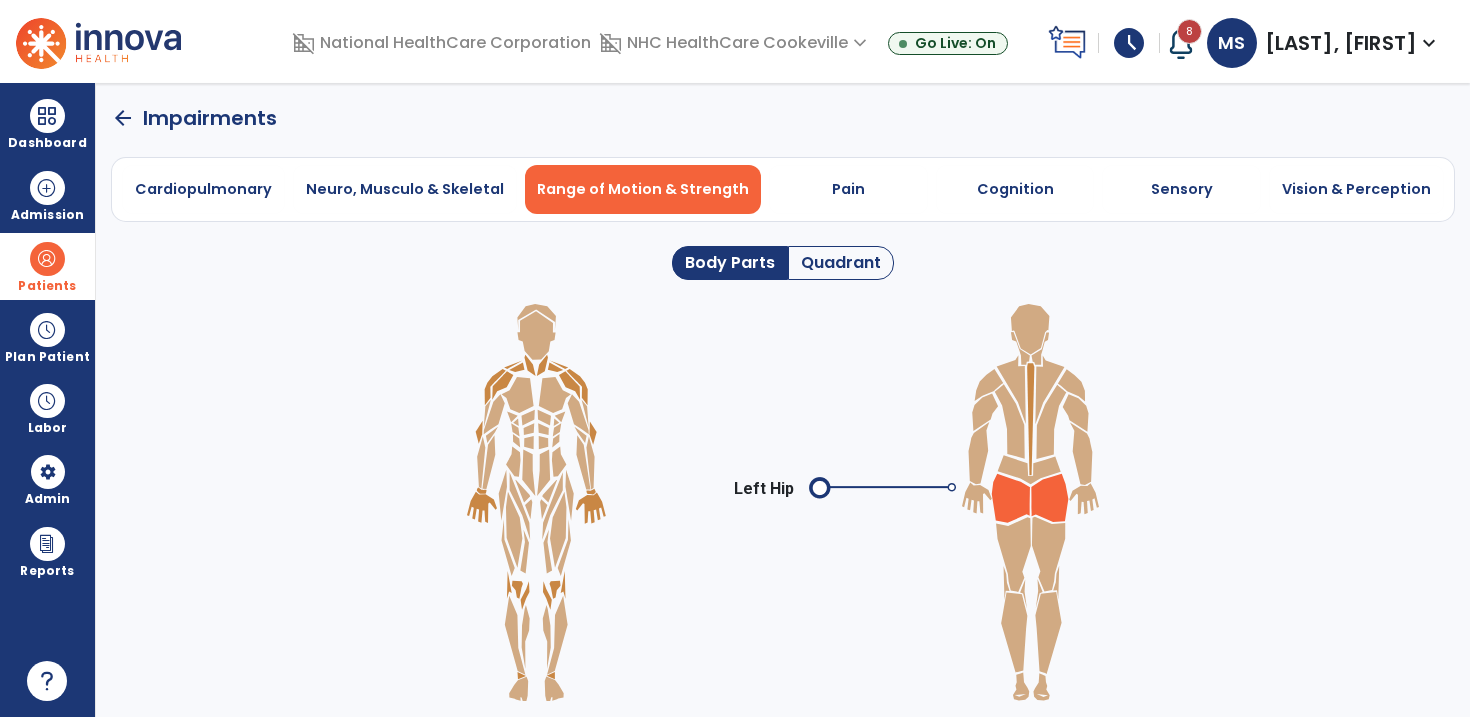 click 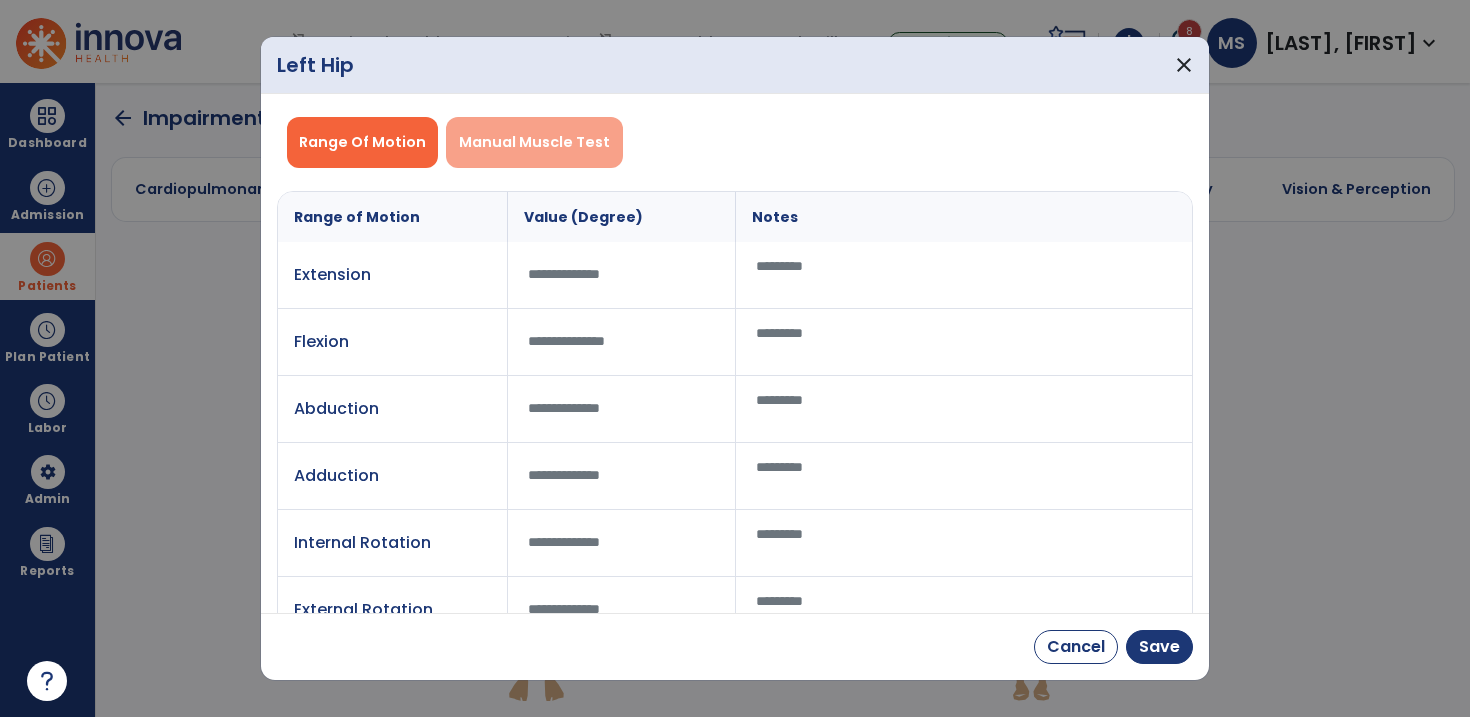 click on "Manual Muscle Test" at bounding box center [534, 142] 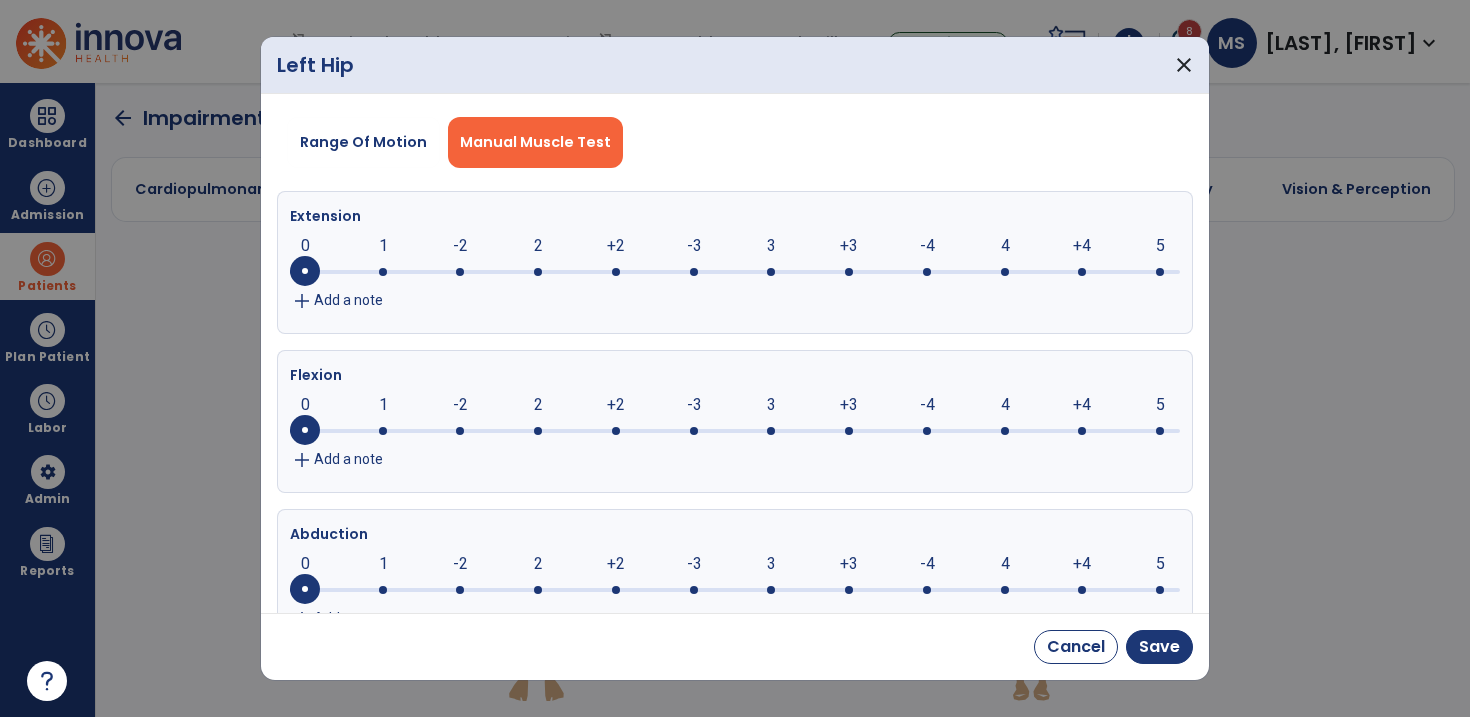 click 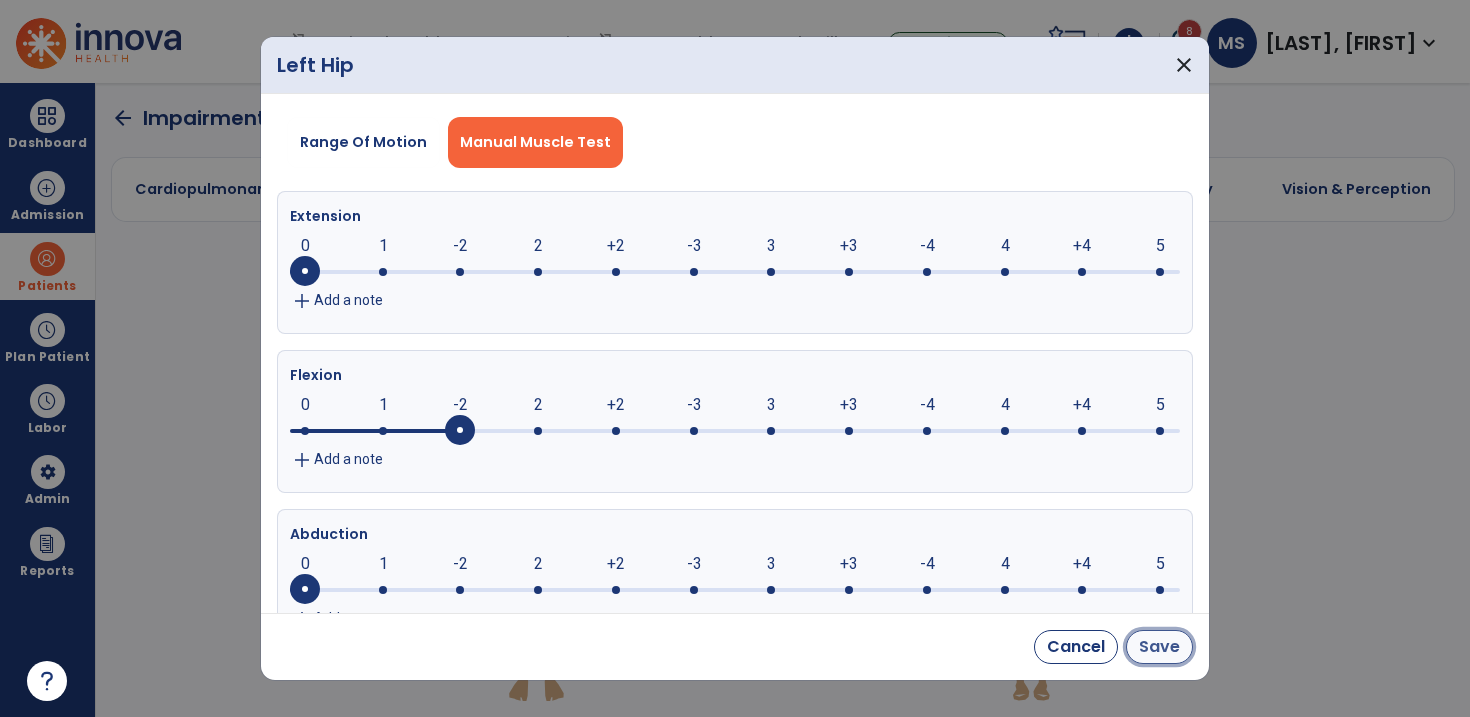 click on "Save" at bounding box center [1159, 647] 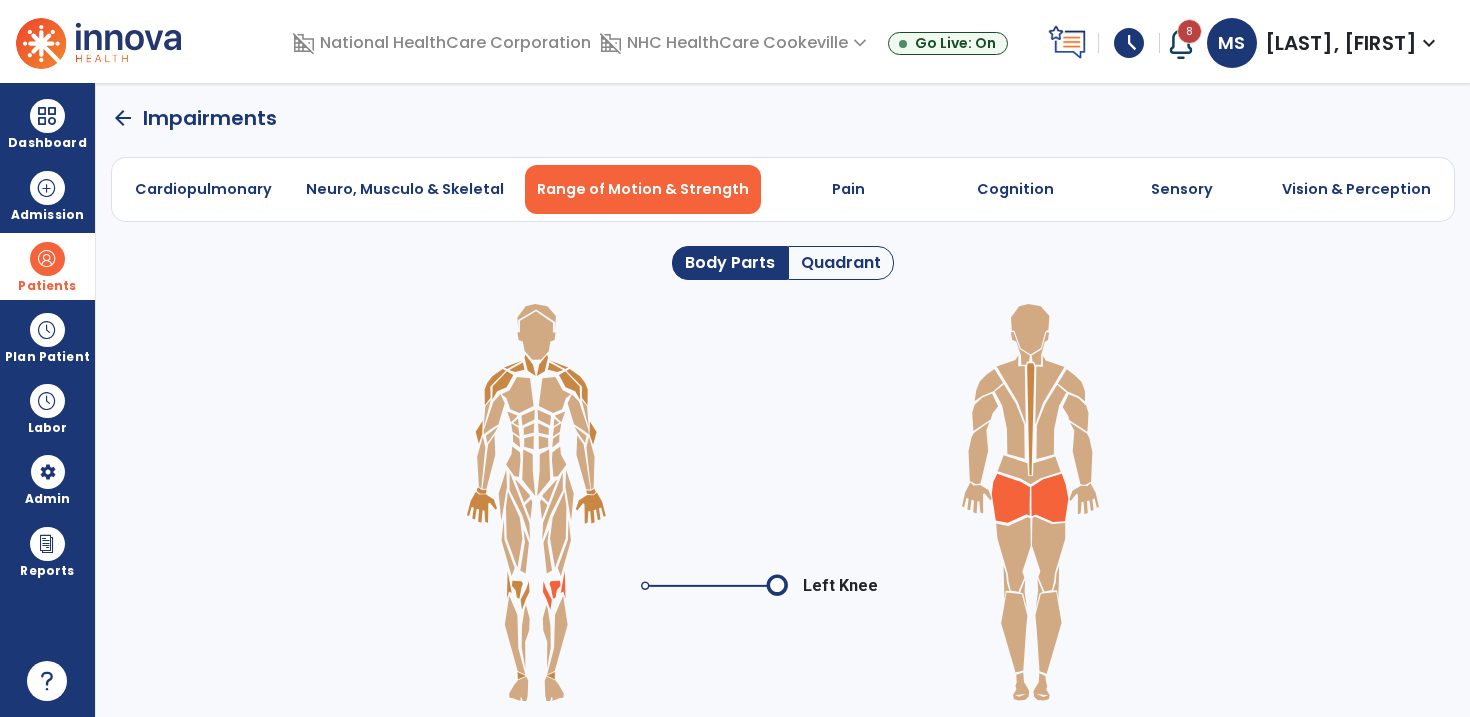 click 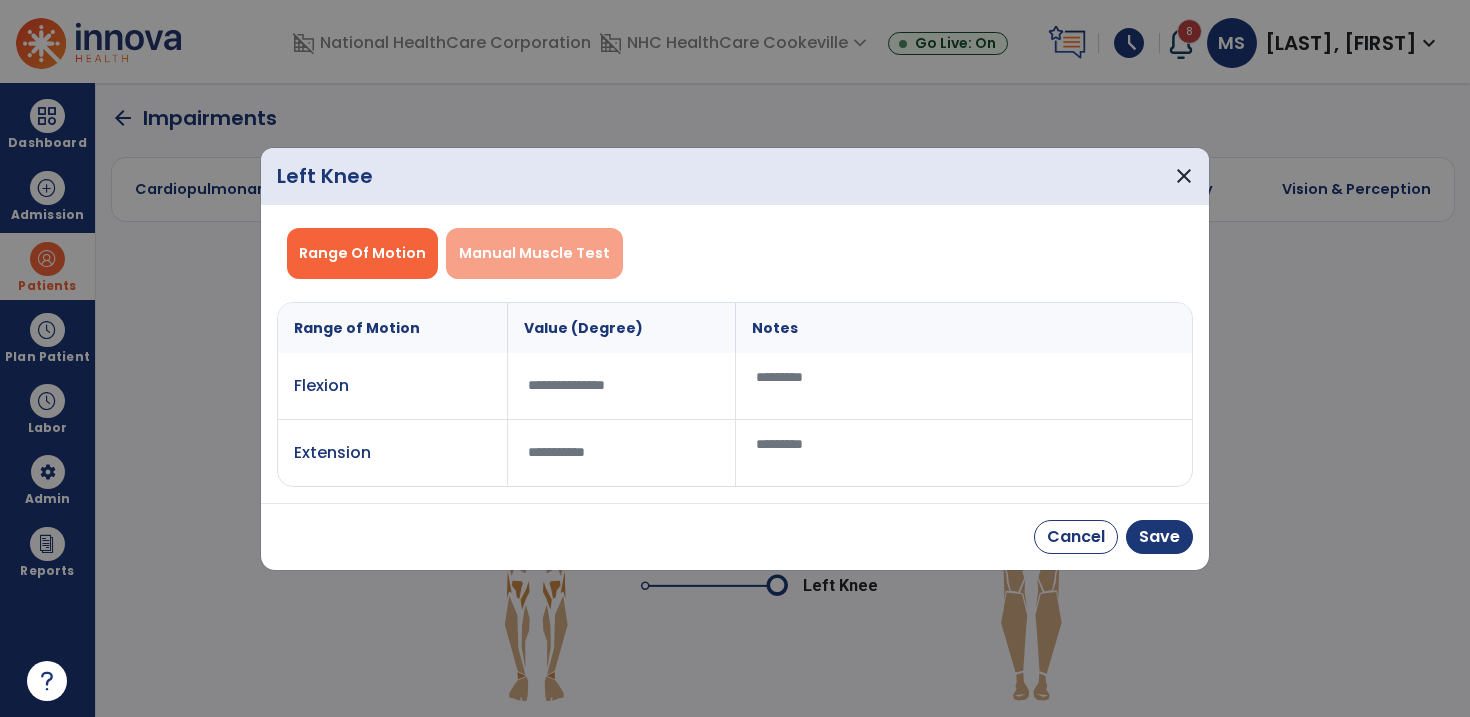 click on "Manual Muscle Test" at bounding box center (534, 253) 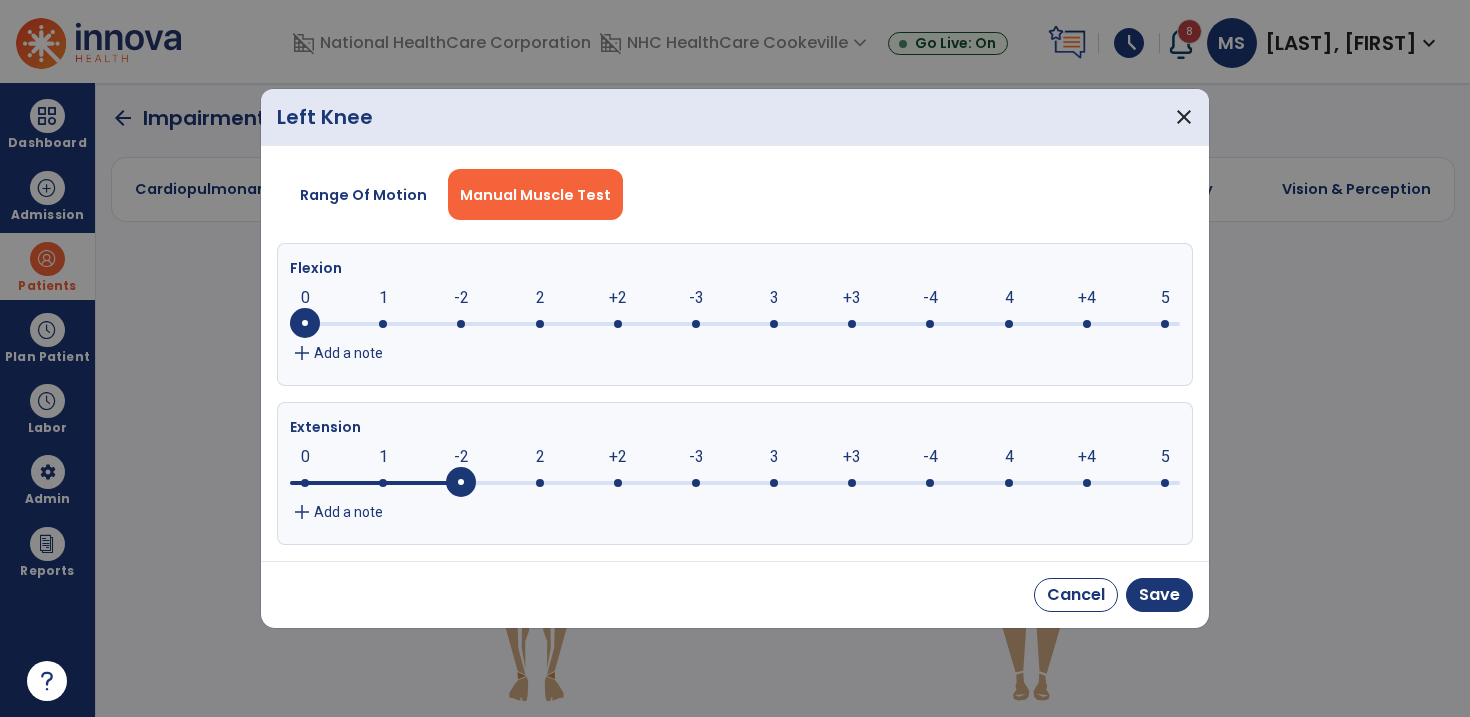 click 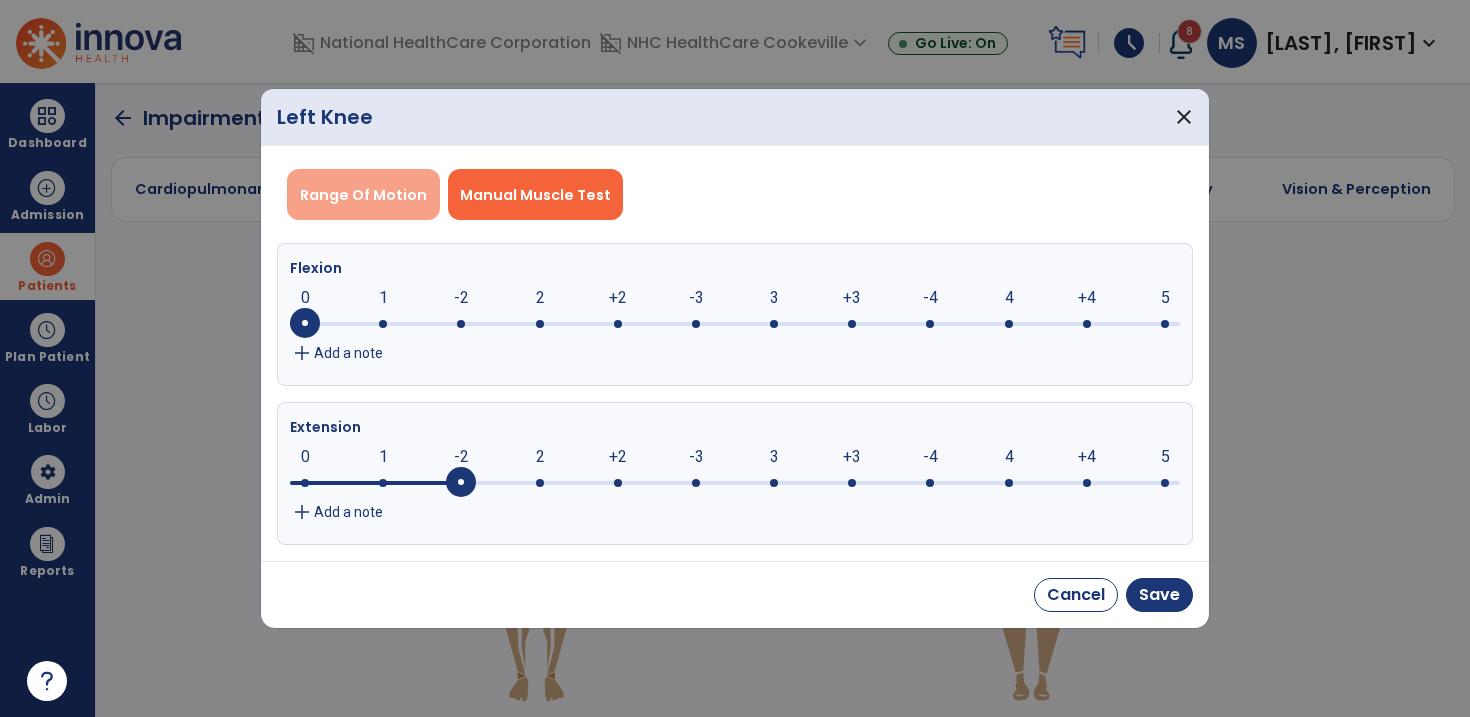 click on "Range Of Motion" at bounding box center [363, 195] 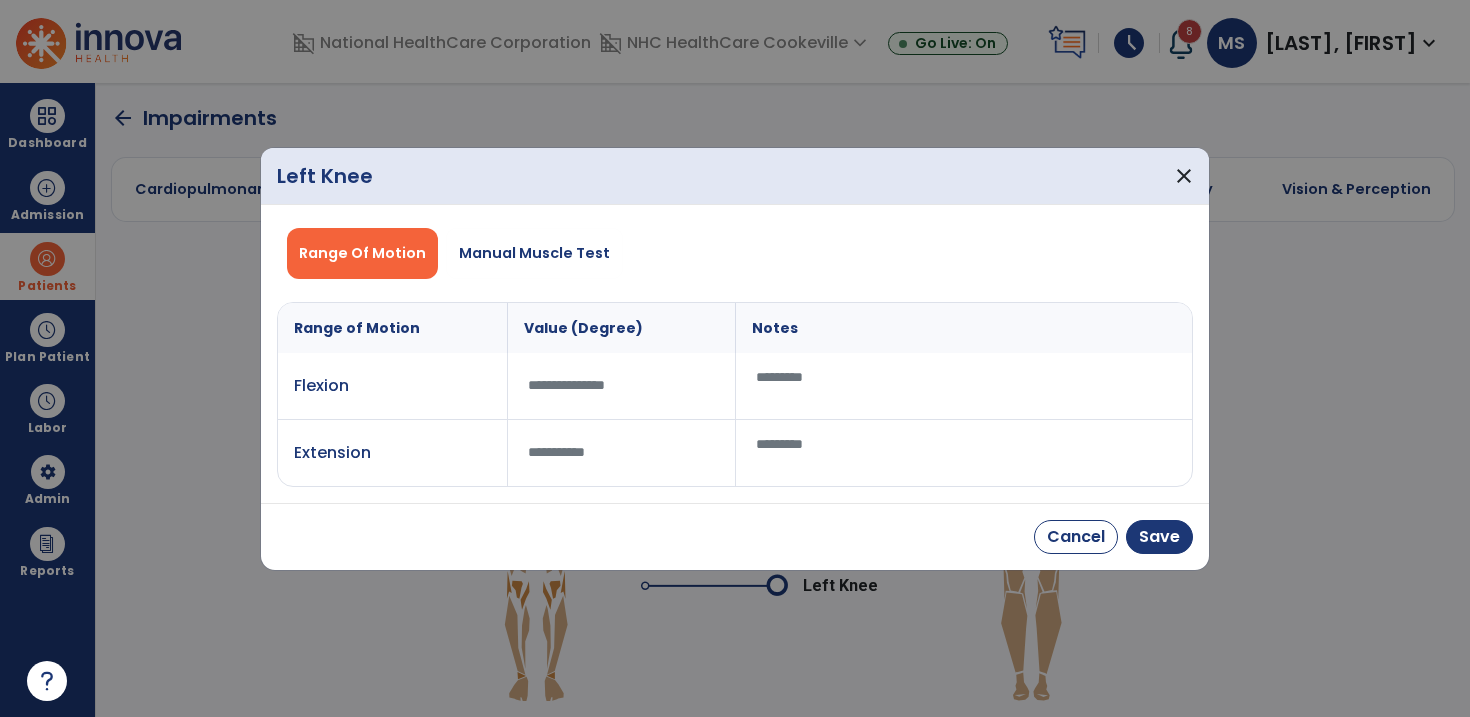 click at bounding box center [621, 386] 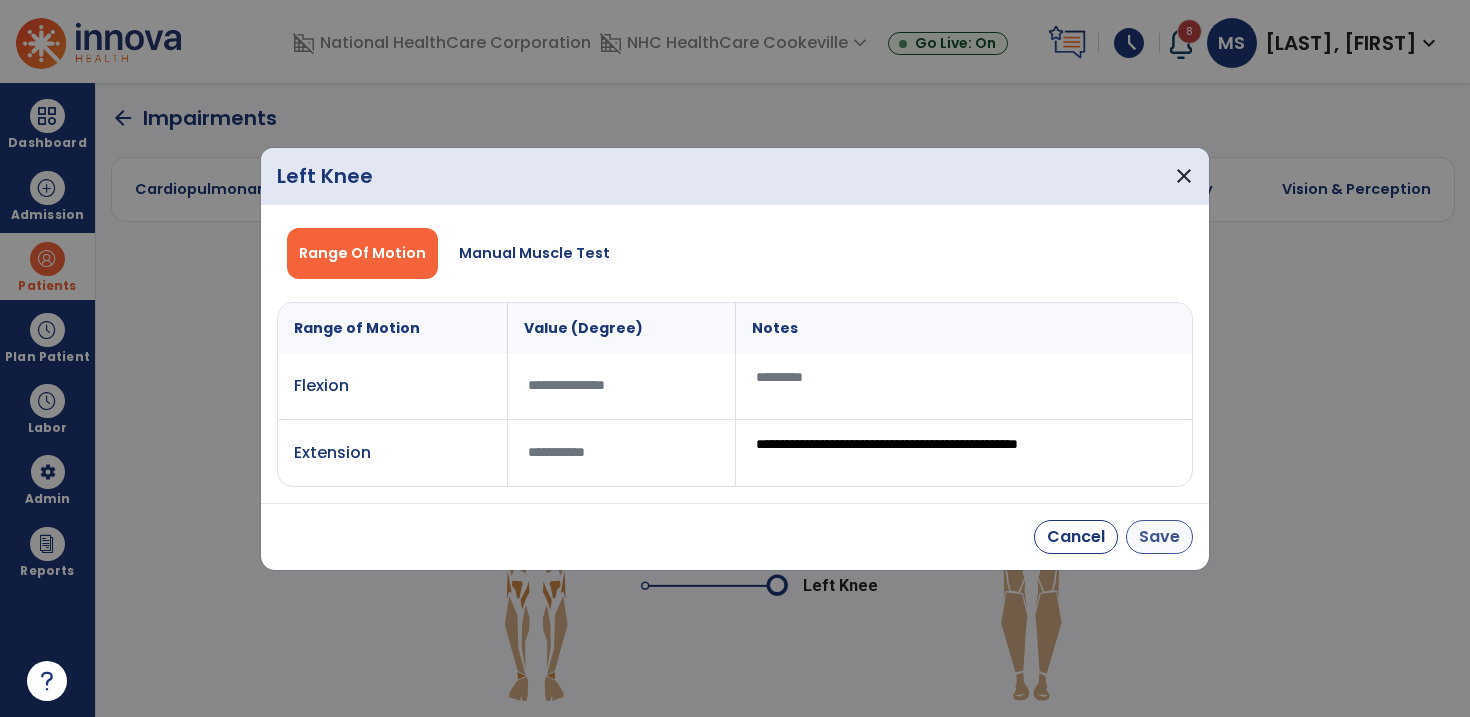 type on "**********" 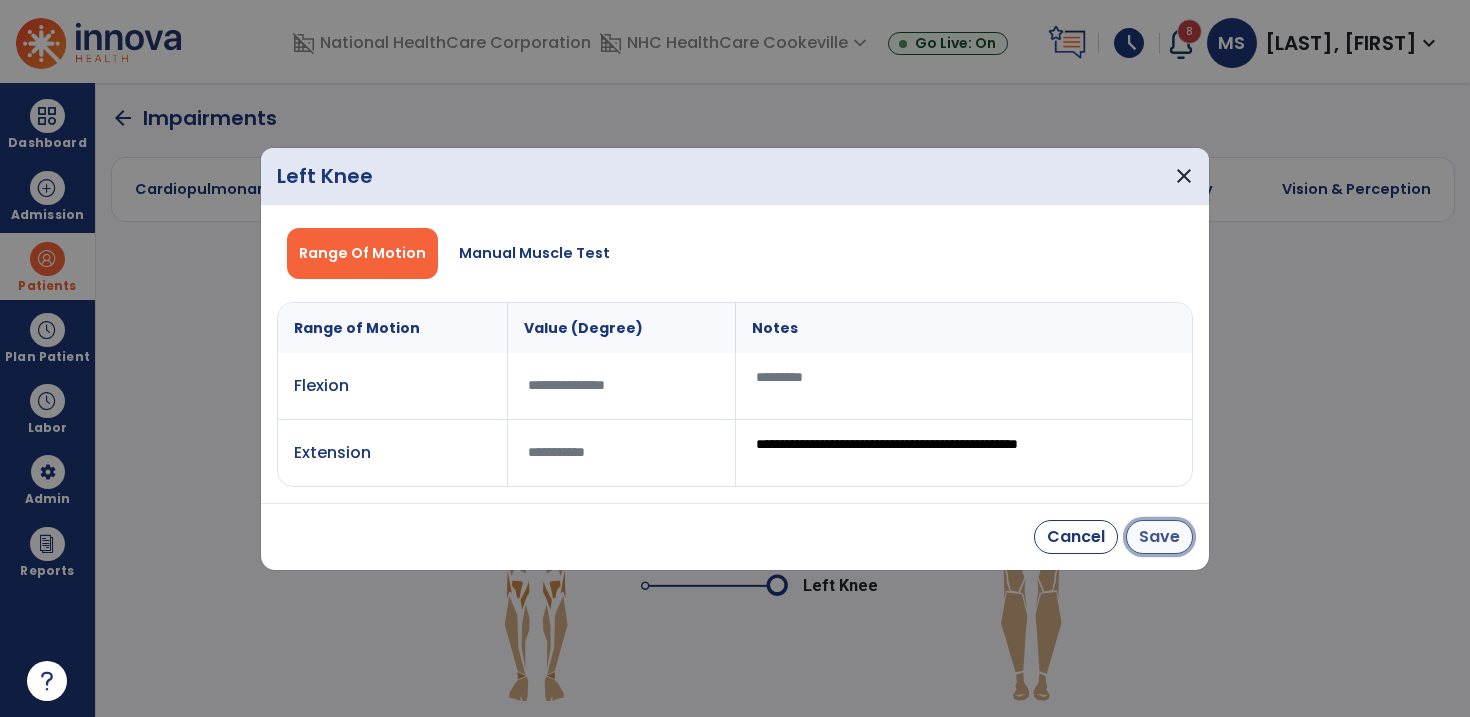 click on "Save" at bounding box center [1159, 537] 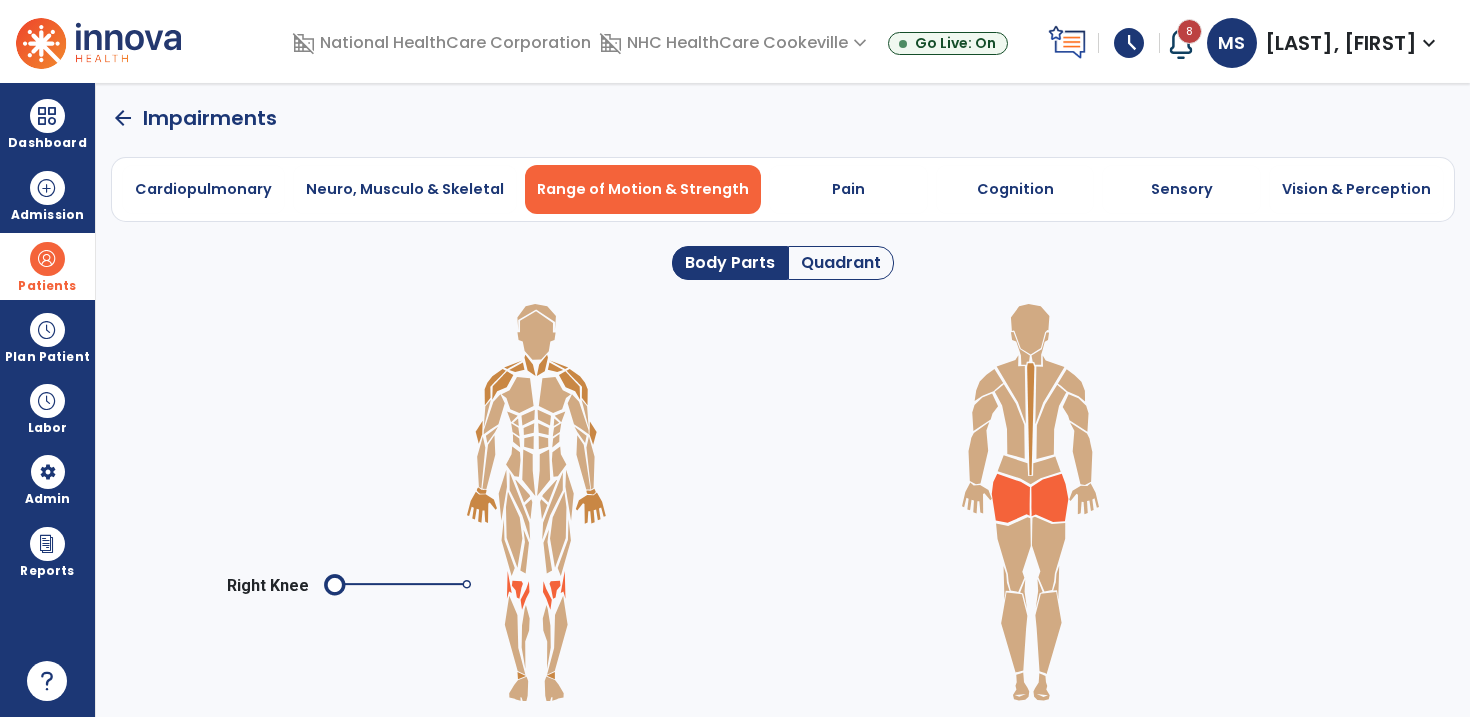 click 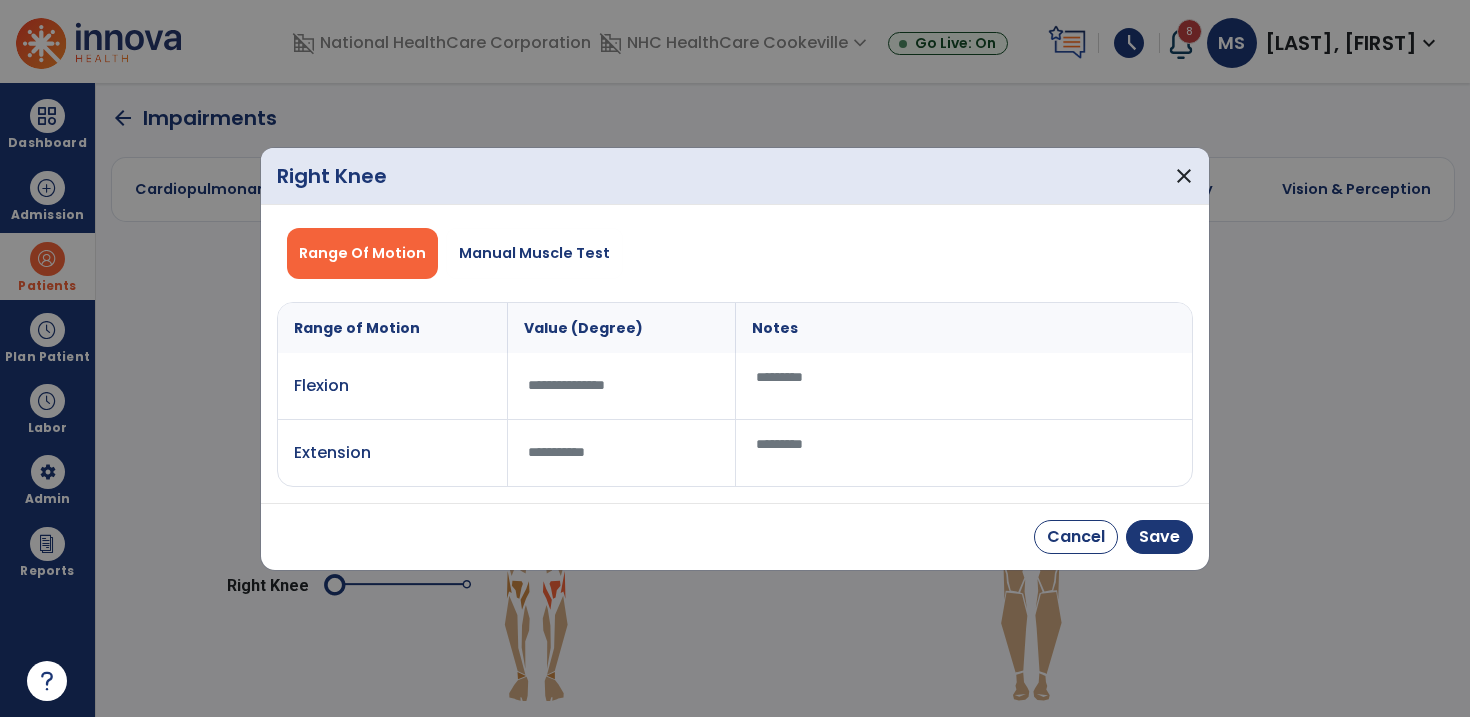 click at bounding box center [622, 385] 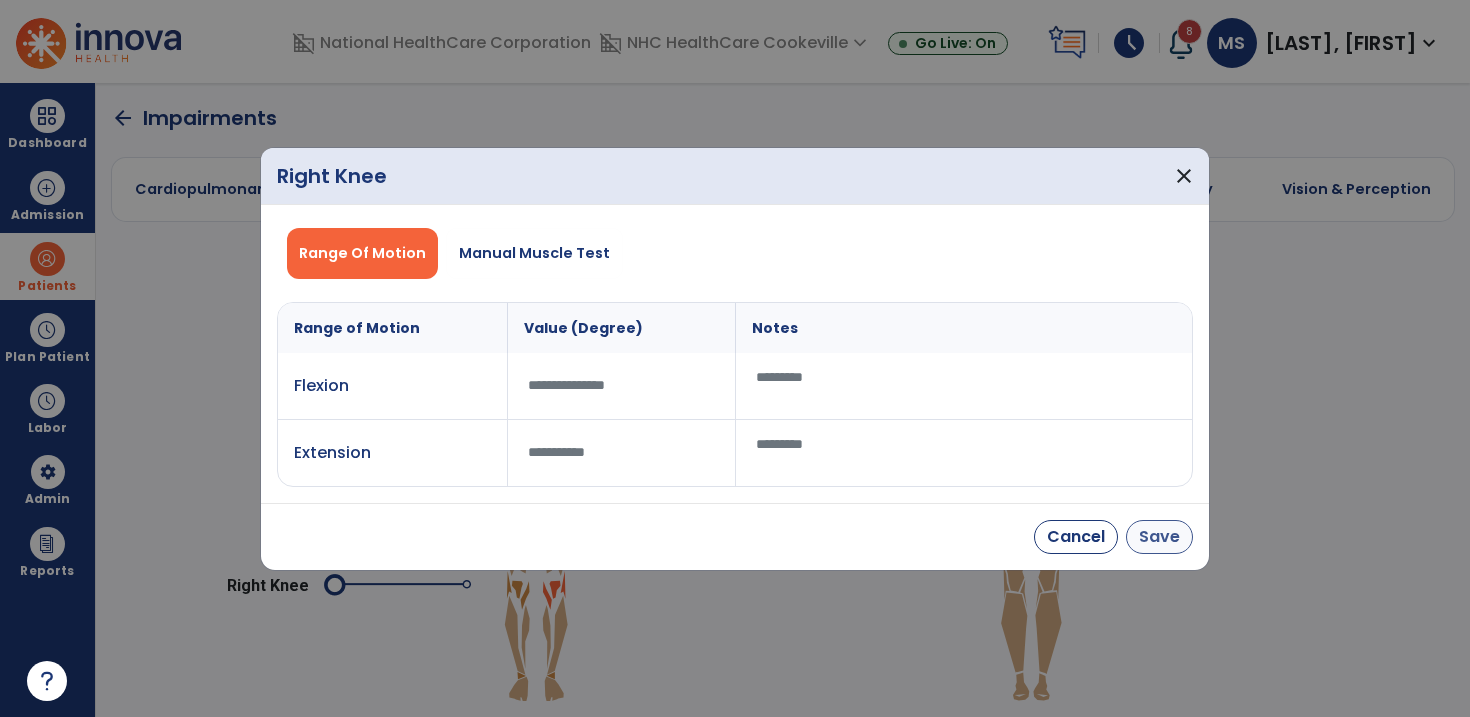 type on "*" 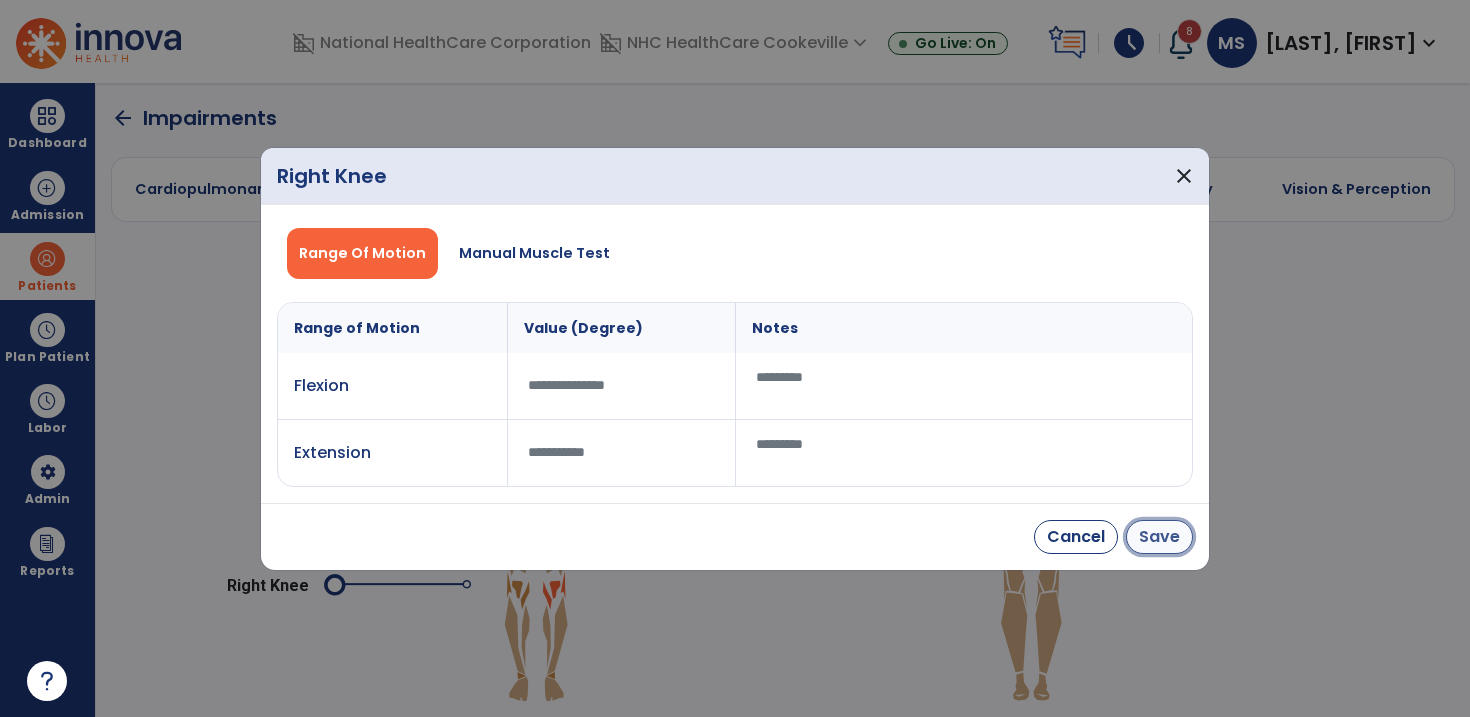 click on "Save" at bounding box center (1159, 537) 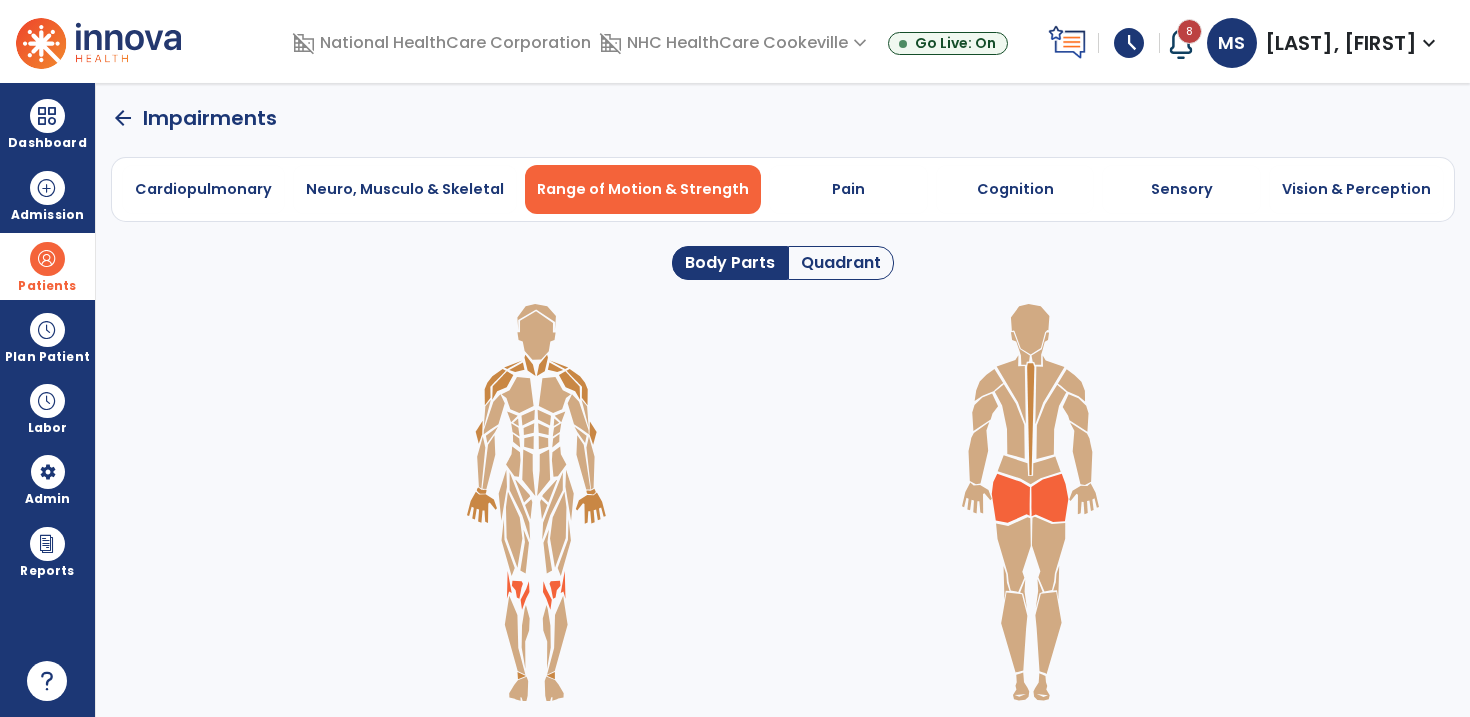 click 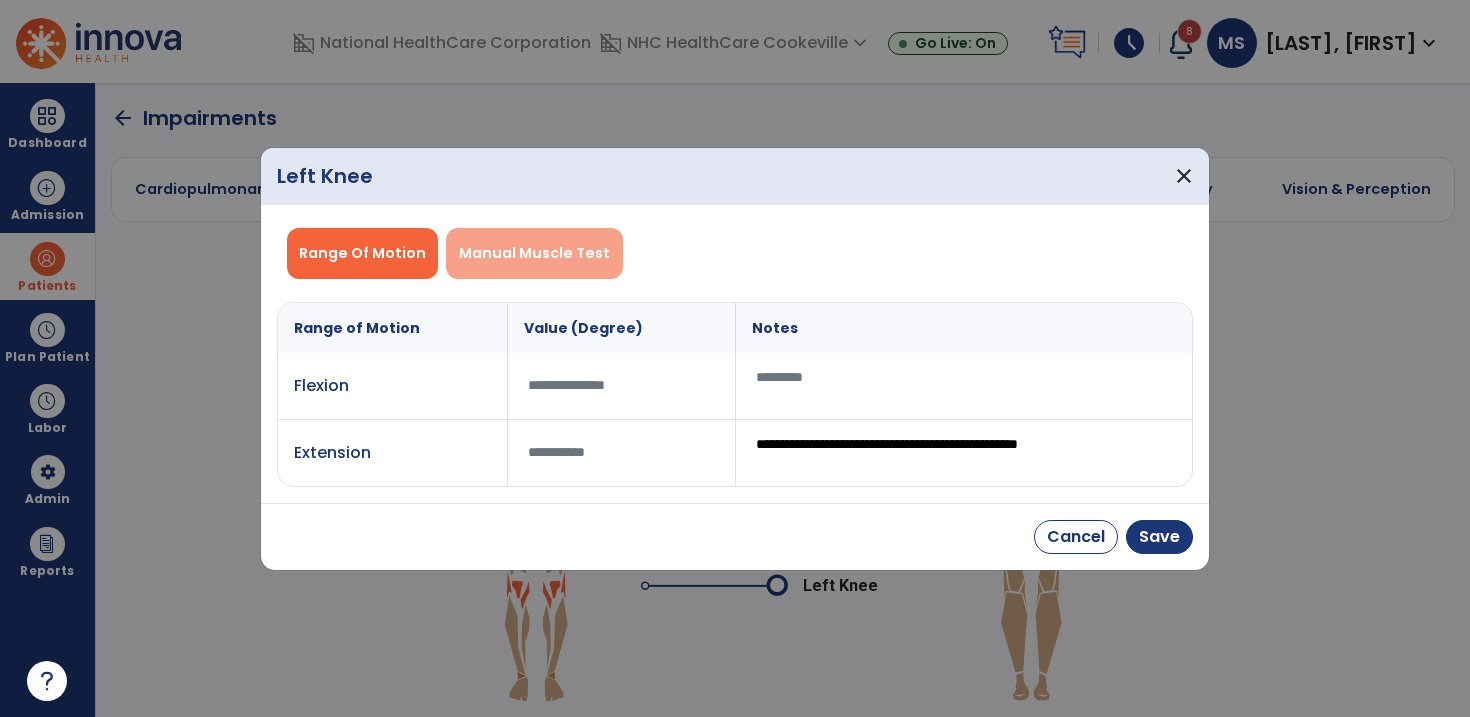 click on "Manual Muscle Test" at bounding box center (534, 253) 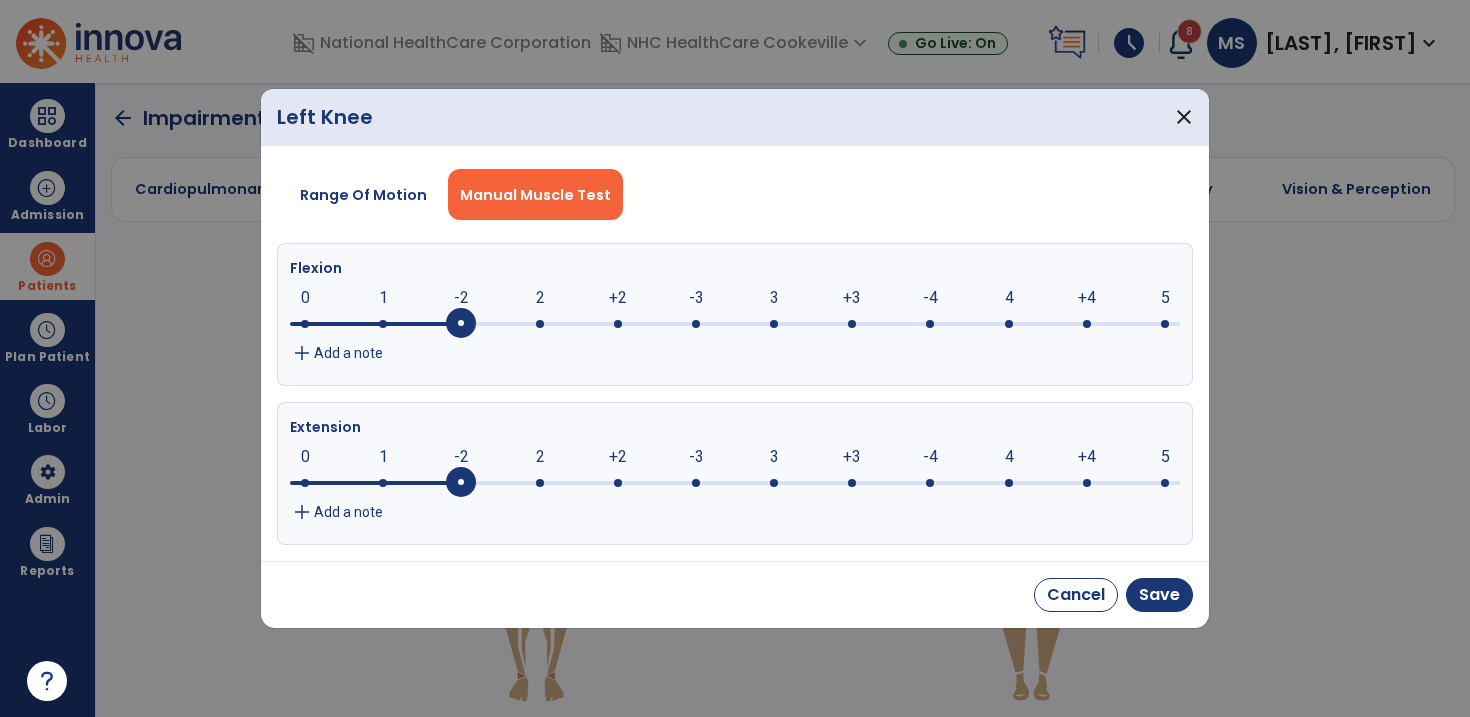 click 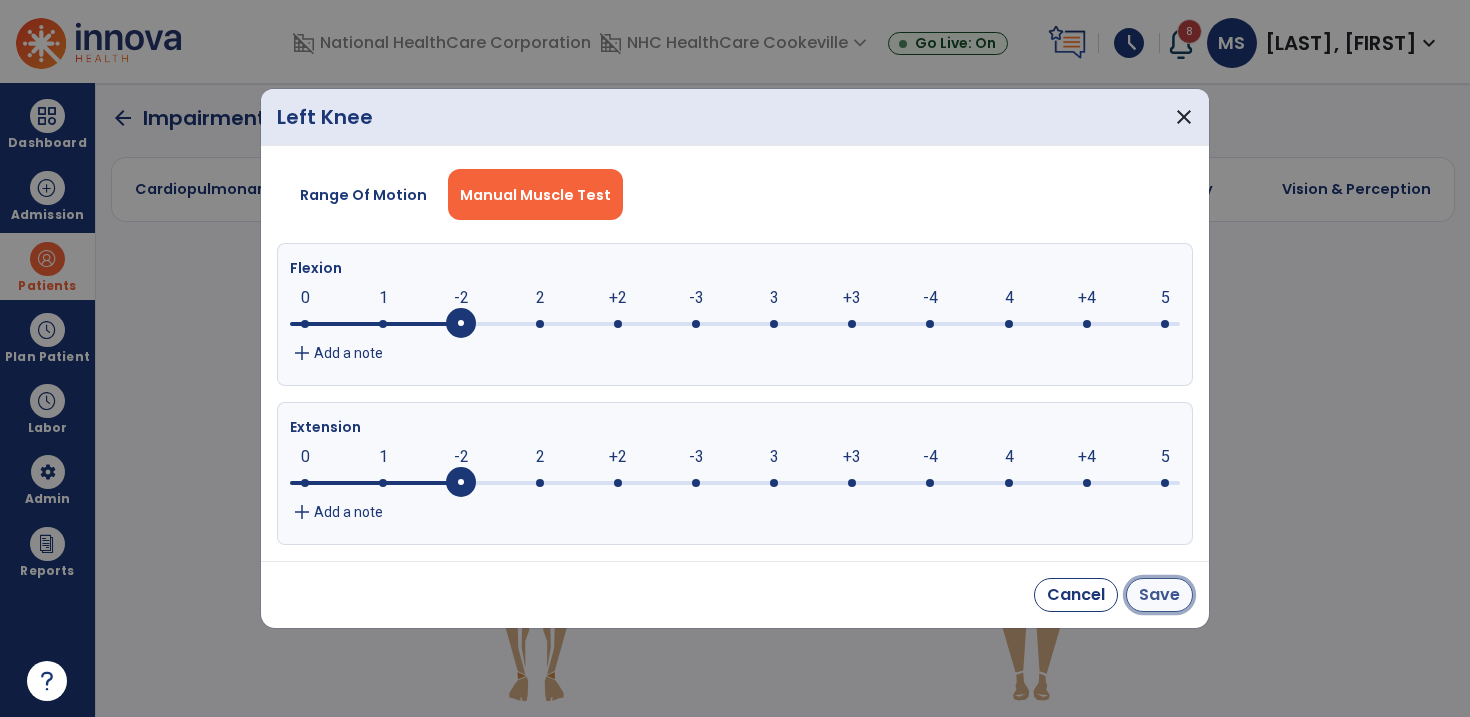 click on "Save" at bounding box center (1159, 595) 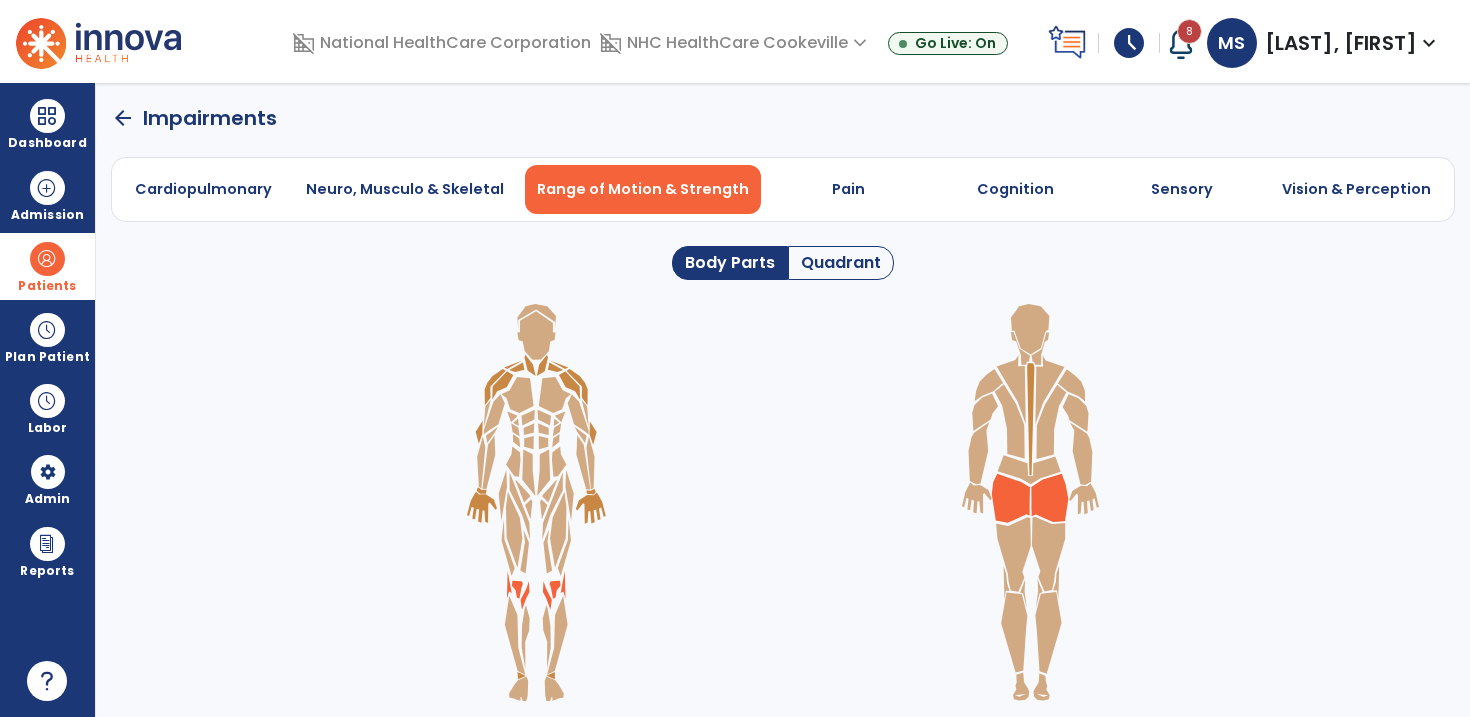 click 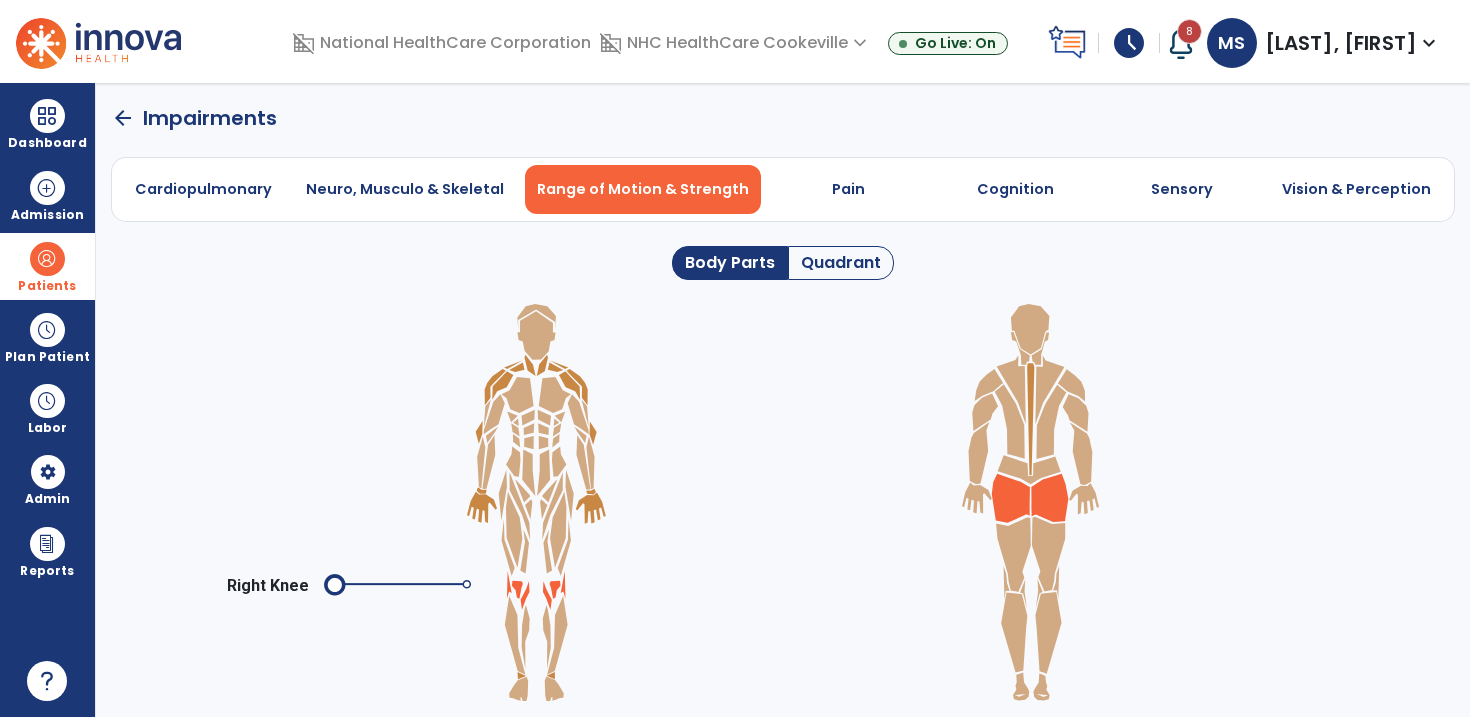 click 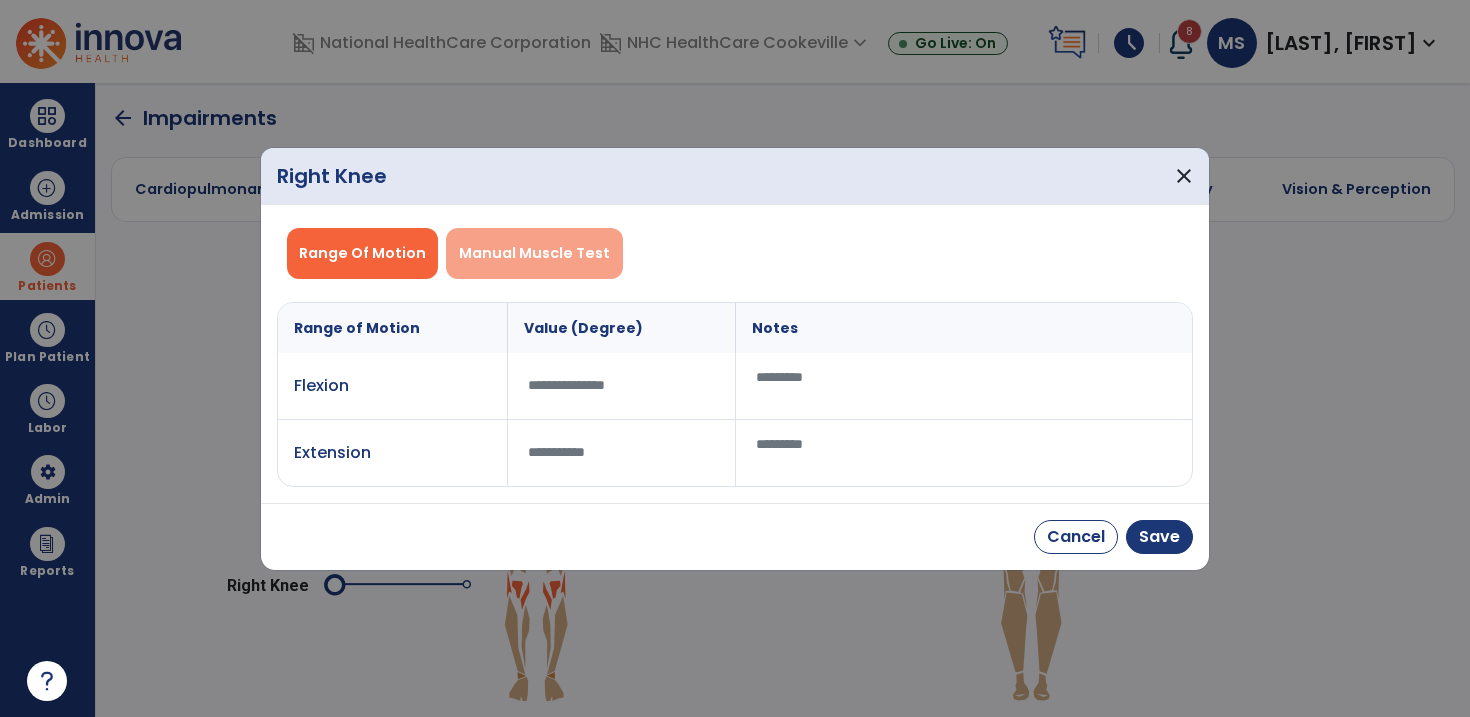 click on "Manual Muscle Test" at bounding box center (534, 253) 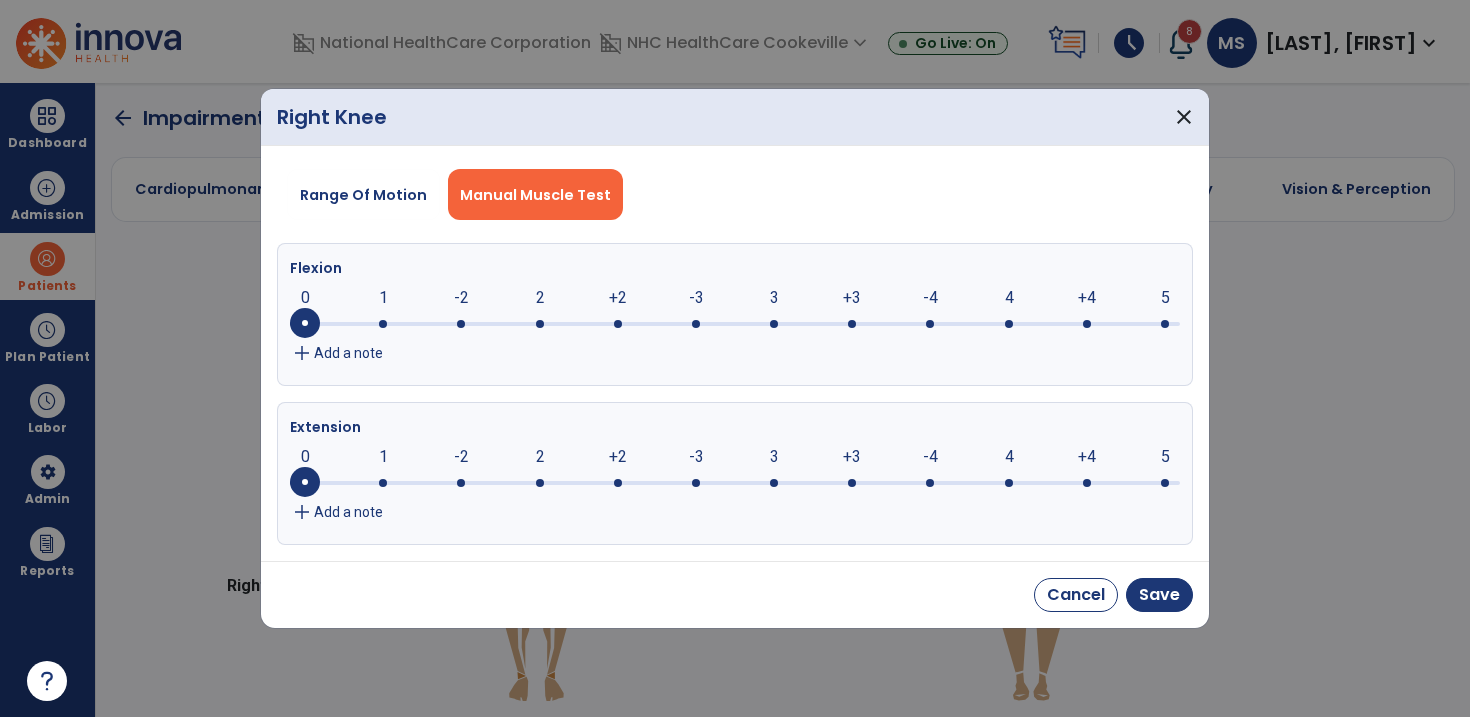 click 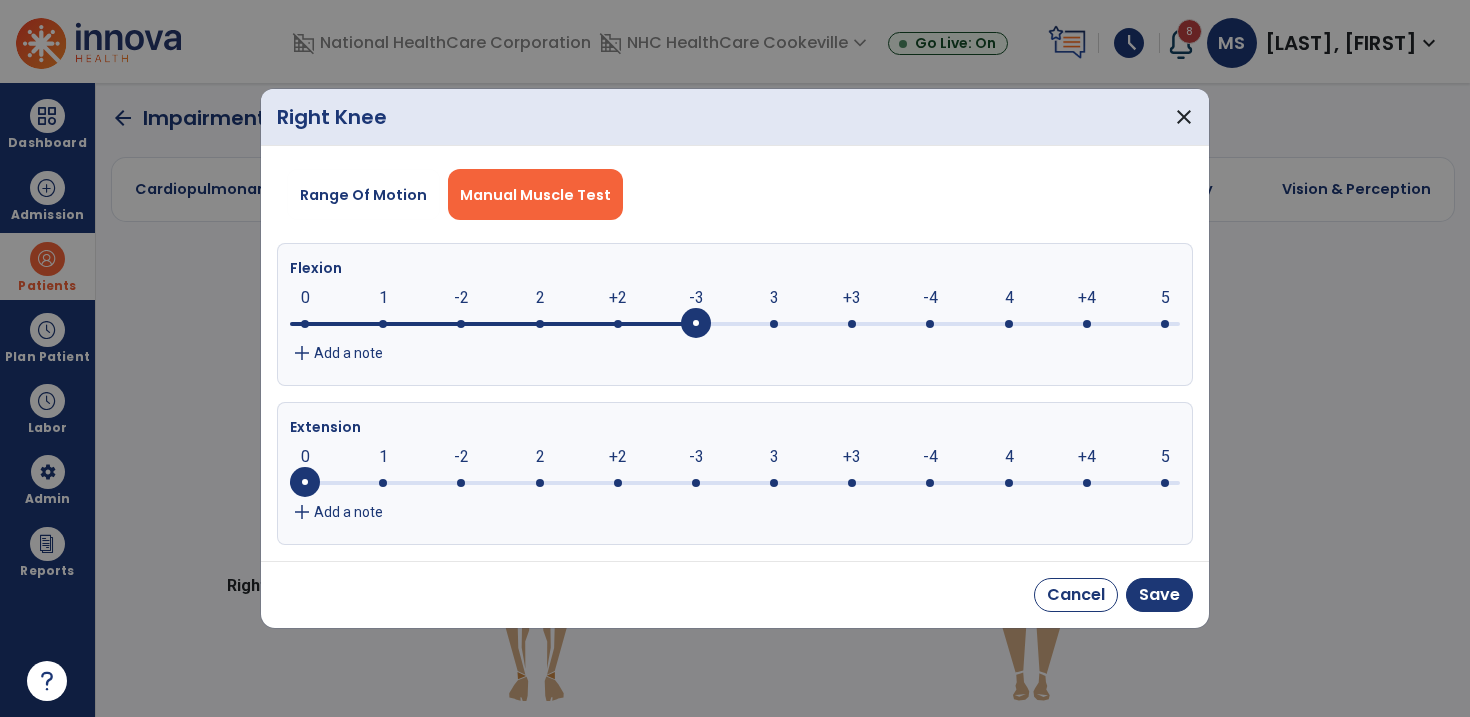 click 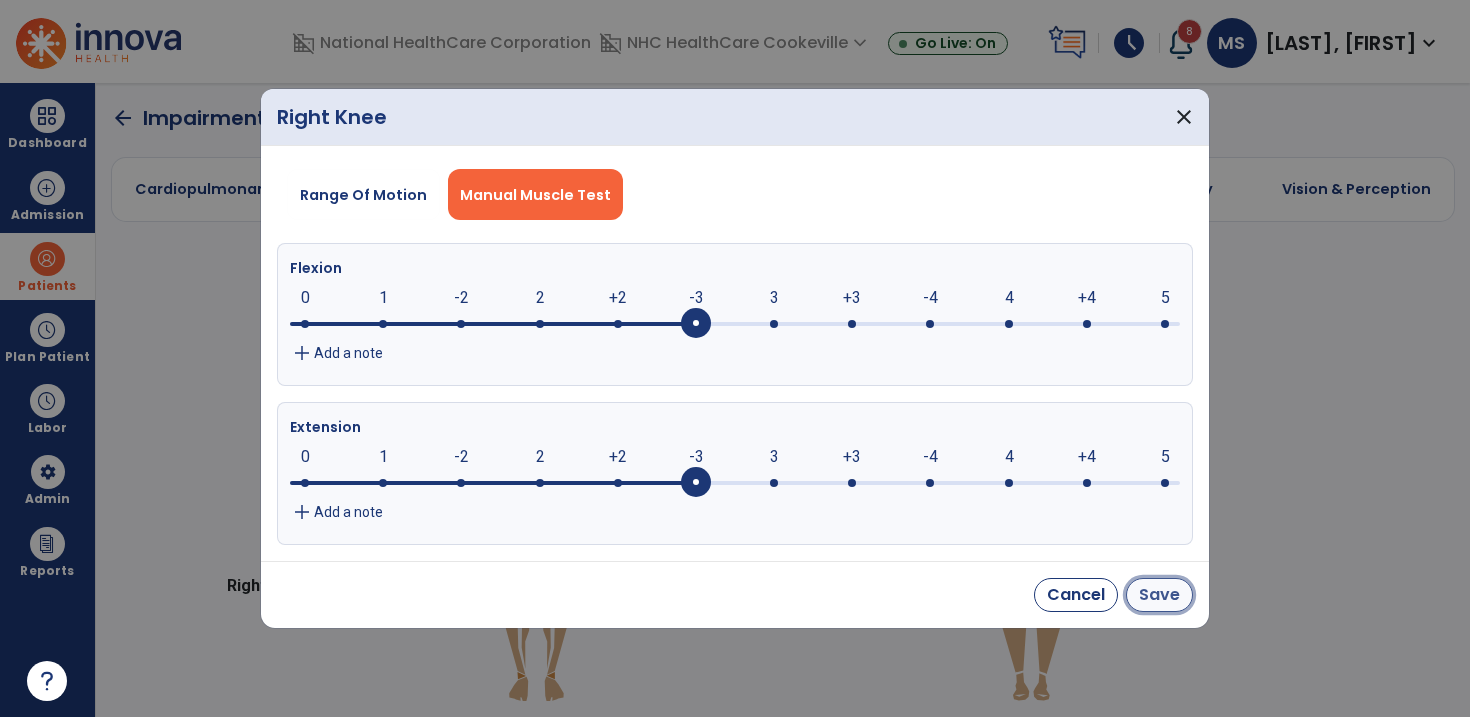 click on "Save" at bounding box center [1159, 595] 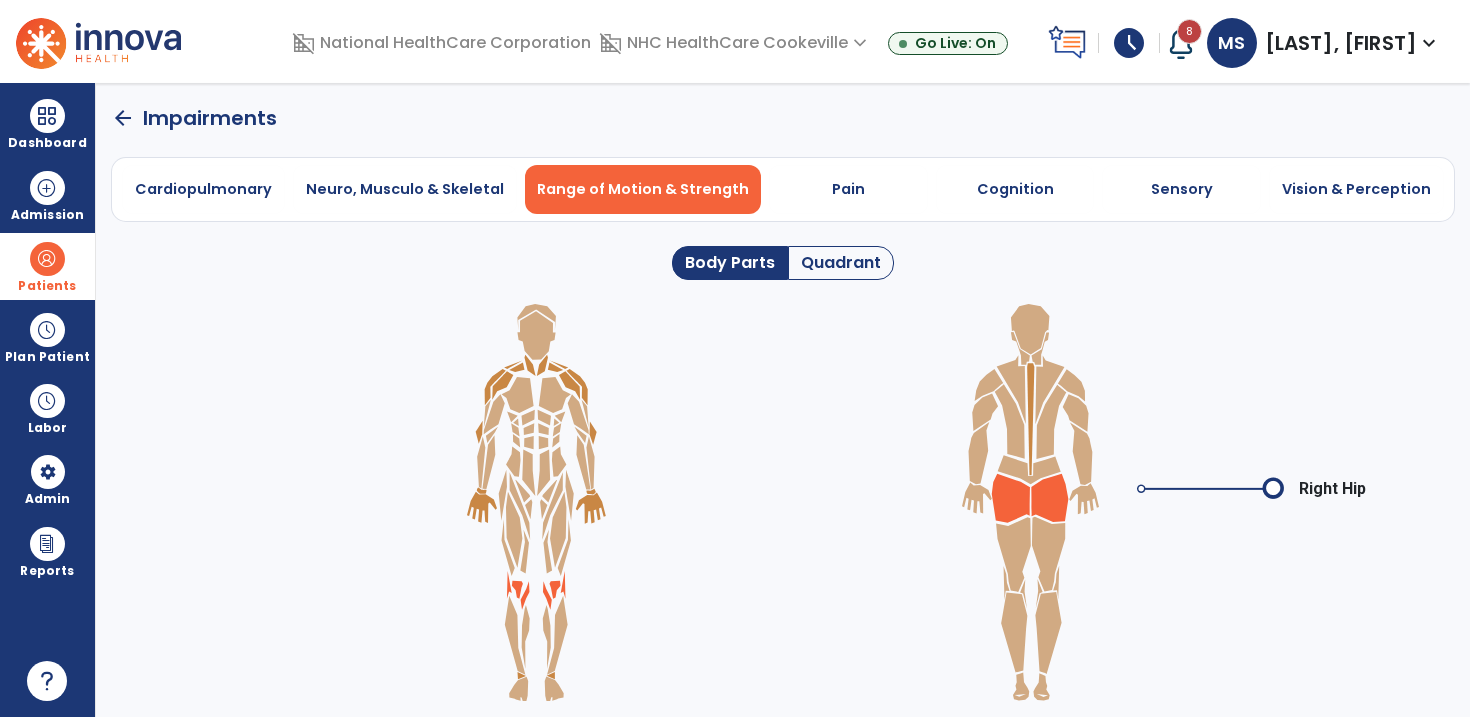 click 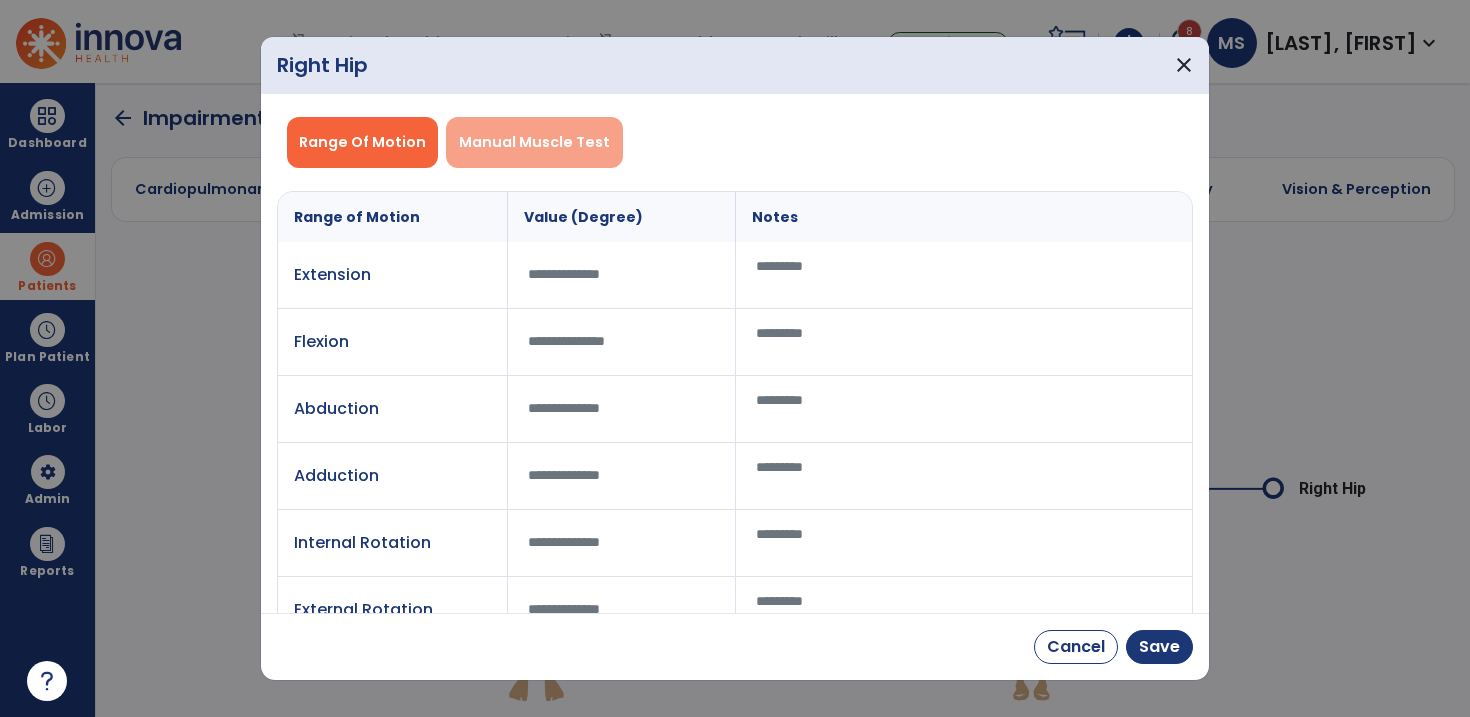 click on "Manual Muscle Test" at bounding box center (534, 142) 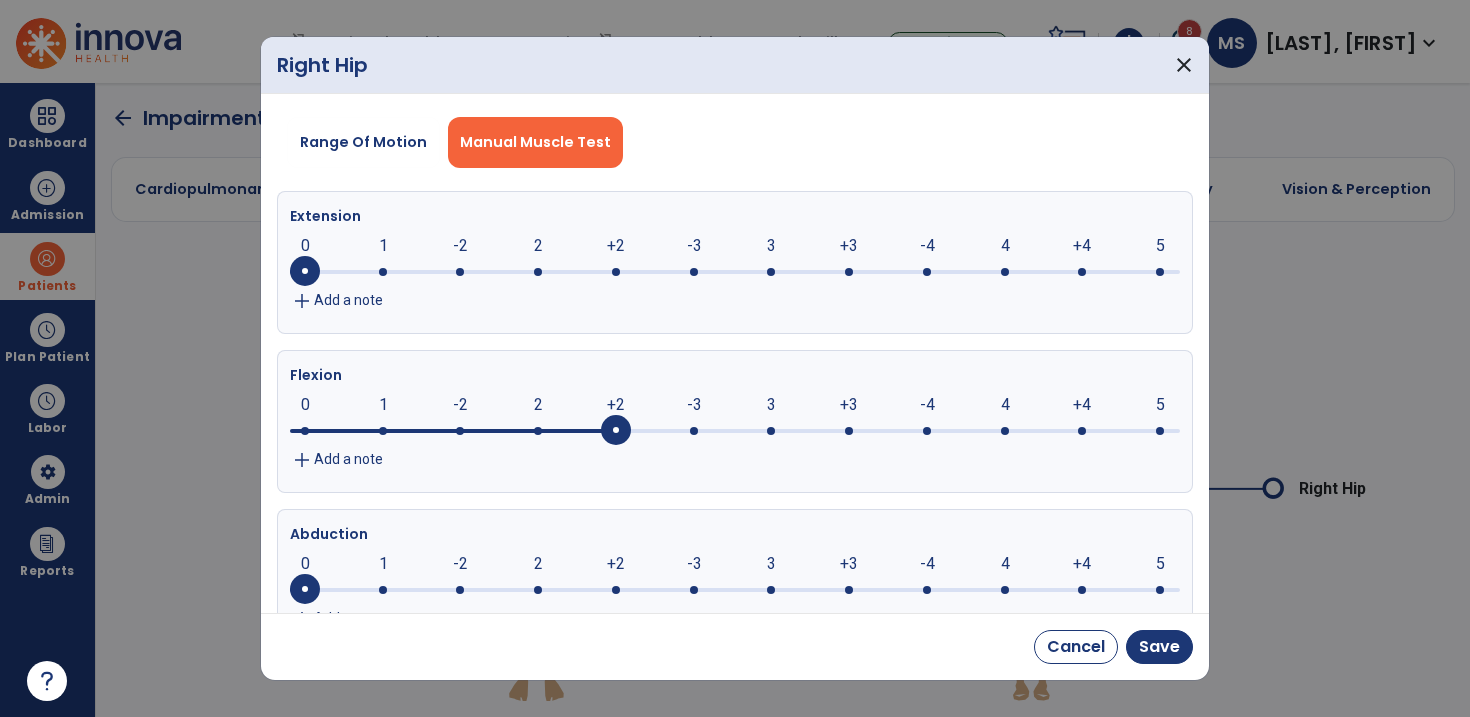 click 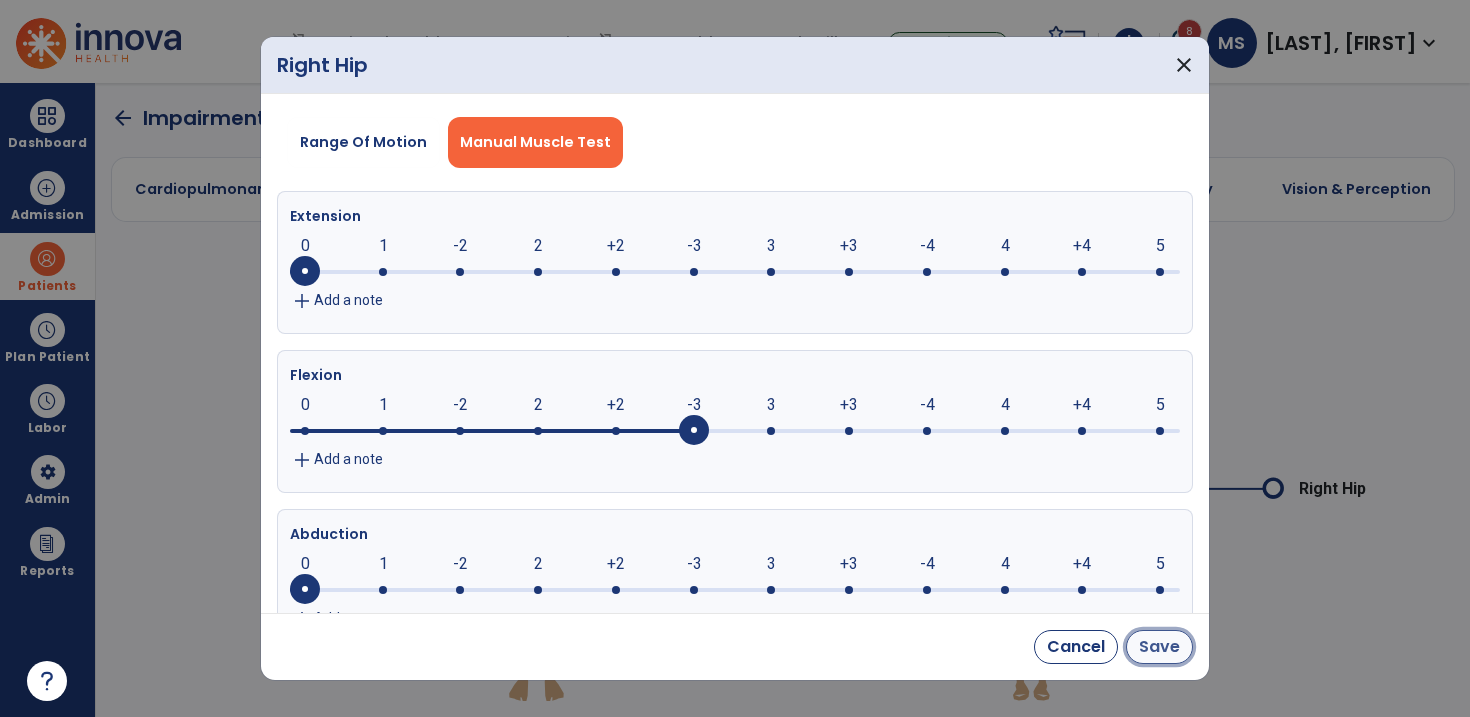 click on "Save" at bounding box center [1159, 647] 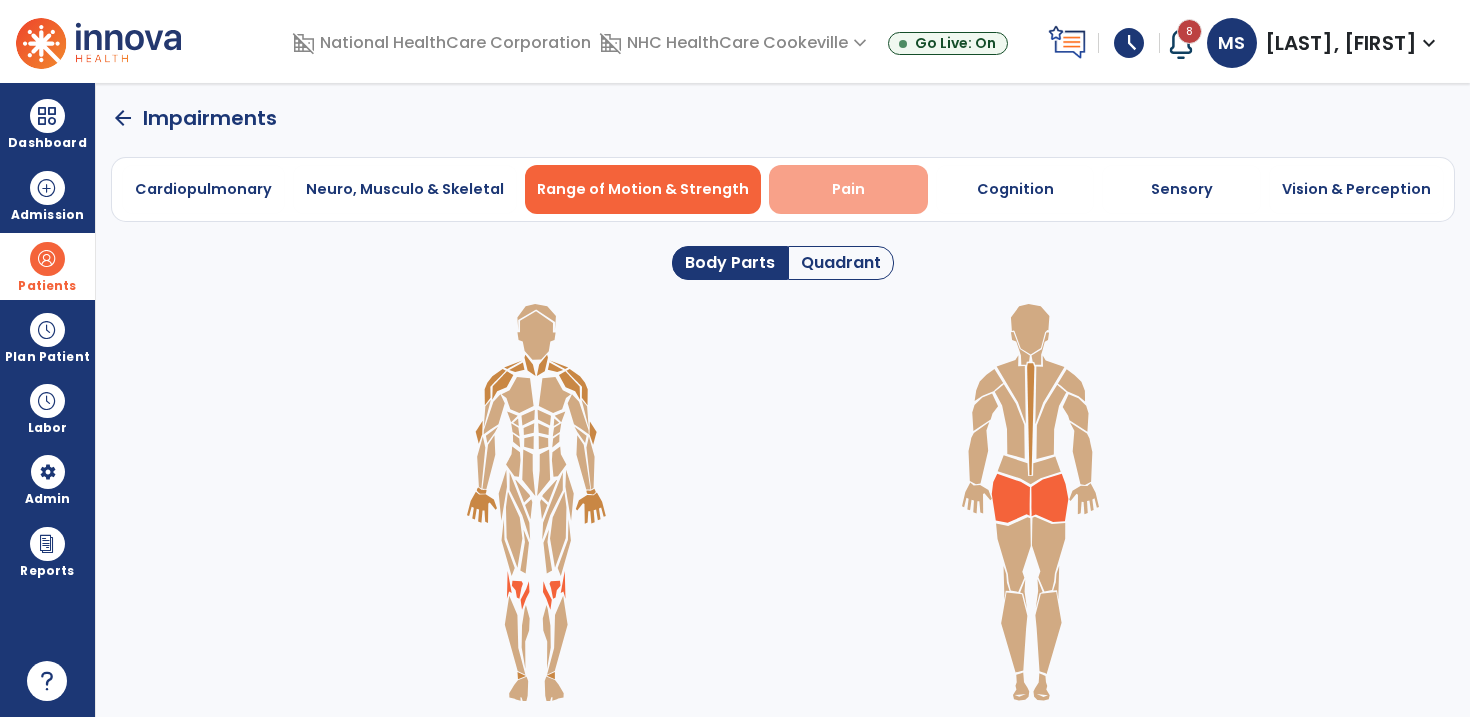 click on "Pain" at bounding box center (848, 189) 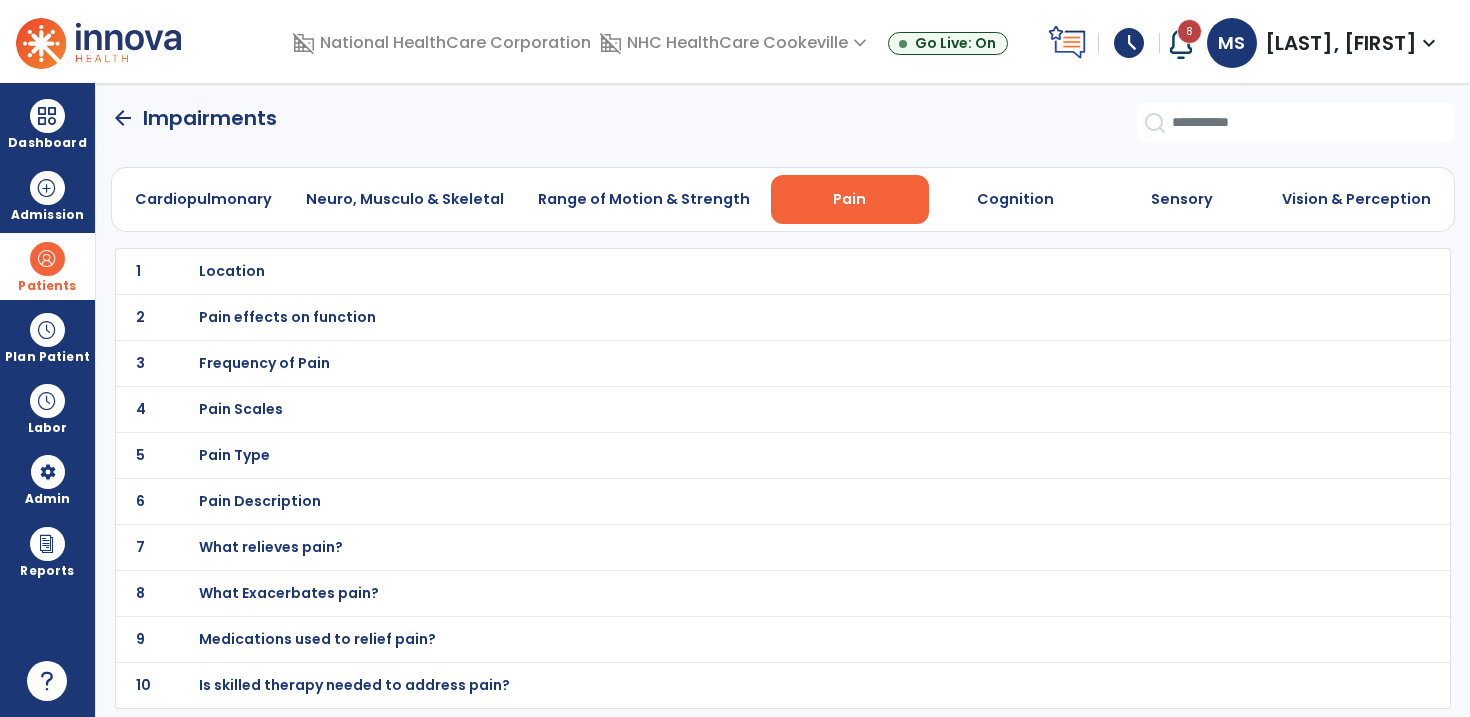 click on "Location" at bounding box center (739, 271) 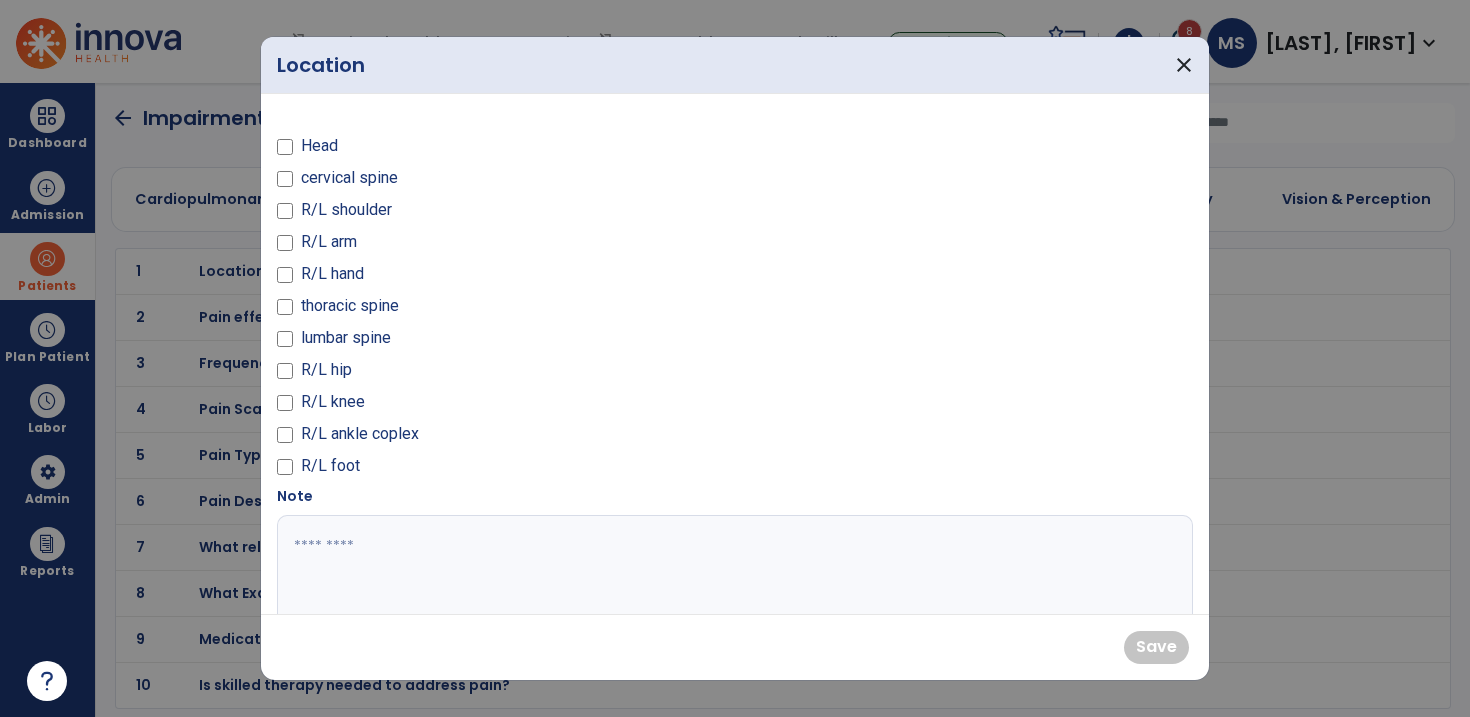 click on "R/L knee" at bounding box center [333, 402] 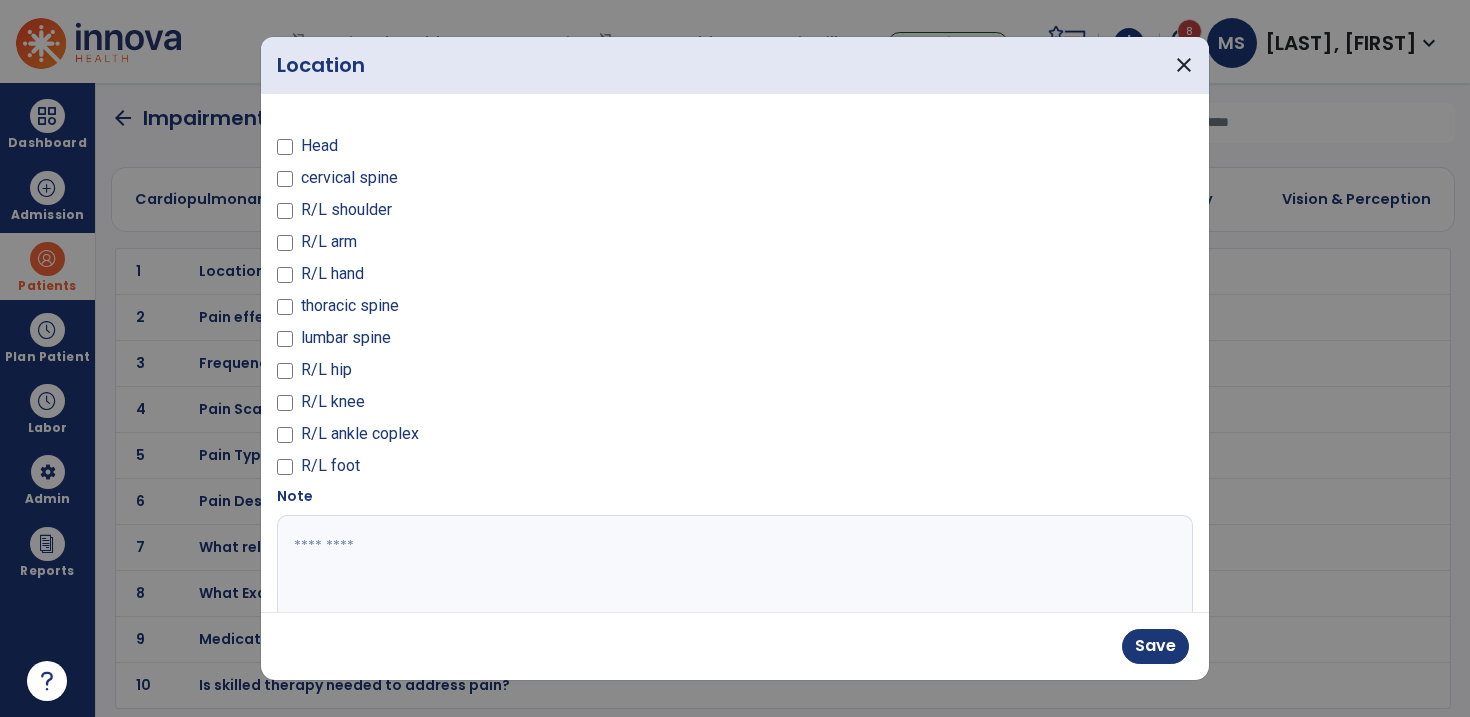 click at bounding box center (732, 590) 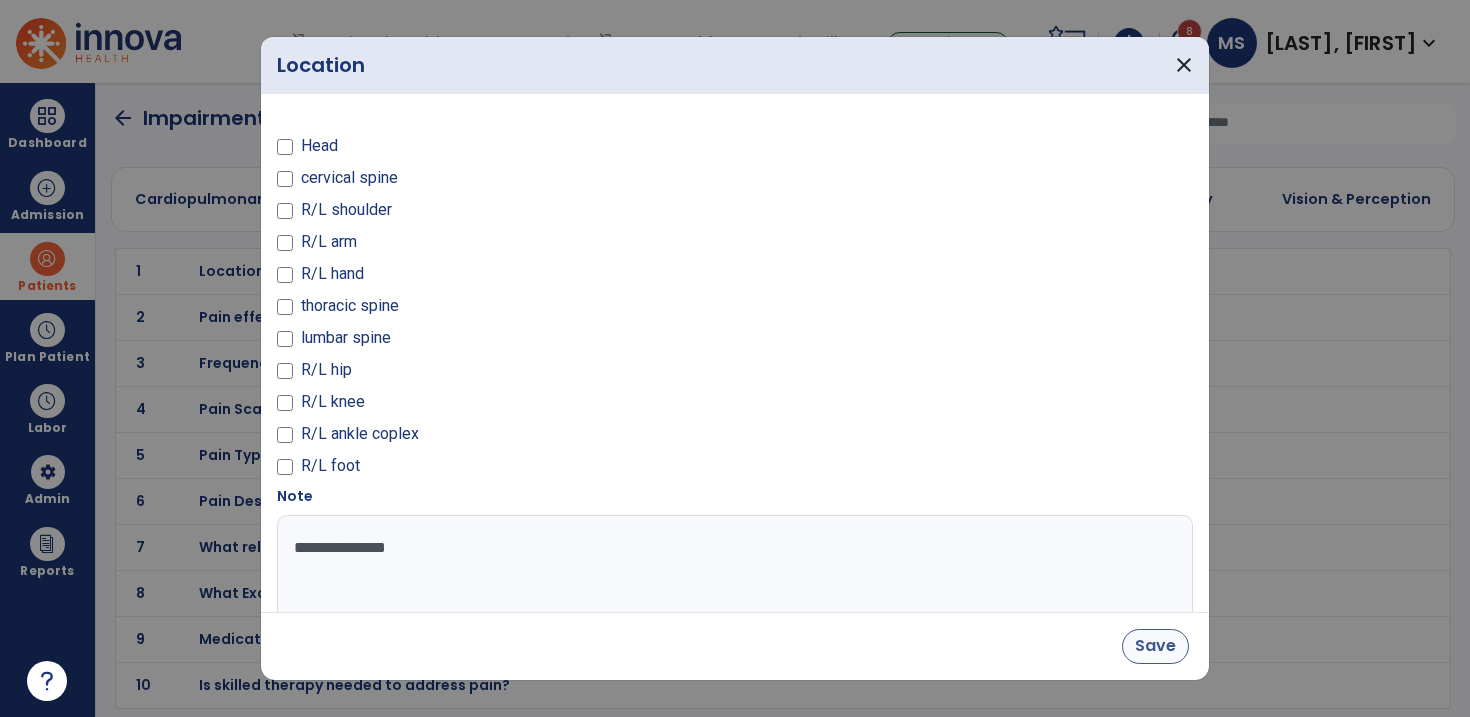 type on "**********" 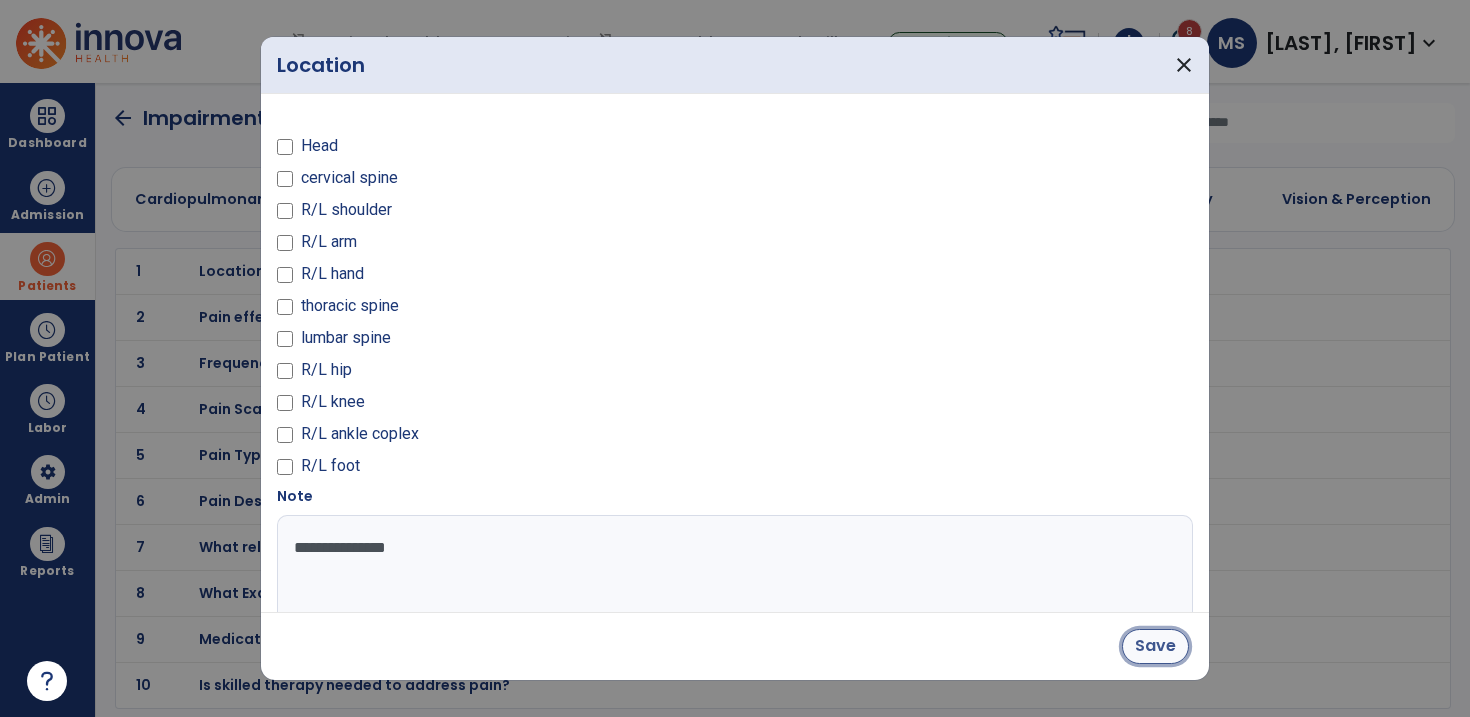click on "Save" at bounding box center [1155, 646] 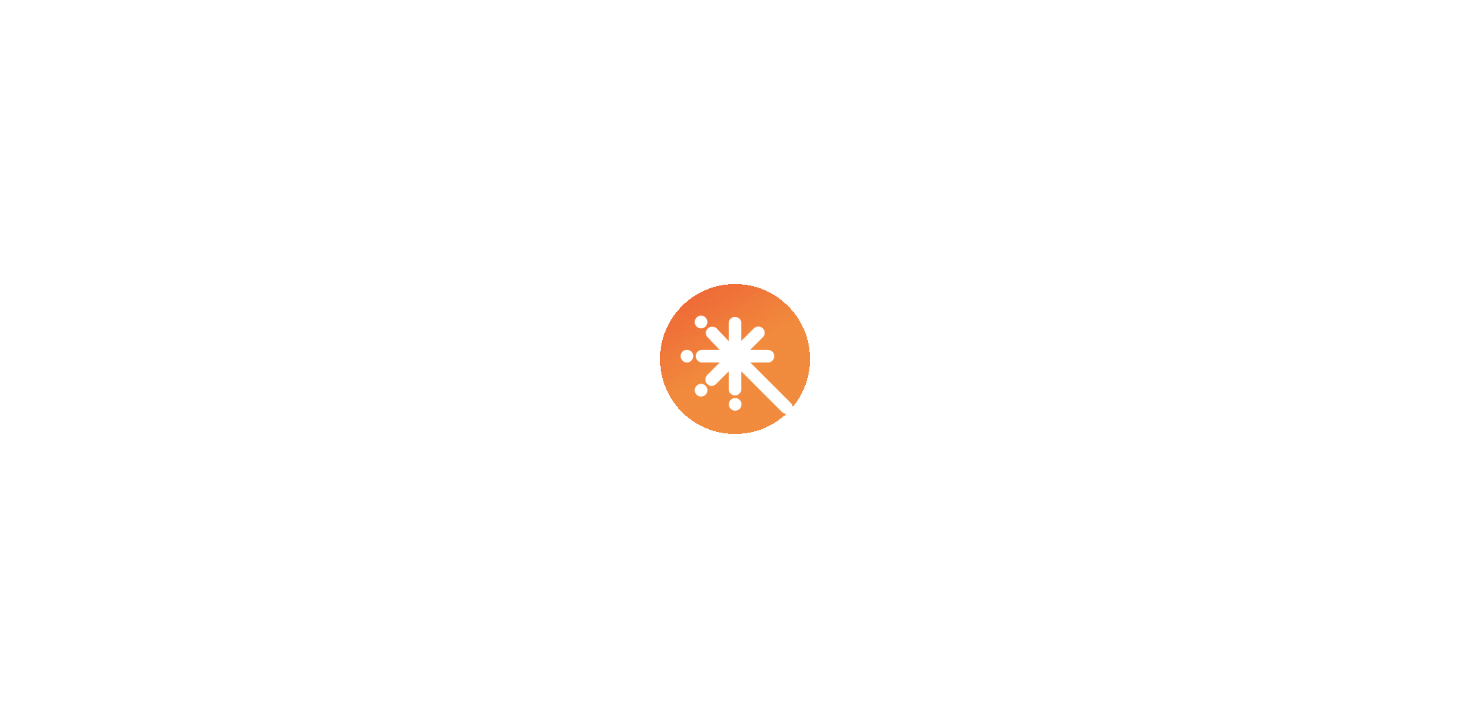 scroll, scrollTop: 0, scrollLeft: 0, axis: both 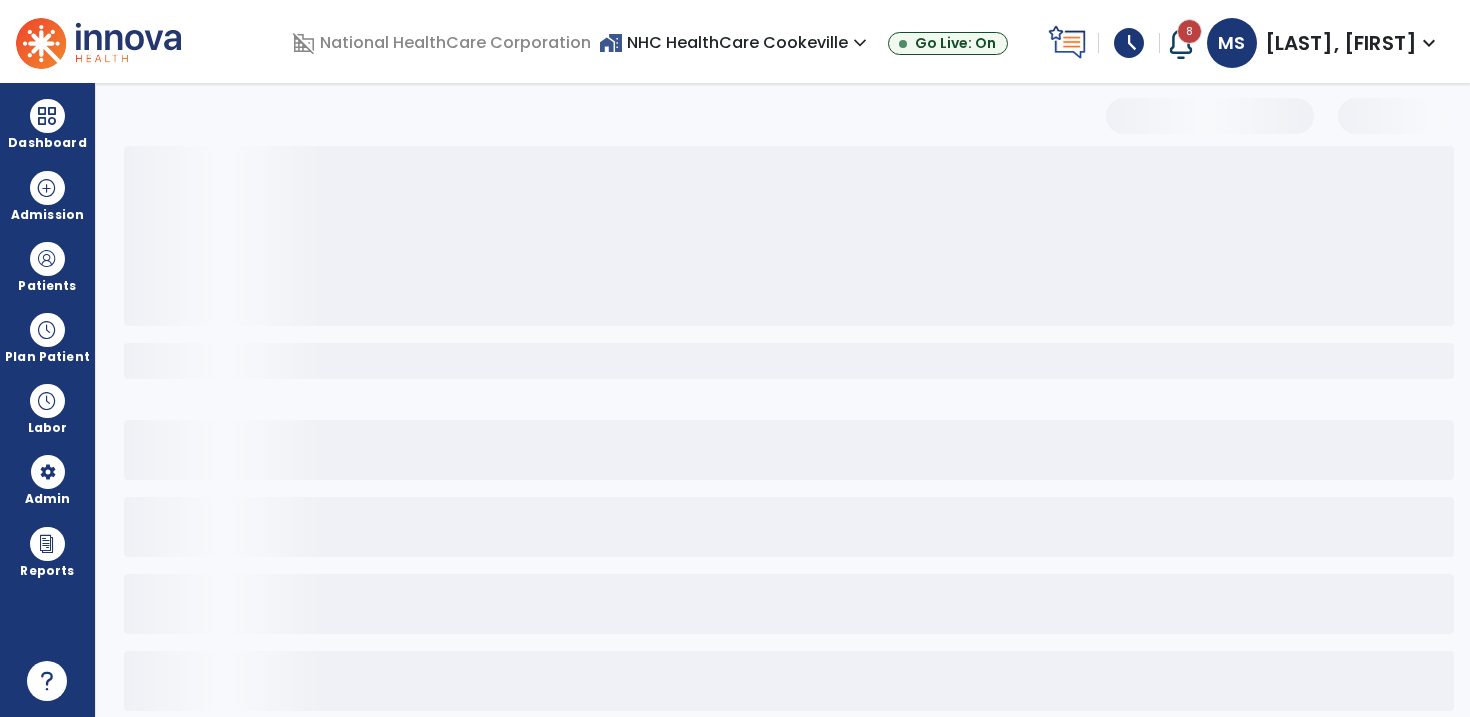 select on "*" 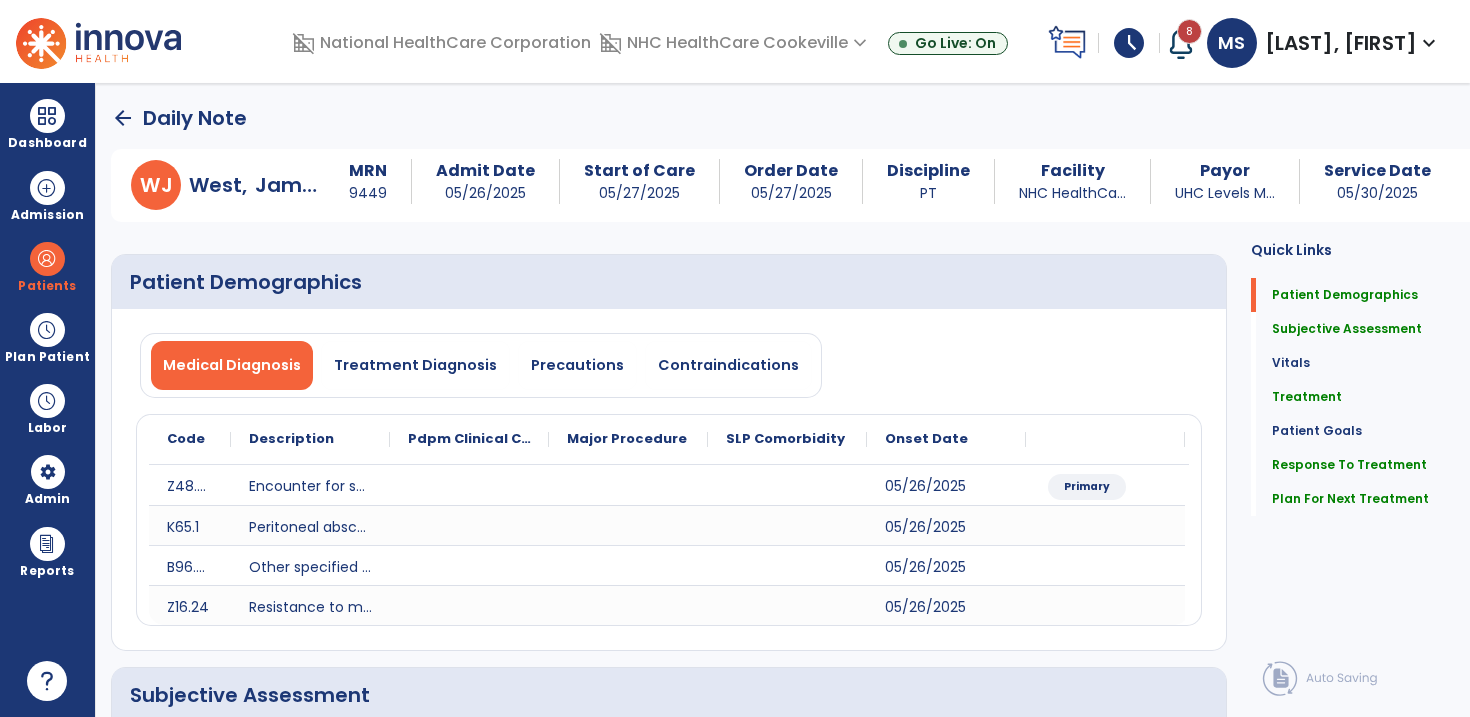 click on "arrow_back" 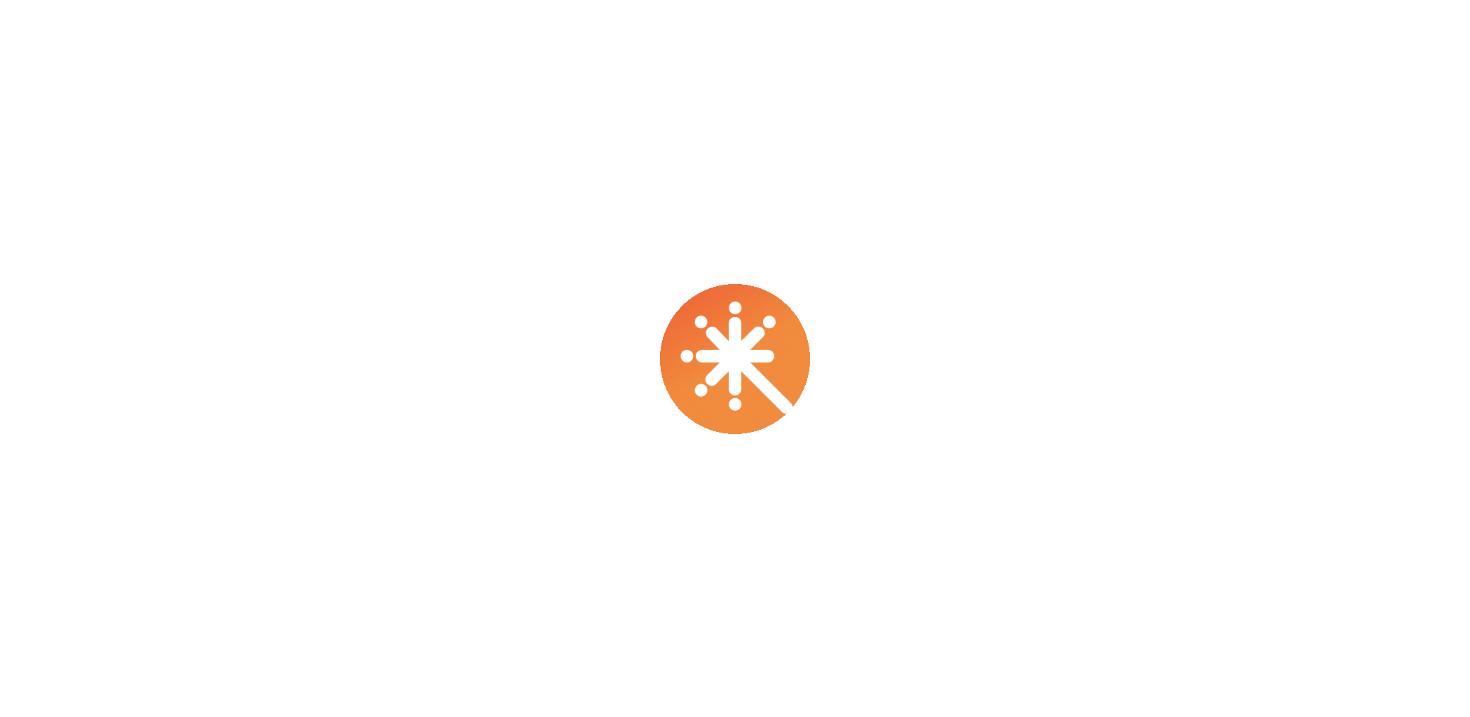 scroll, scrollTop: 0, scrollLeft: 0, axis: both 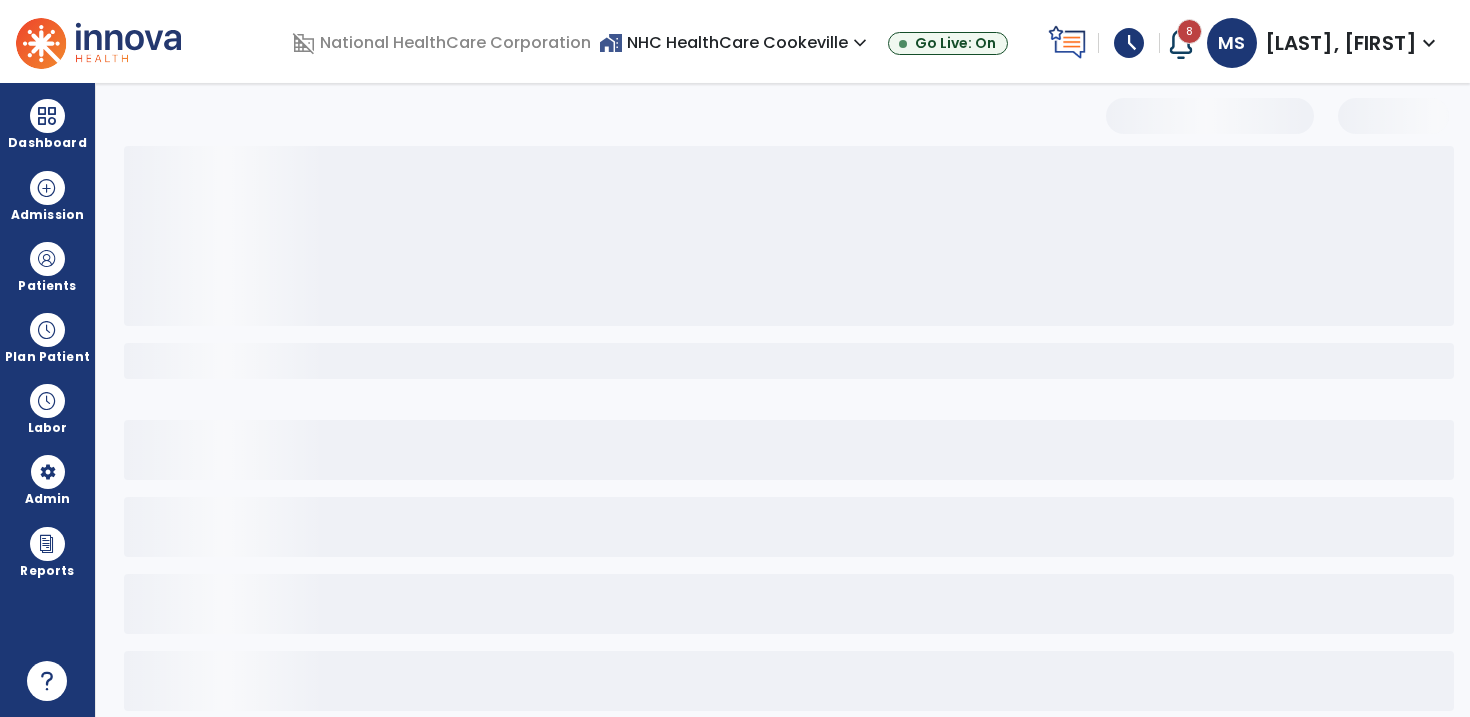select on "*" 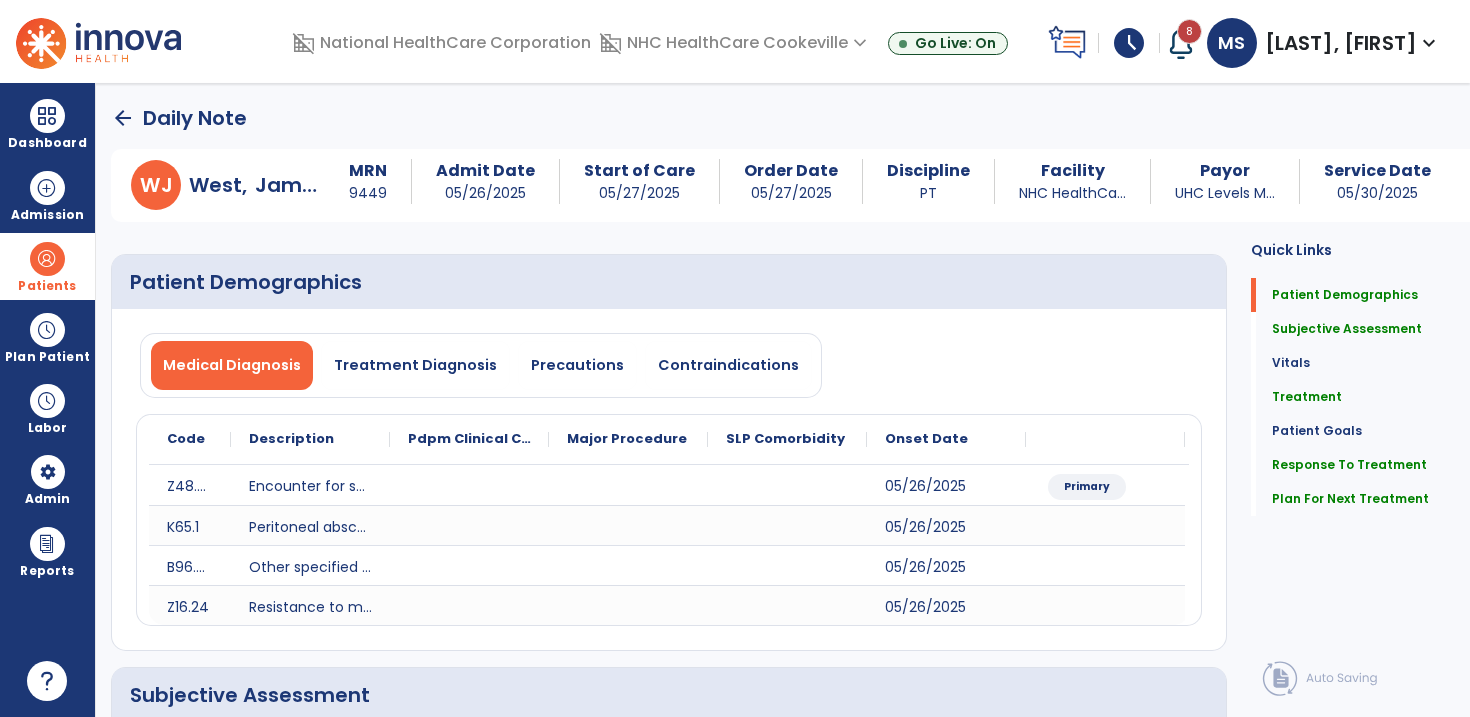 click at bounding box center (47, 259) 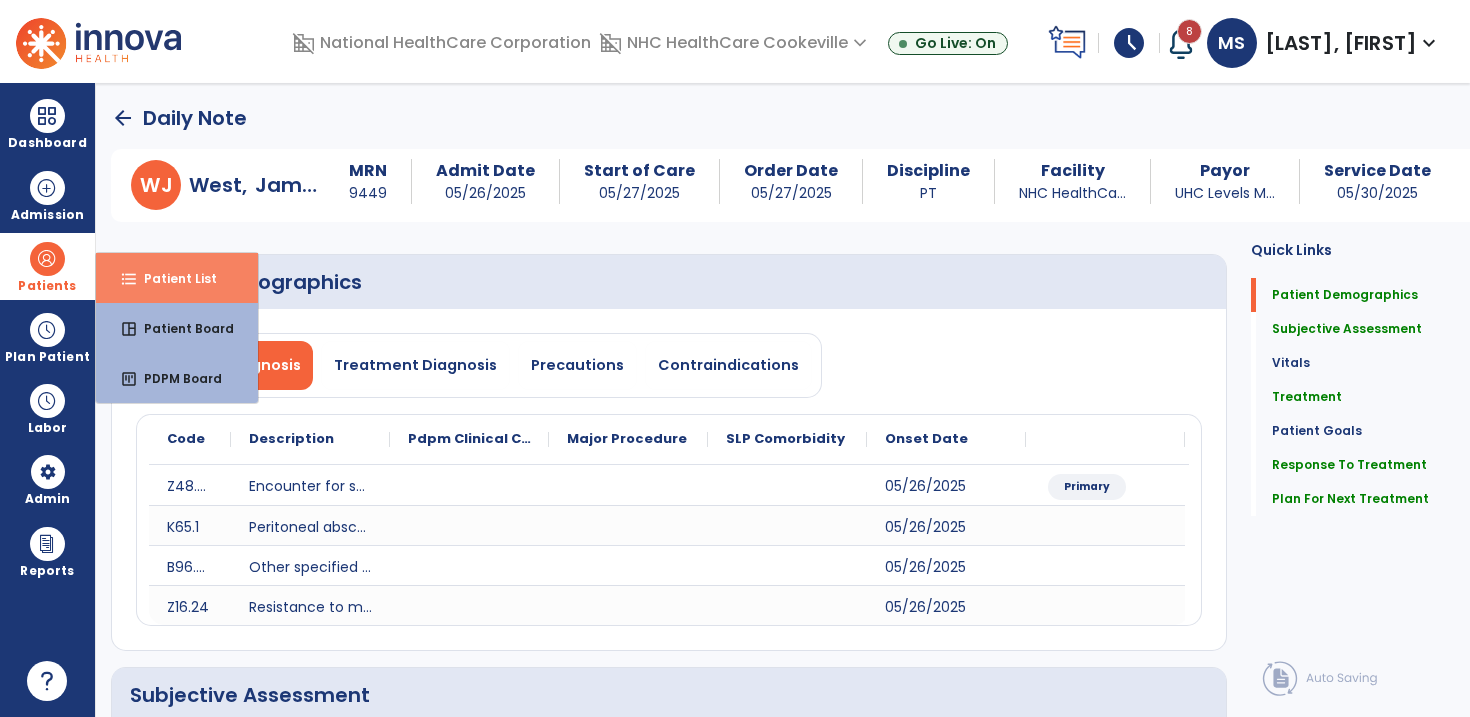 click on "format_list_bulleted  Patient List" at bounding box center [177, 278] 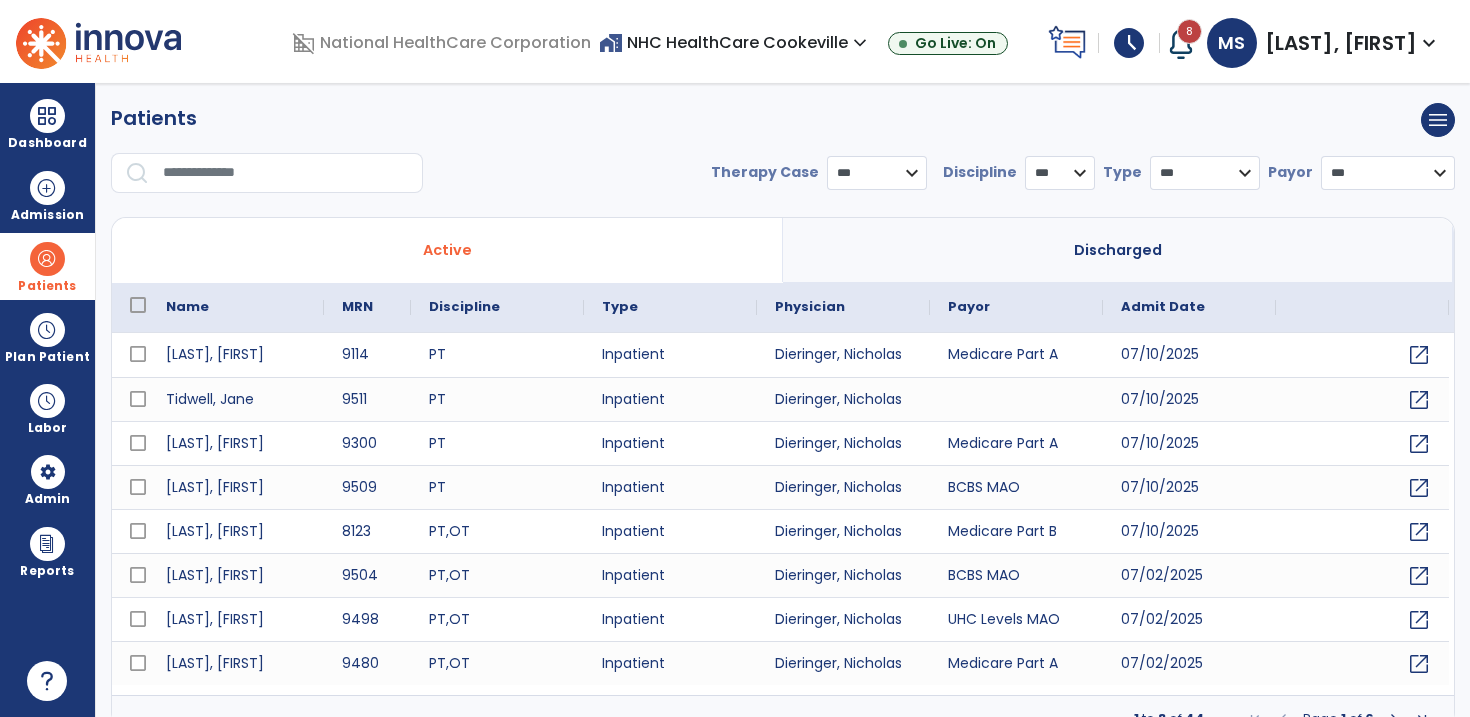 click at bounding box center (286, 173) 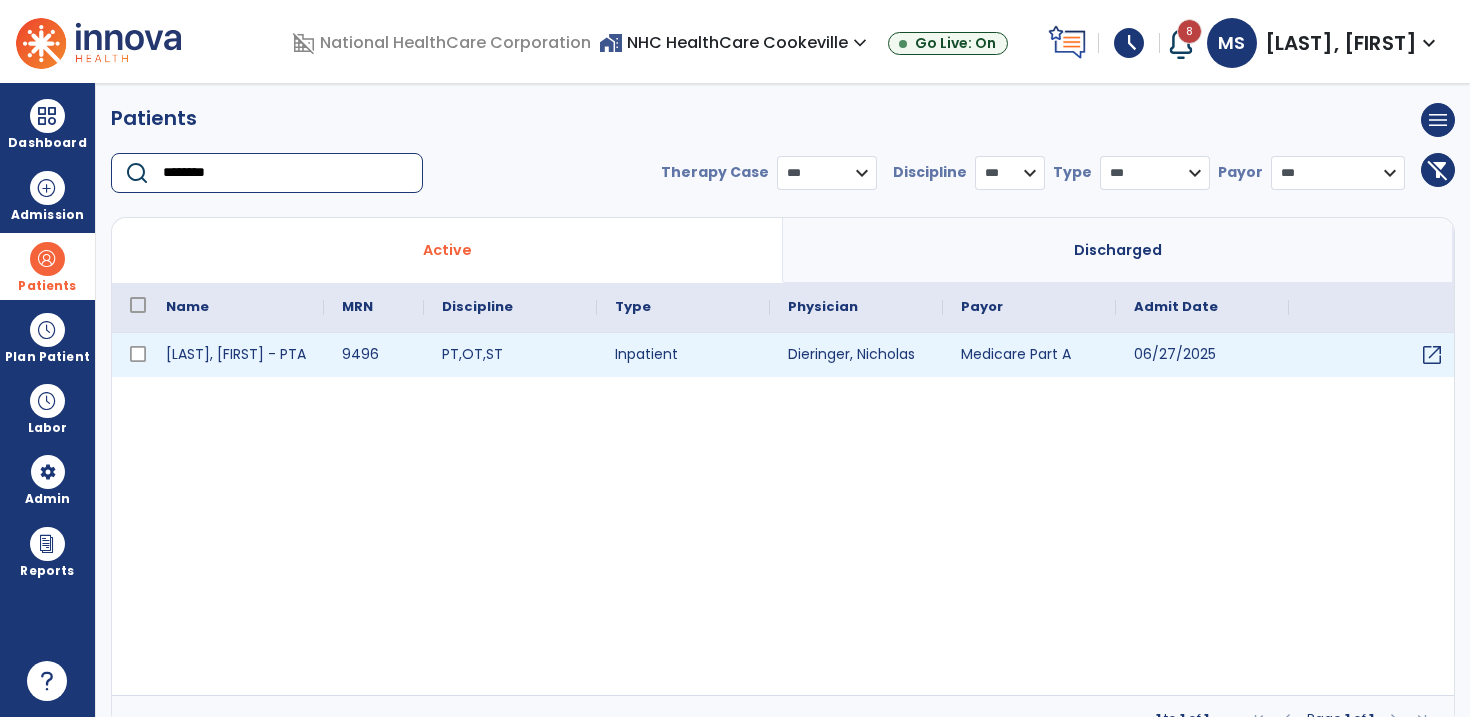 type on "********" 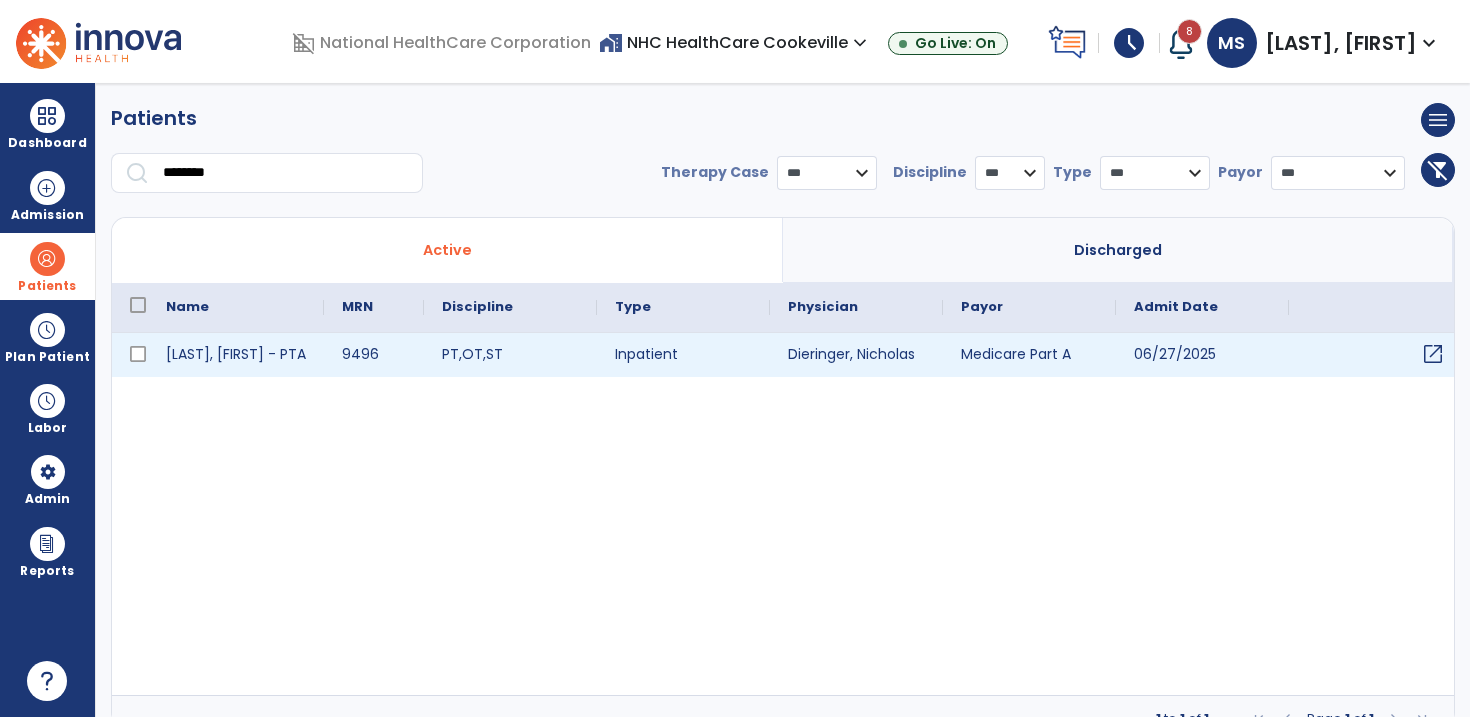 click on "open_in_new" at bounding box center (1433, 354) 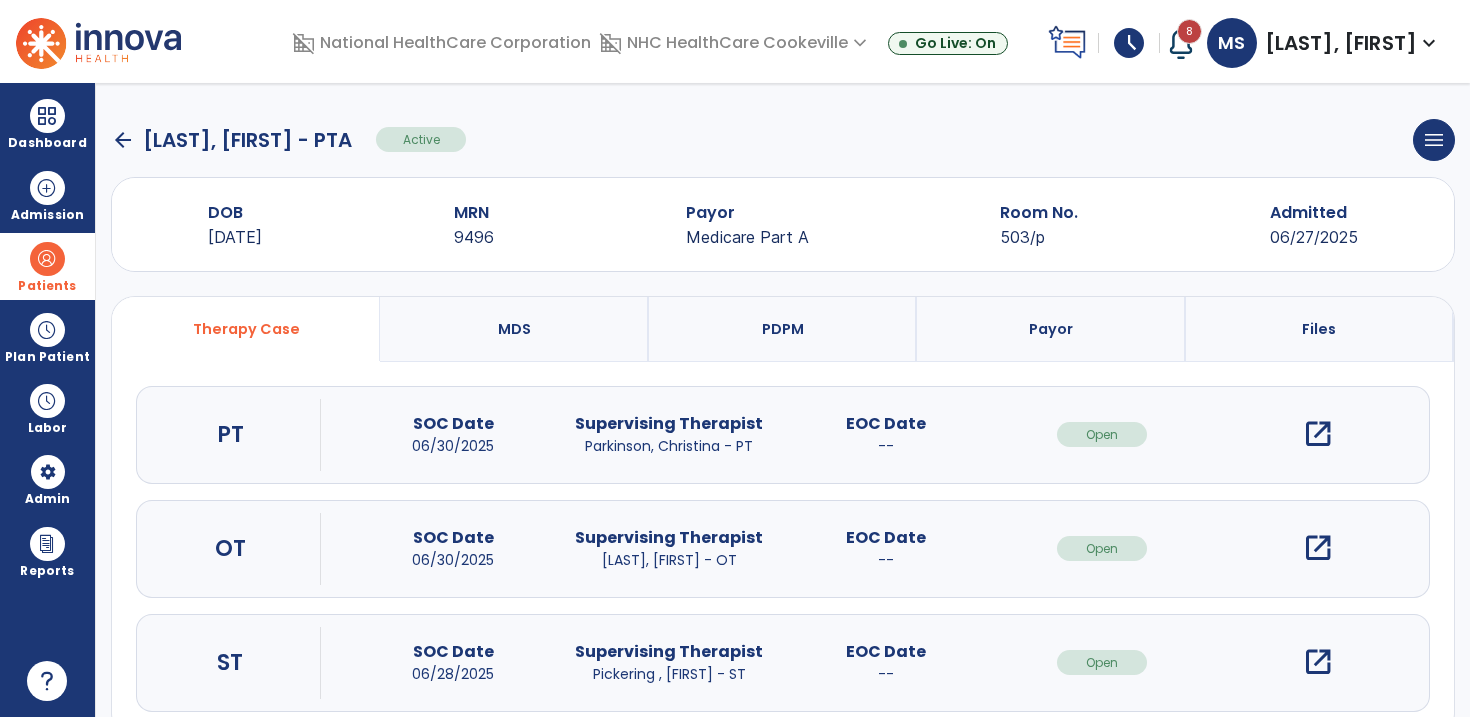 click on "open_in_new" at bounding box center [1318, 434] 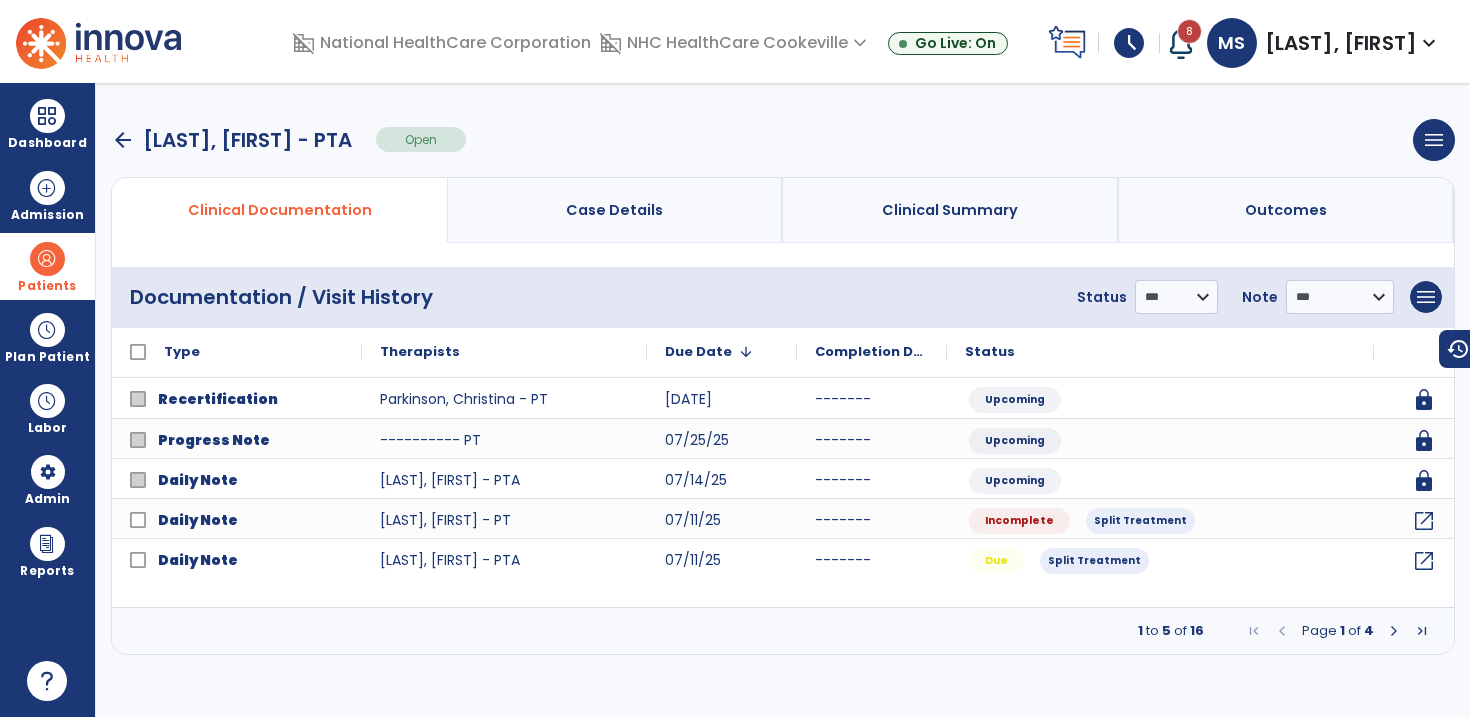 click at bounding box center (1422, 631) 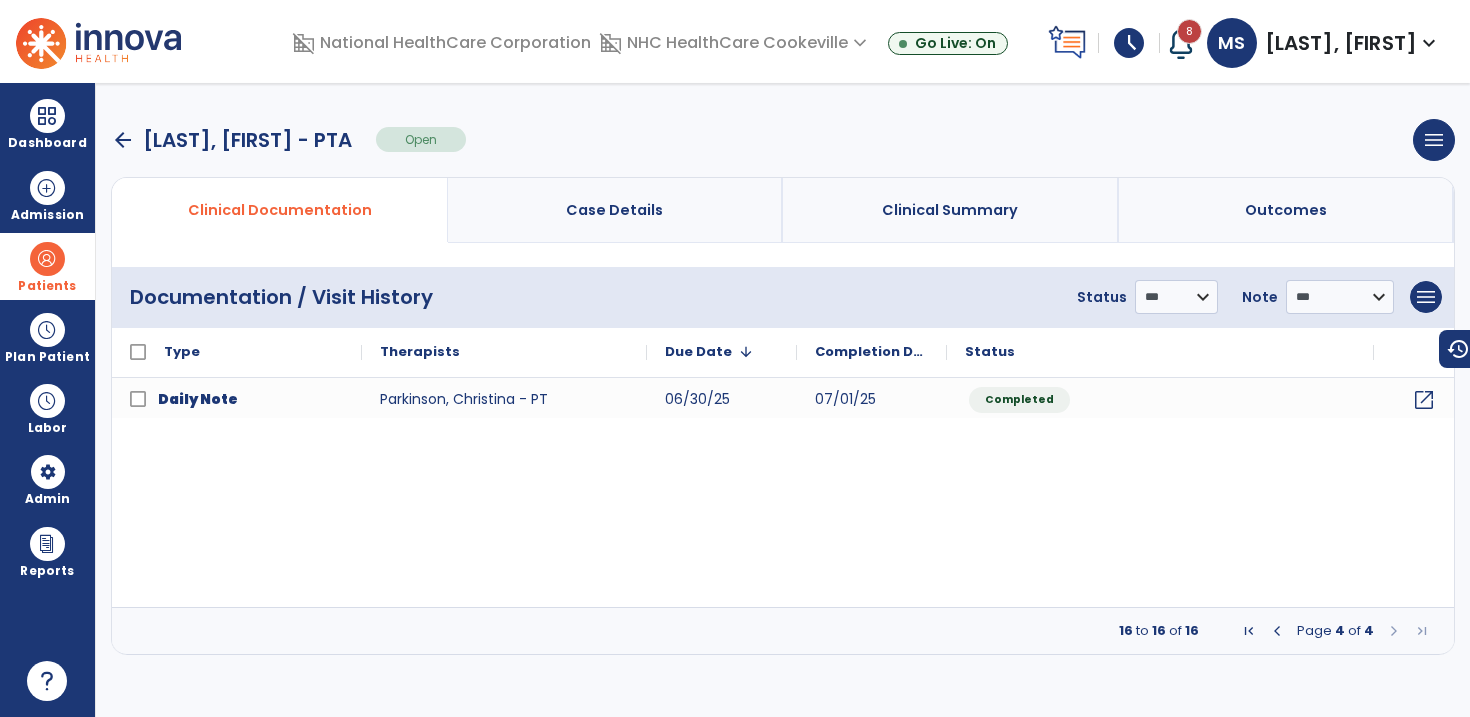 click at bounding box center (1277, 631) 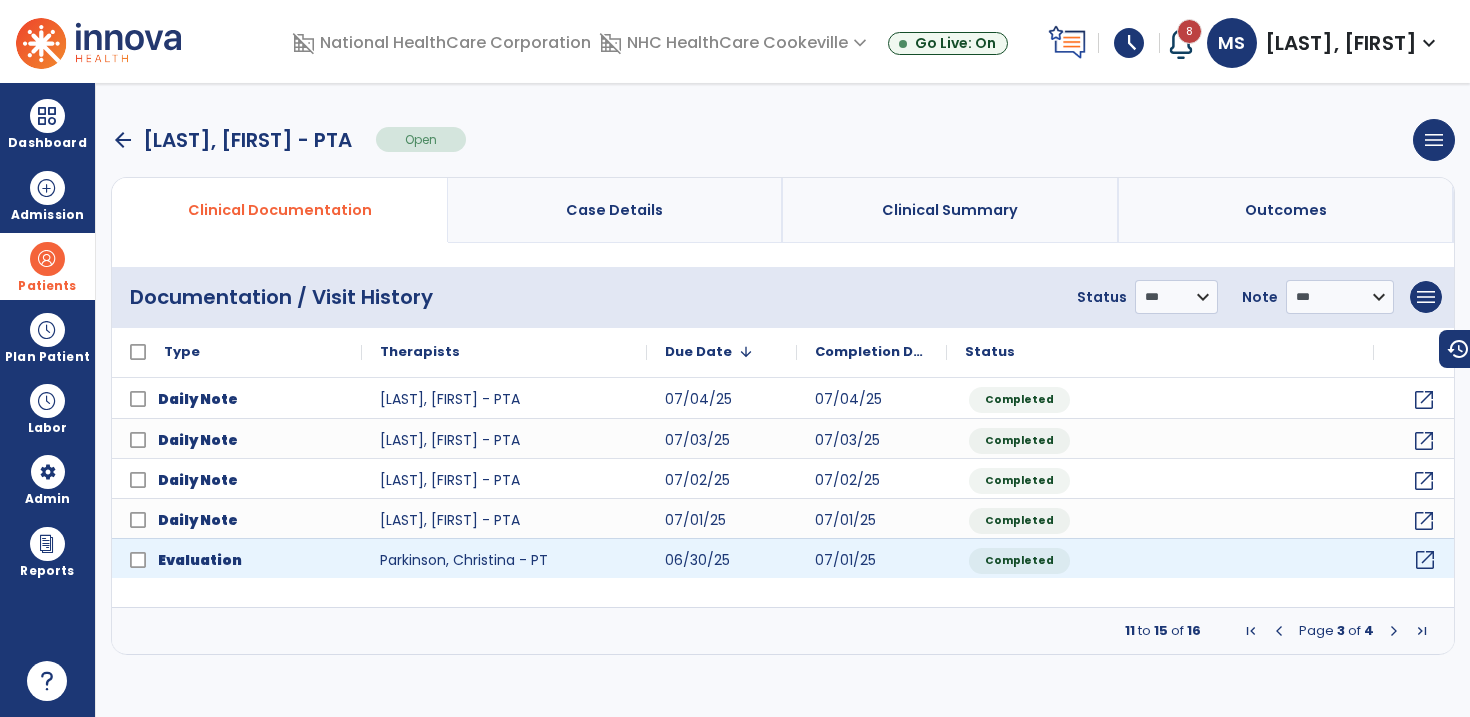 click on "open_in_new" 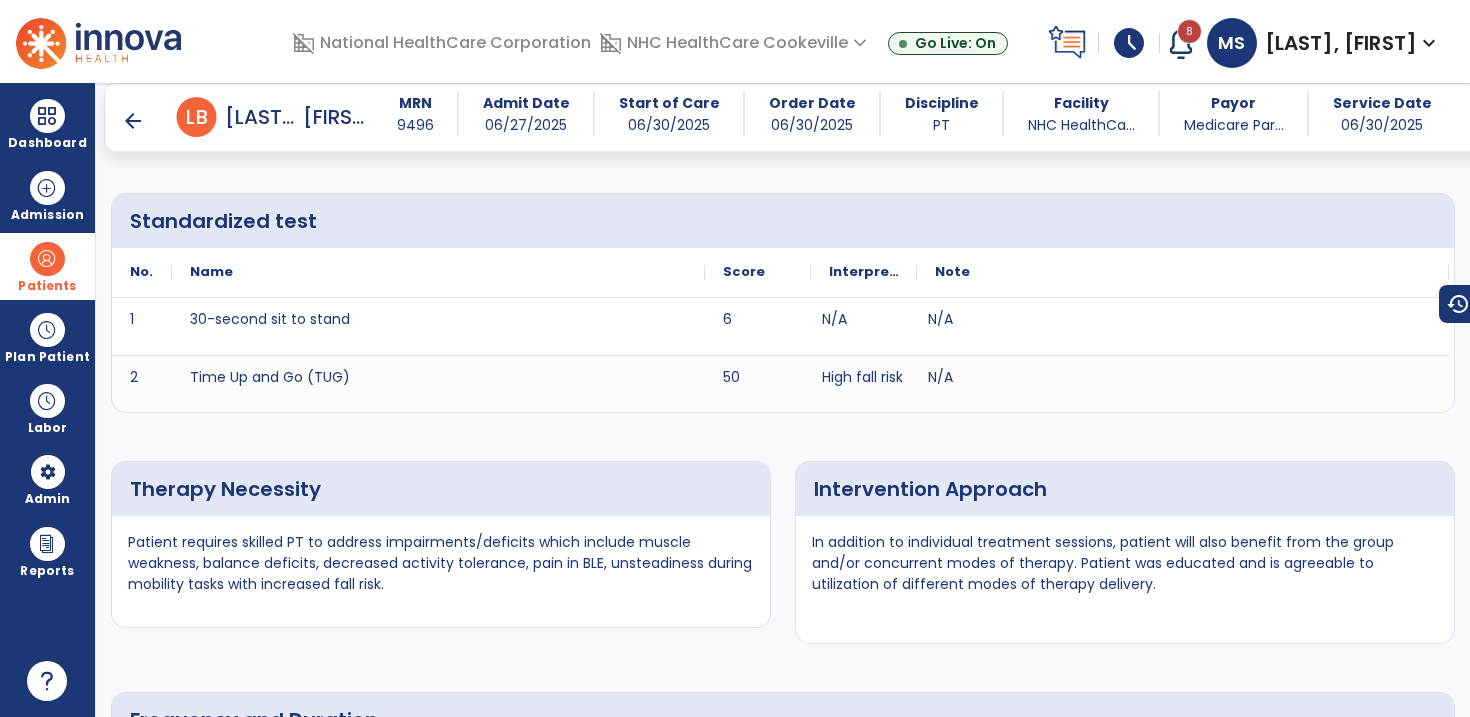 scroll, scrollTop: 4098, scrollLeft: 0, axis: vertical 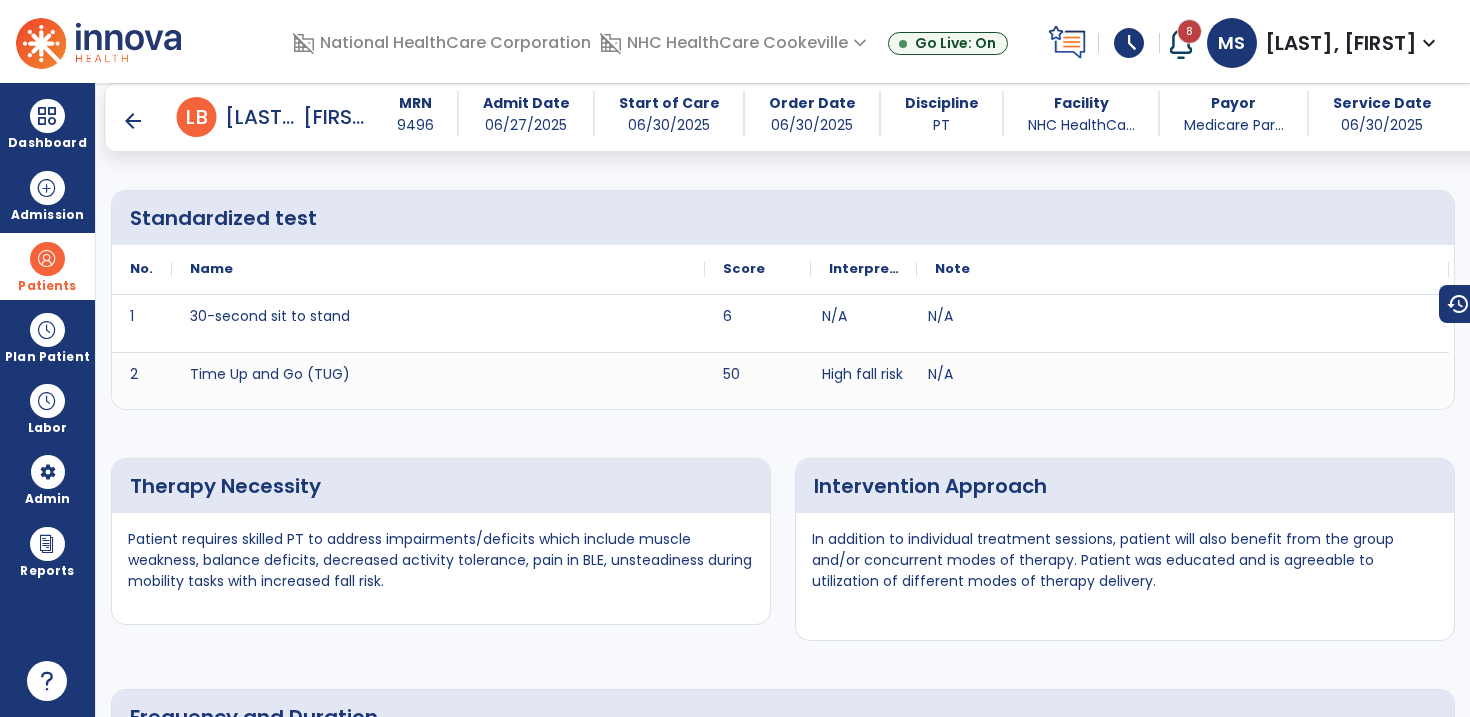 click on "arrow_back" at bounding box center (133, 121) 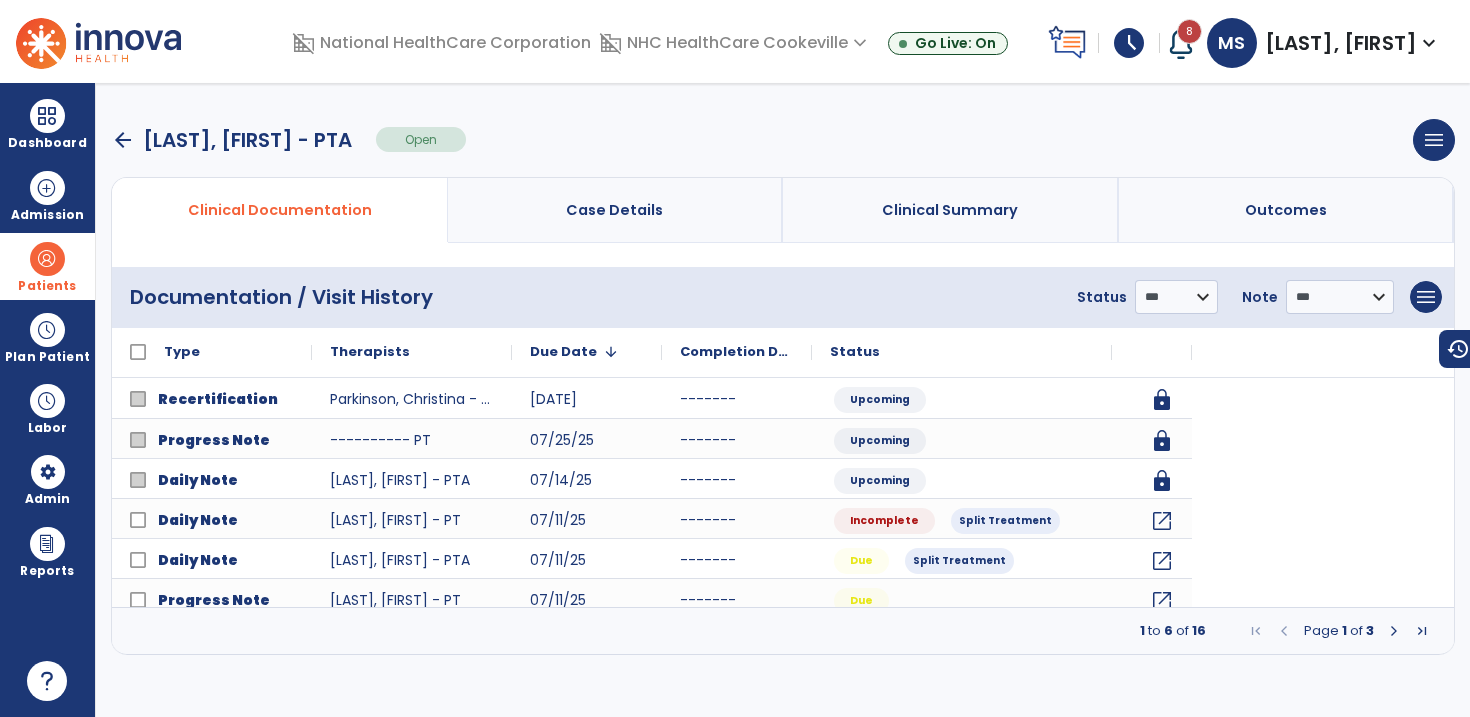 scroll, scrollTop: 0, scrollLeft: 0, axis: both 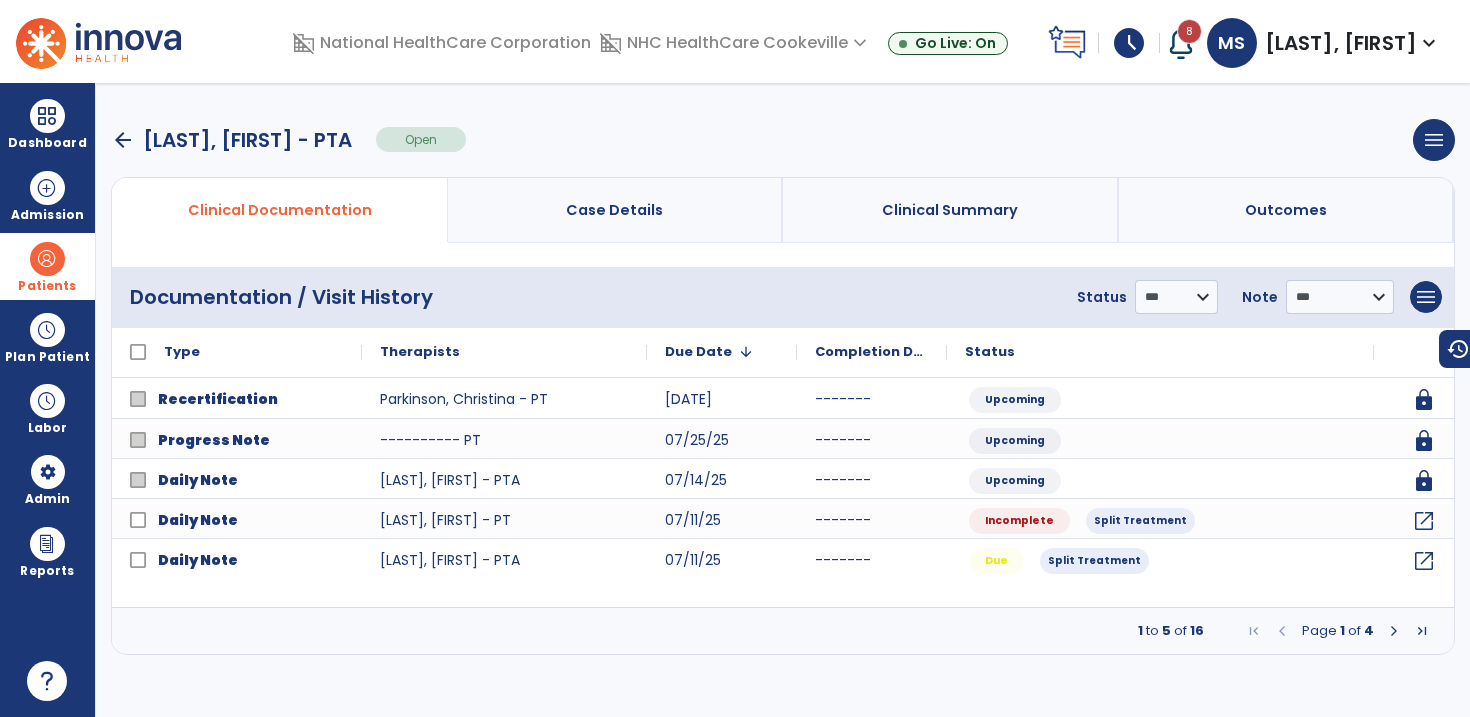 click at bounding box center (1394, 631) 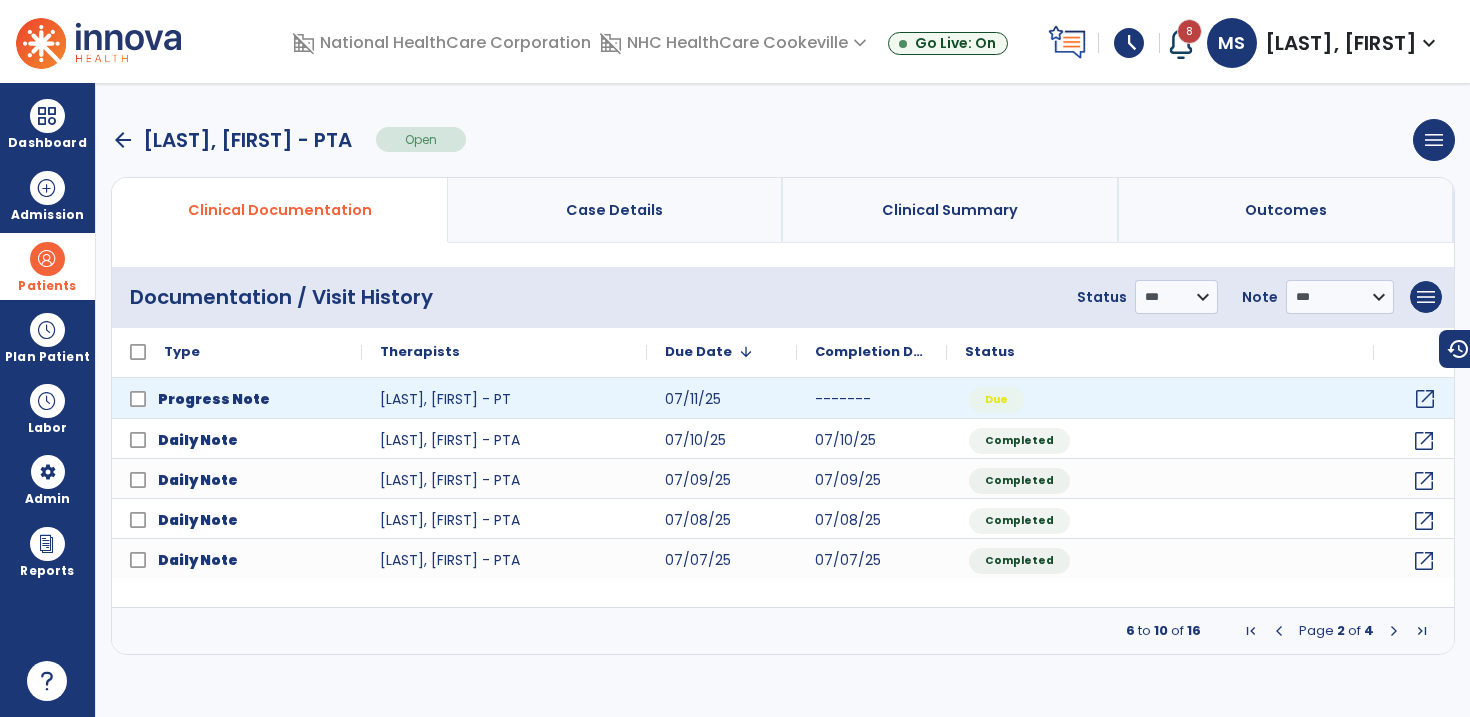 click on "open_in_new" 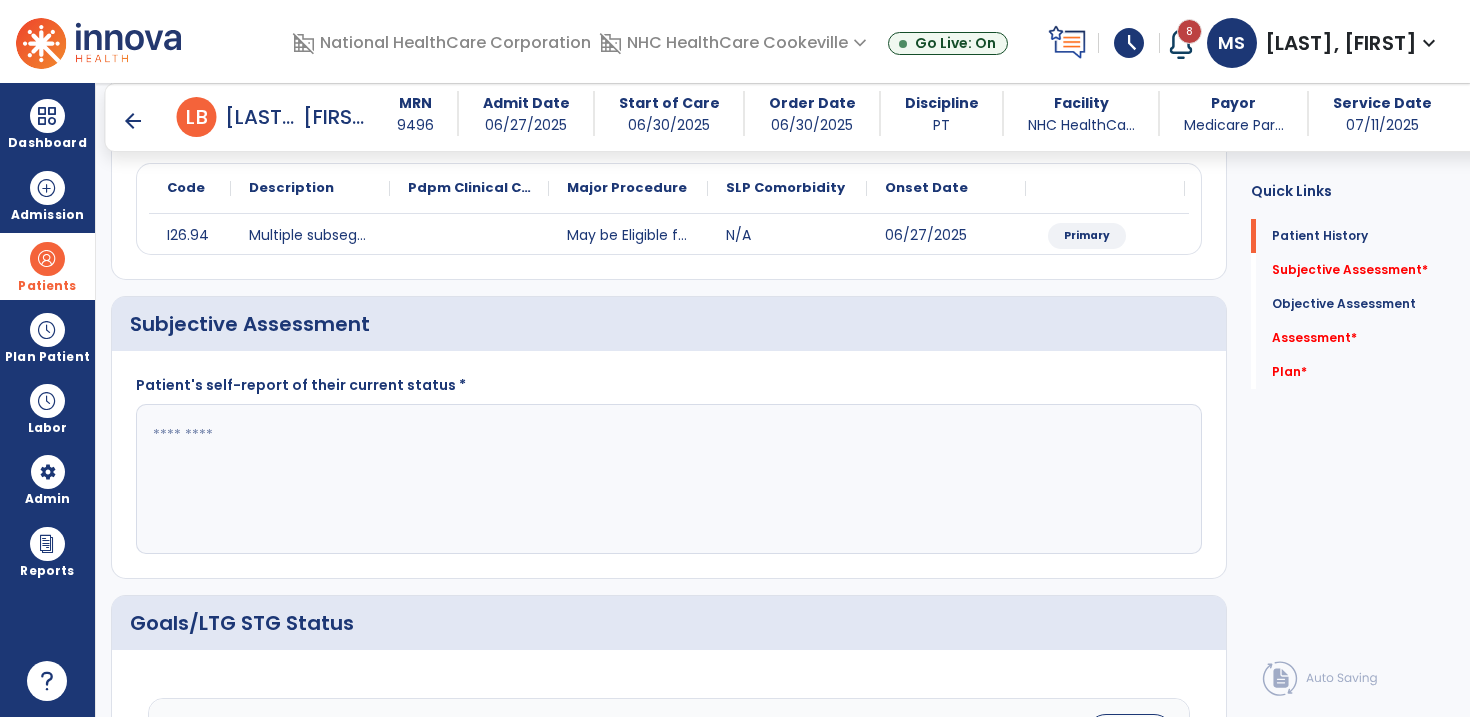 scroll, scrollTop: 255, scrollLeft: 0, axis: vertical 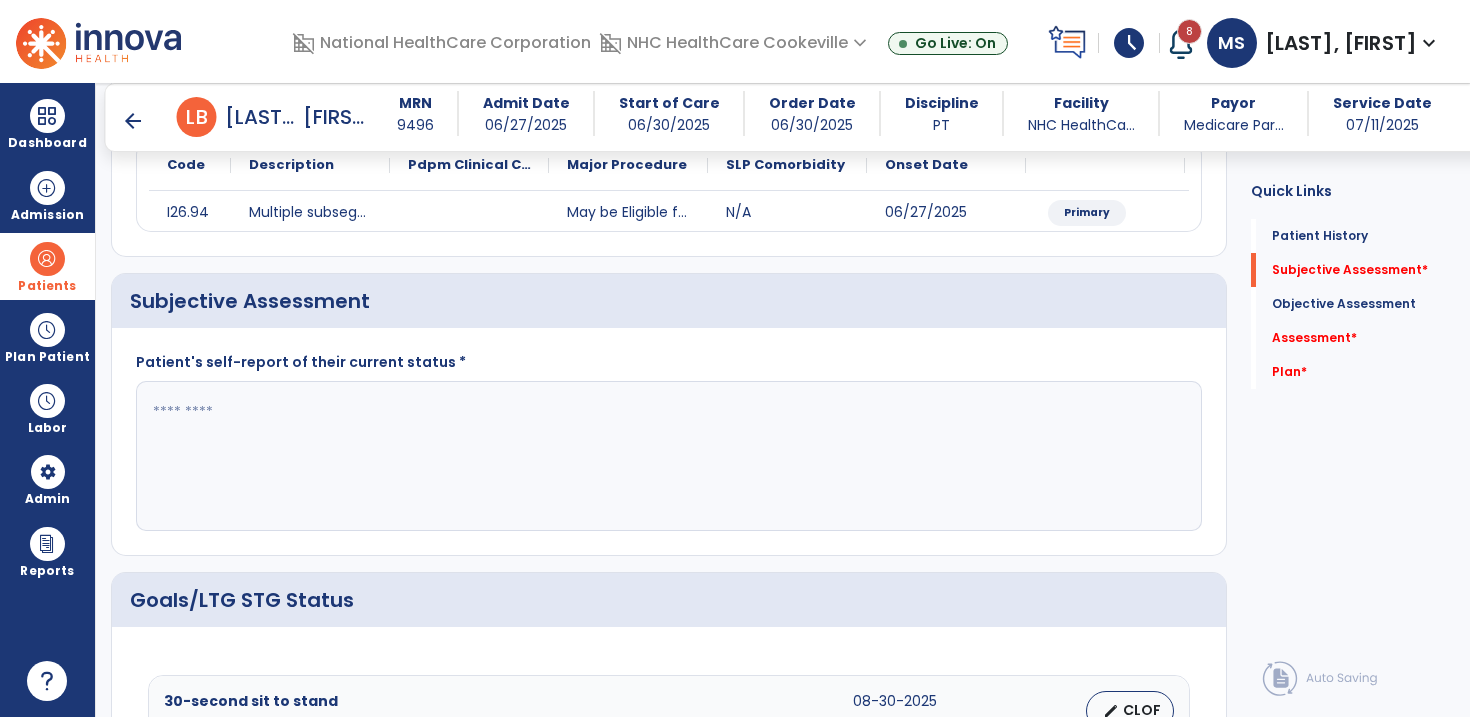 click 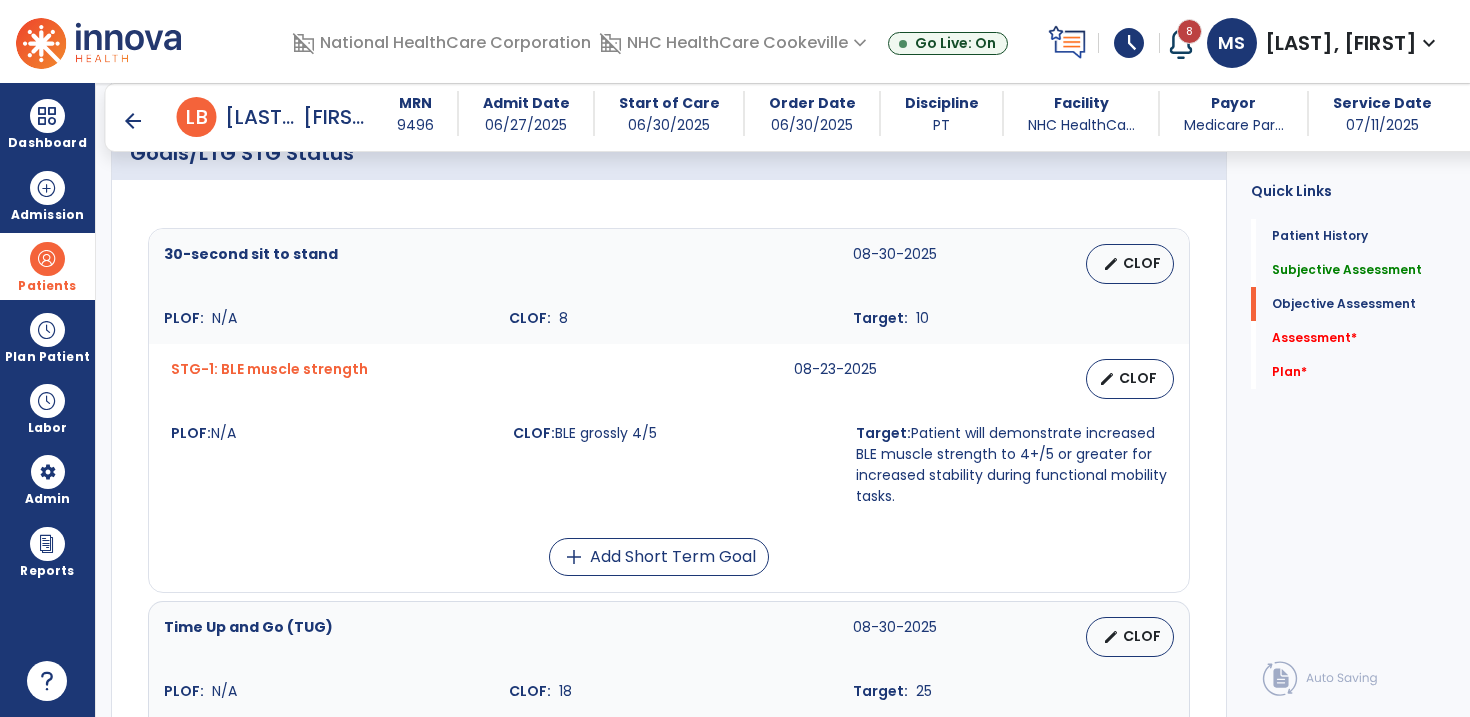 scroll, scrollTop: 685, scrollLeft: 0, axis: vertical 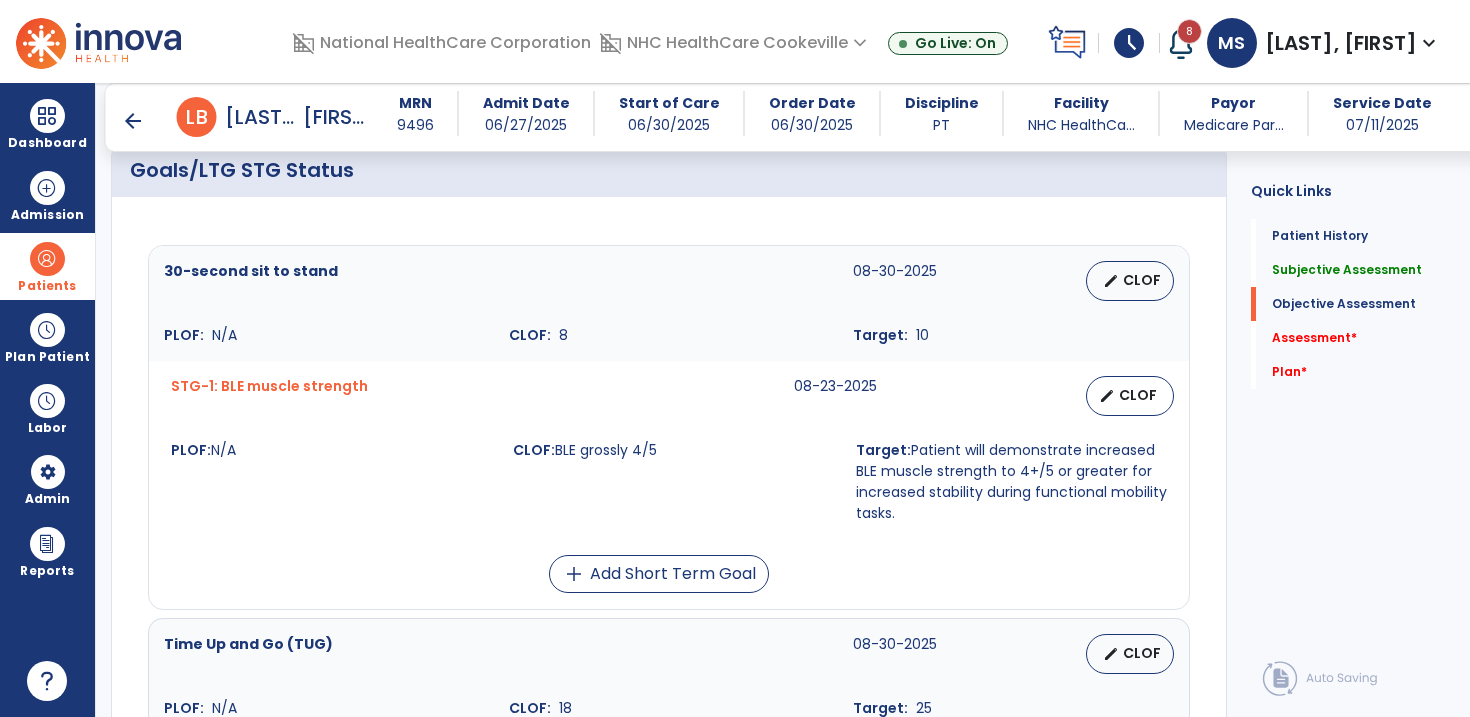 type on "**********" 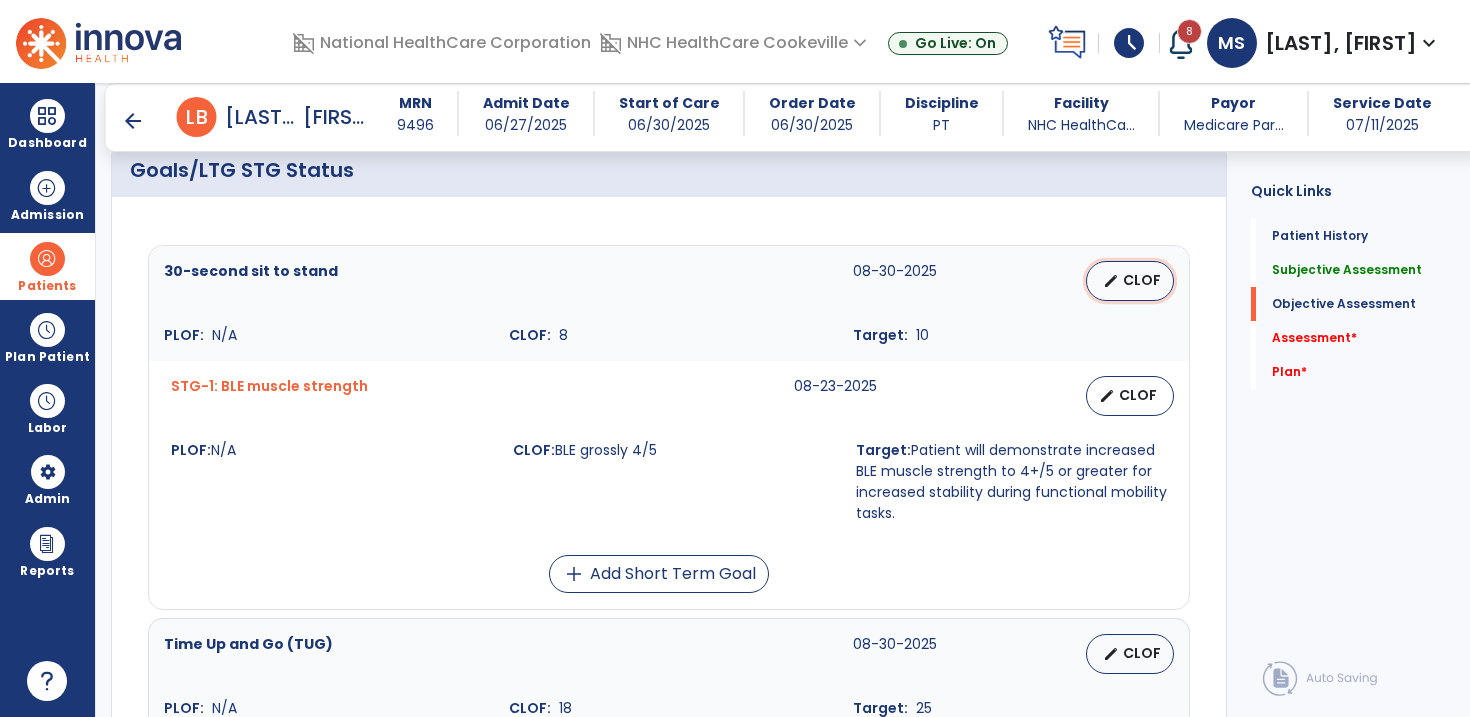 click on "CLOF" at bounding box center (1142, 280) 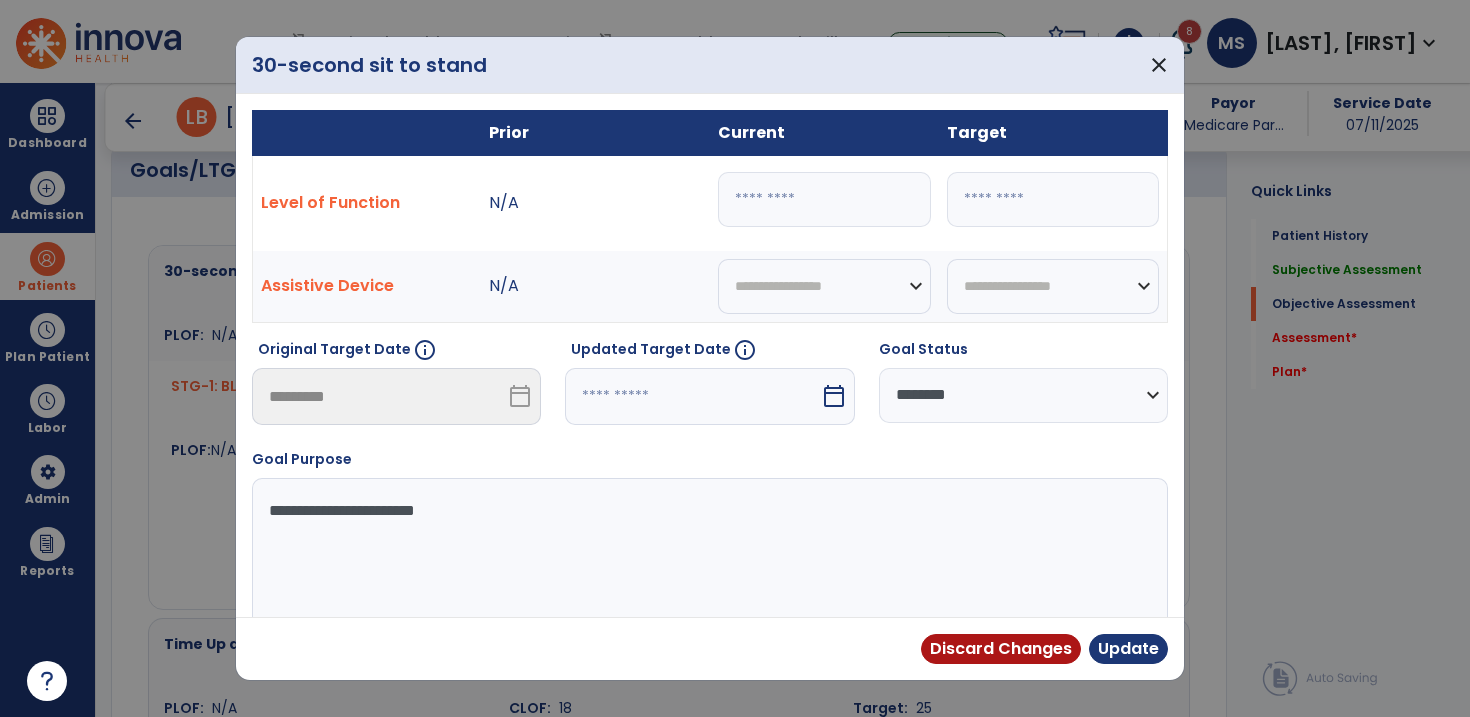 click on "**" at bounding box center (1053, 199) 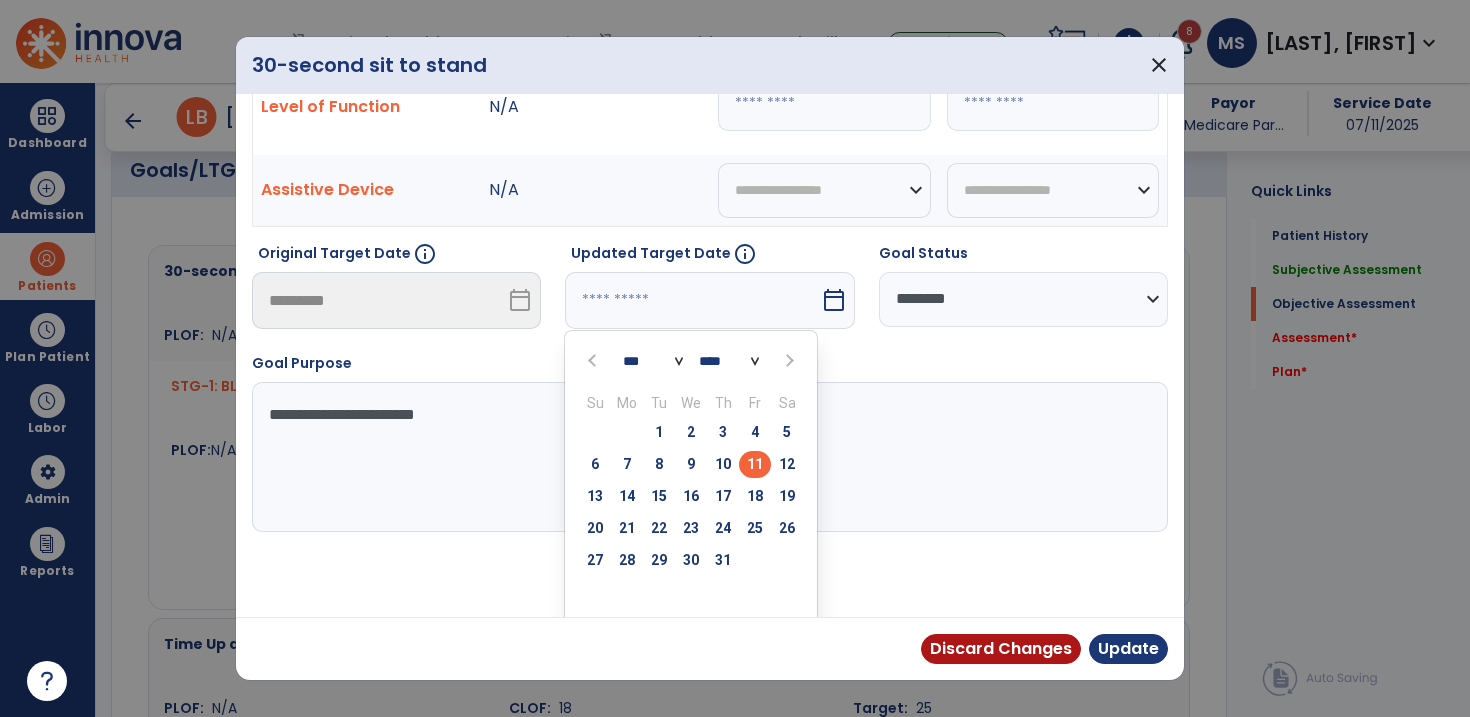 scroll, scrollTop: 104, scrollLeft: 0, axis: vertical 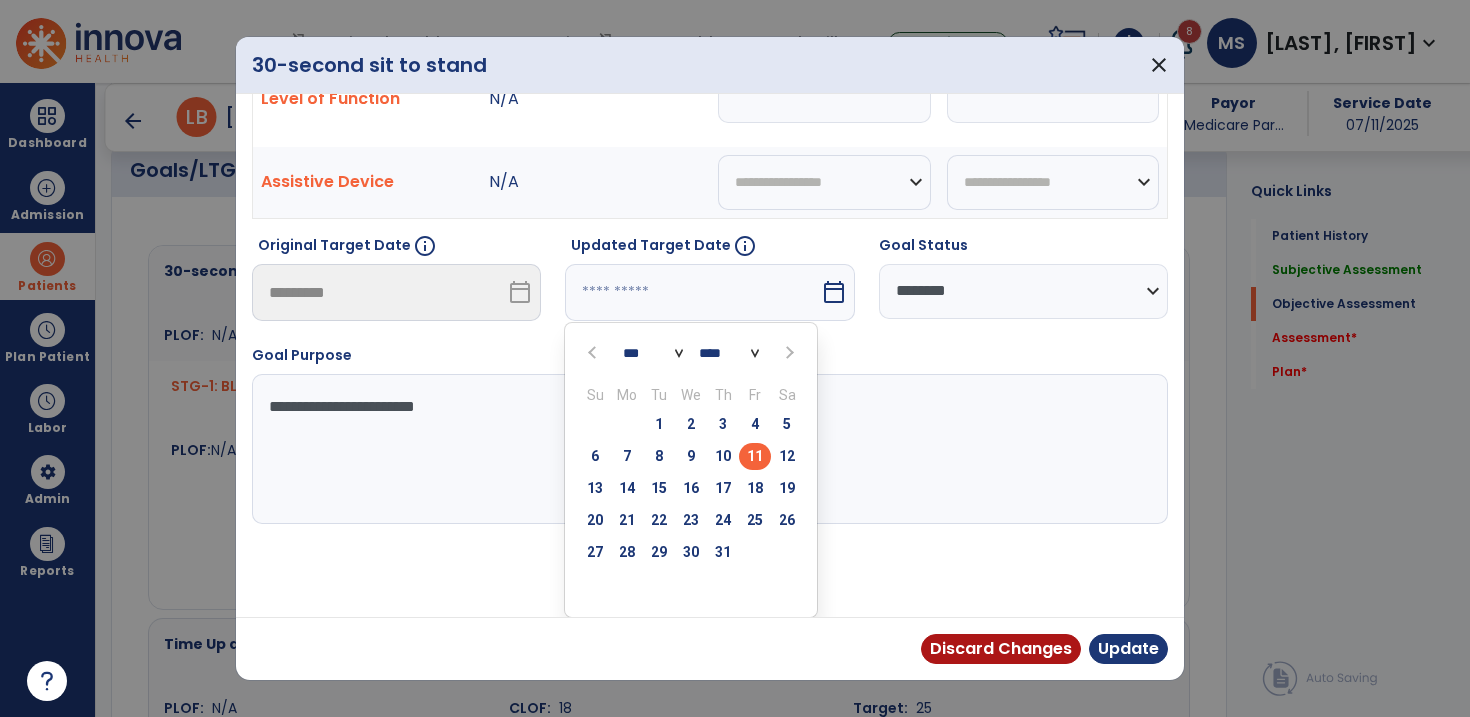 click at bounding box center (789, 353) 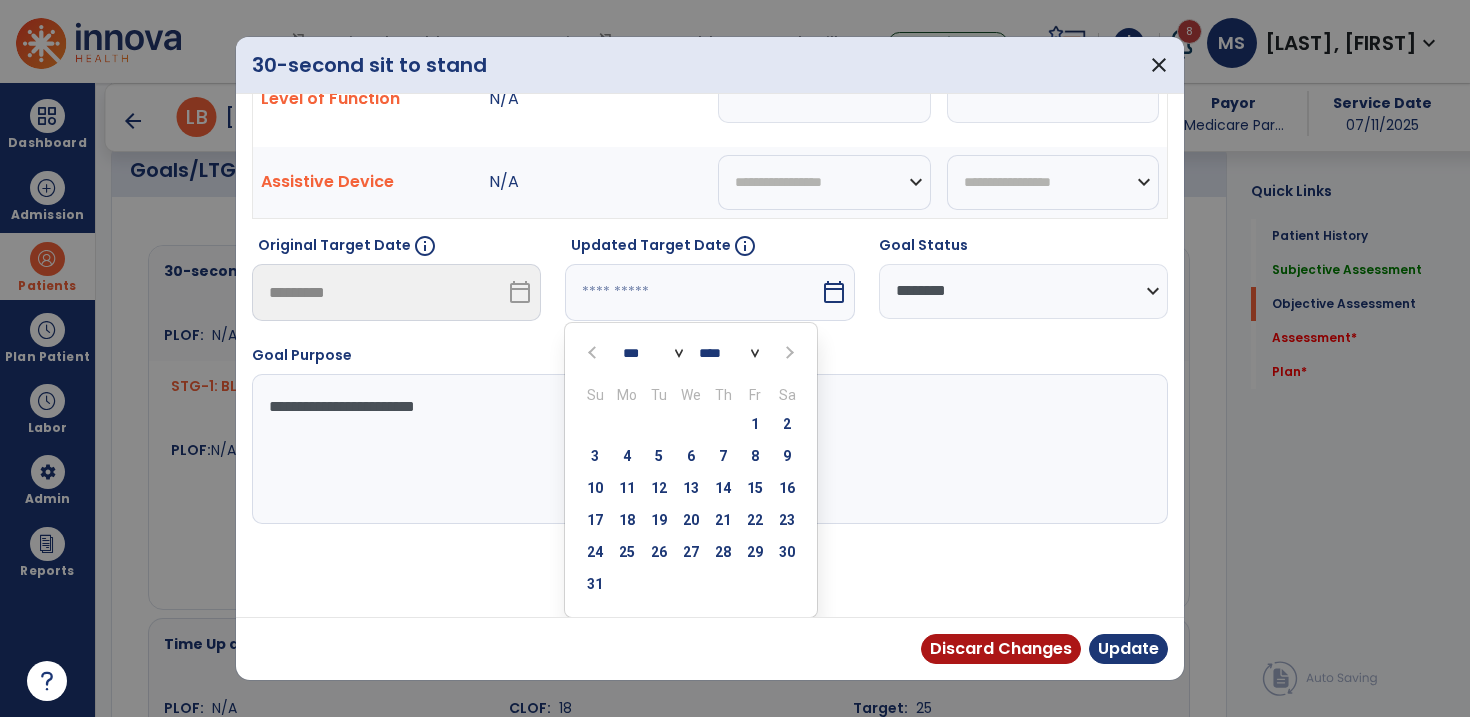 click at bounding box center (789, 353) 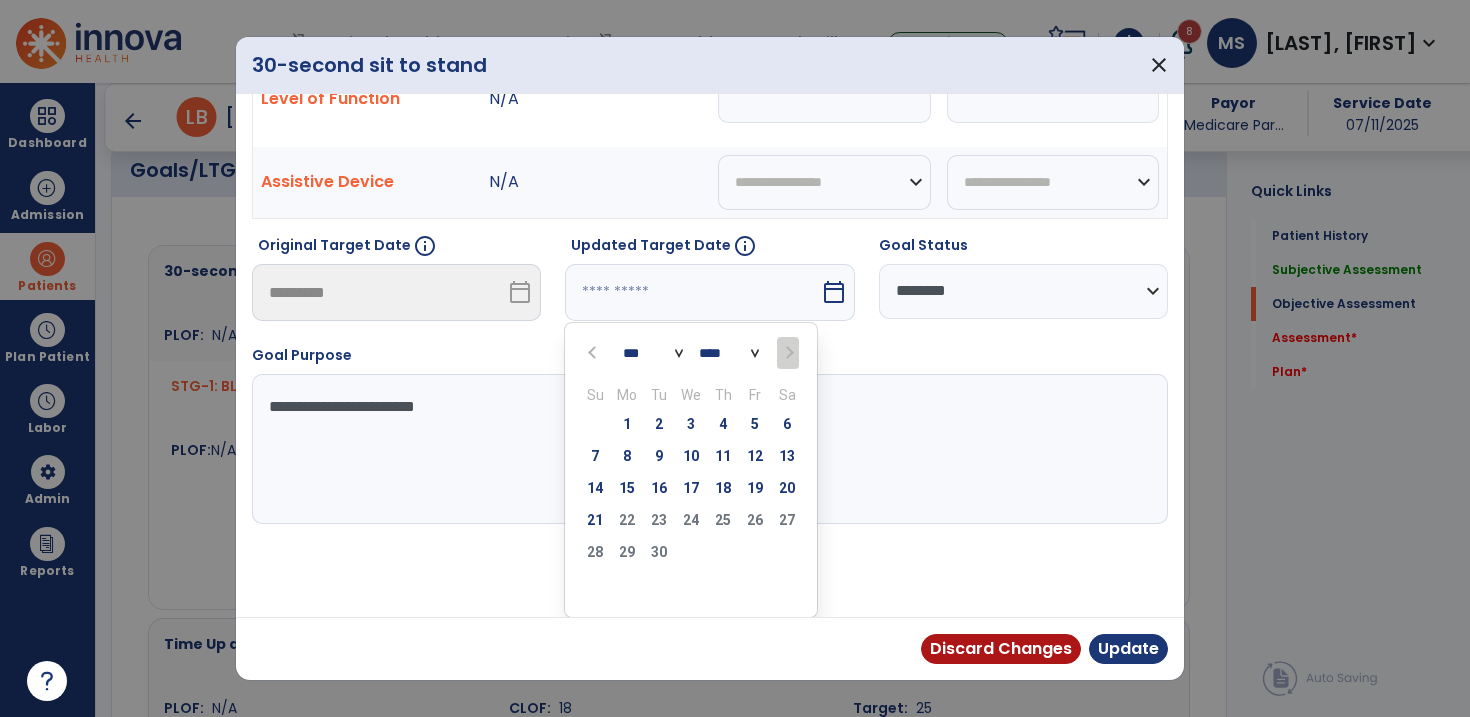 click at bounding box center (594, 352) 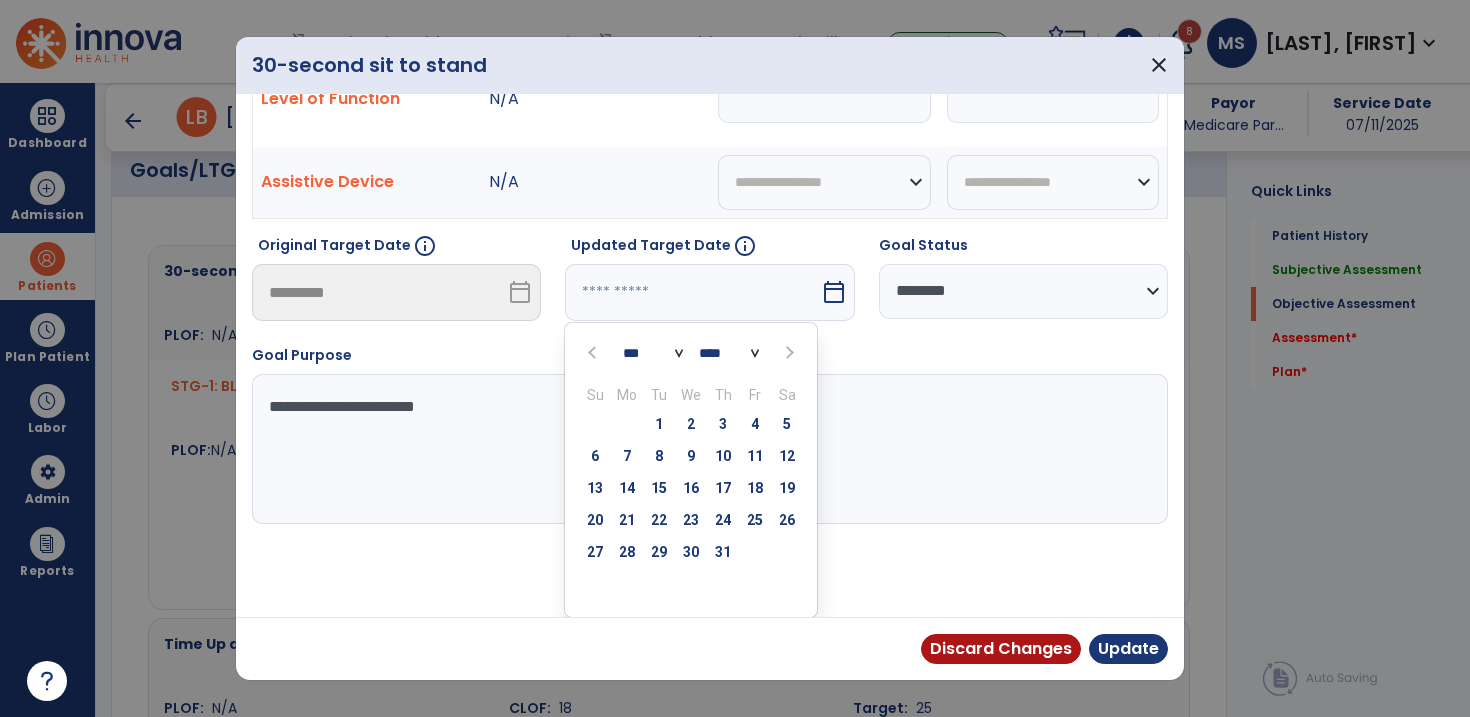 click at bounding box center [594, 352] 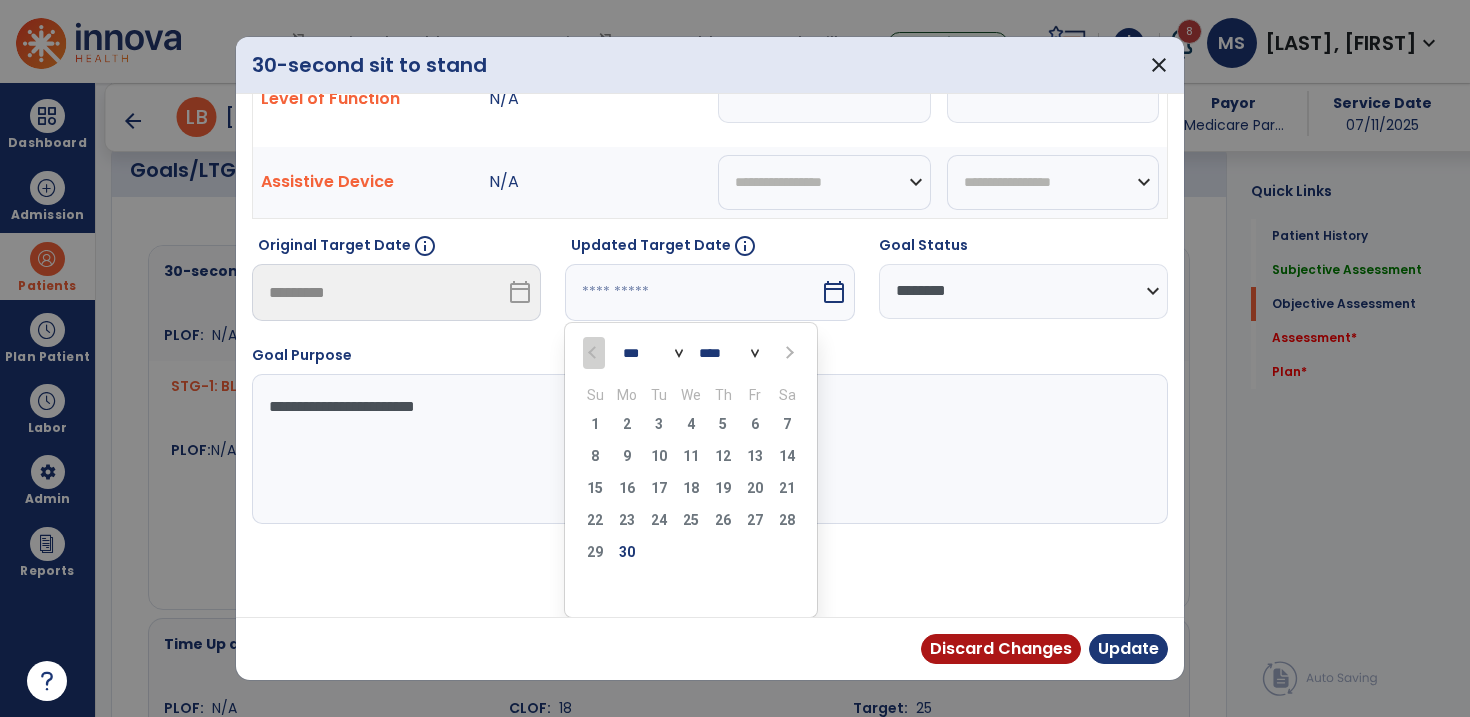 click at bounding box center (787, 352) 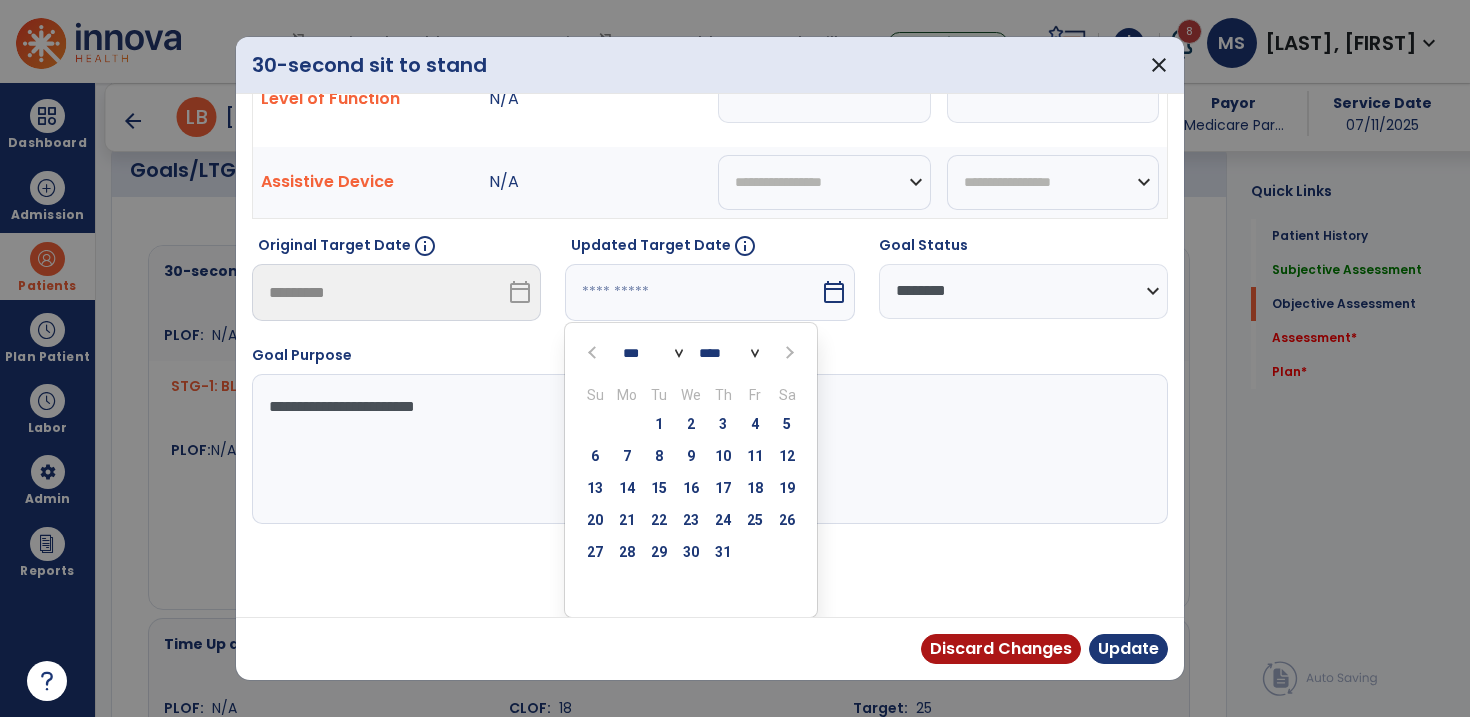 click at bounding box center [787, 352] 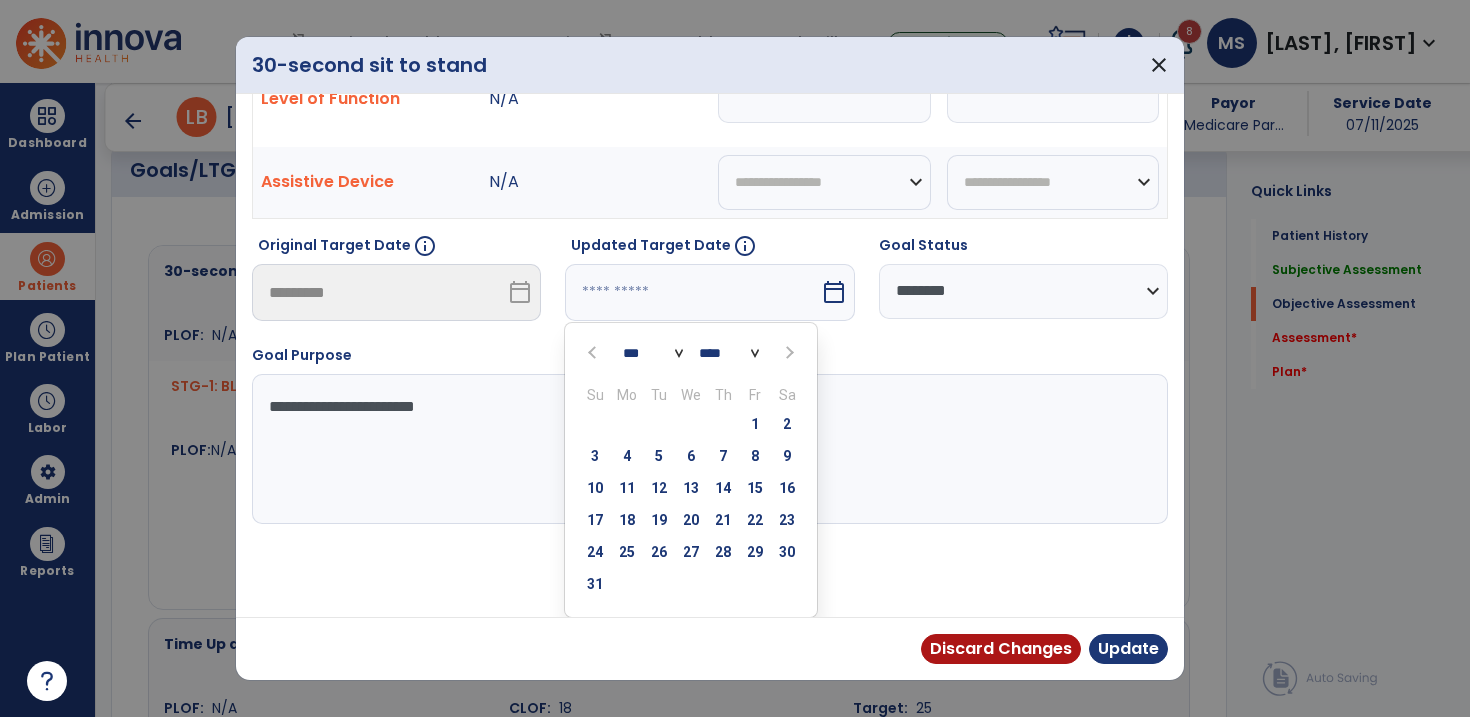 click at bounding box center (787, 352) 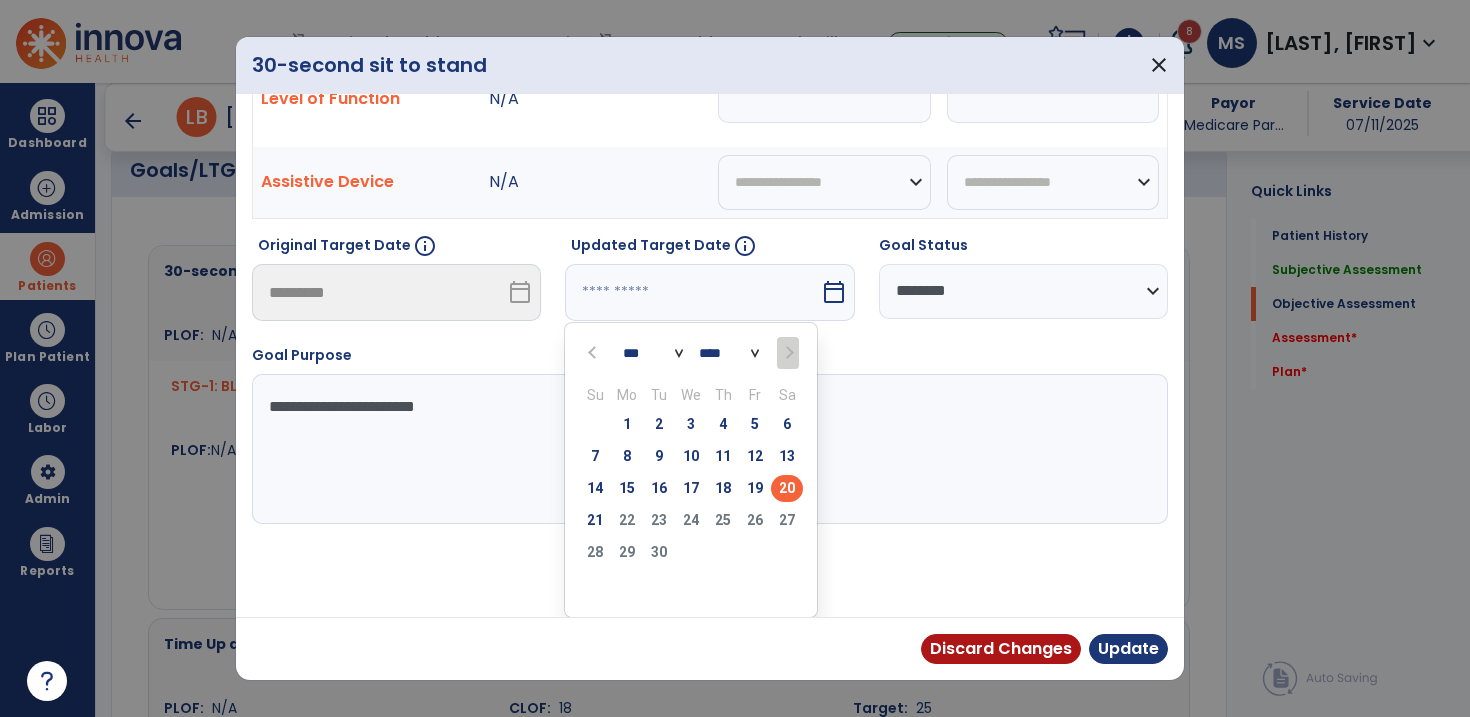 click on "20" at bounding box center [787, 488] 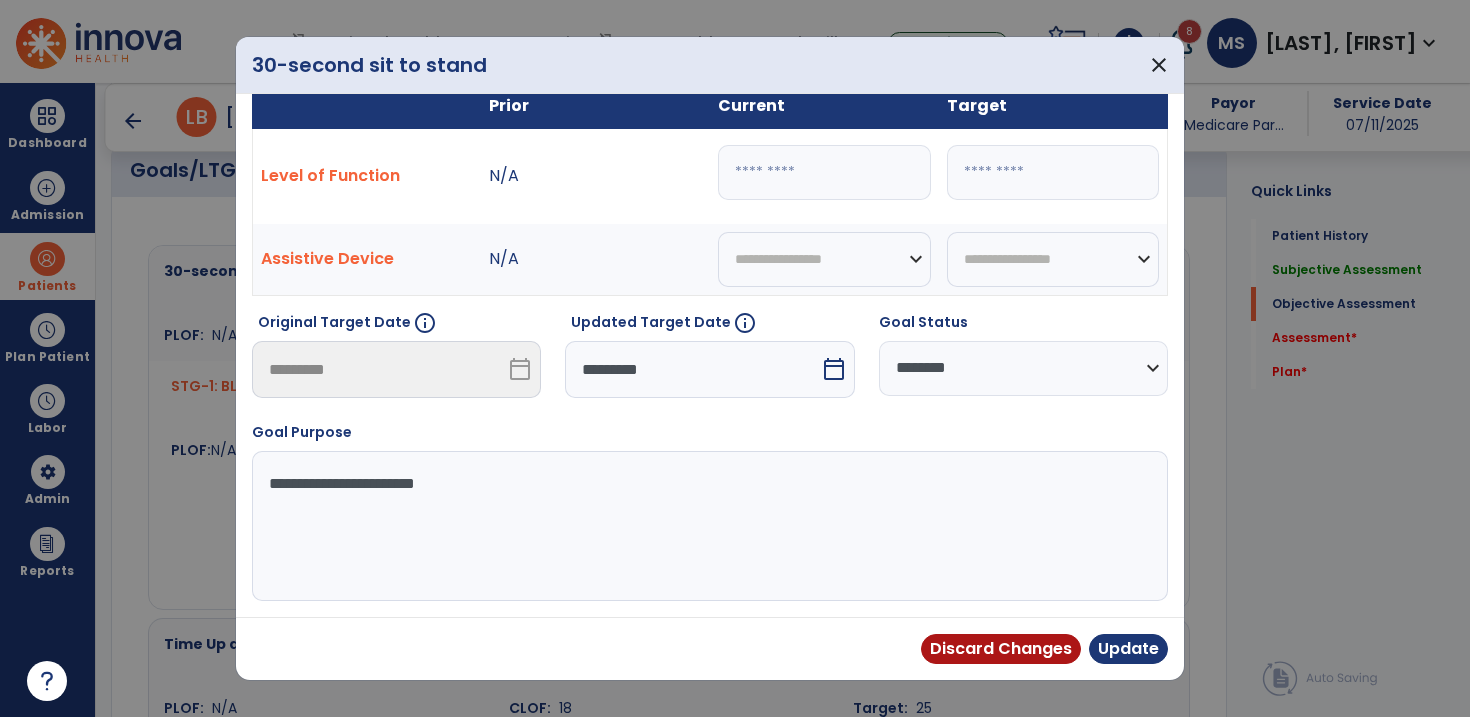 scroll, scrollTop: 26, scrollLeft: 0, axis: vertical 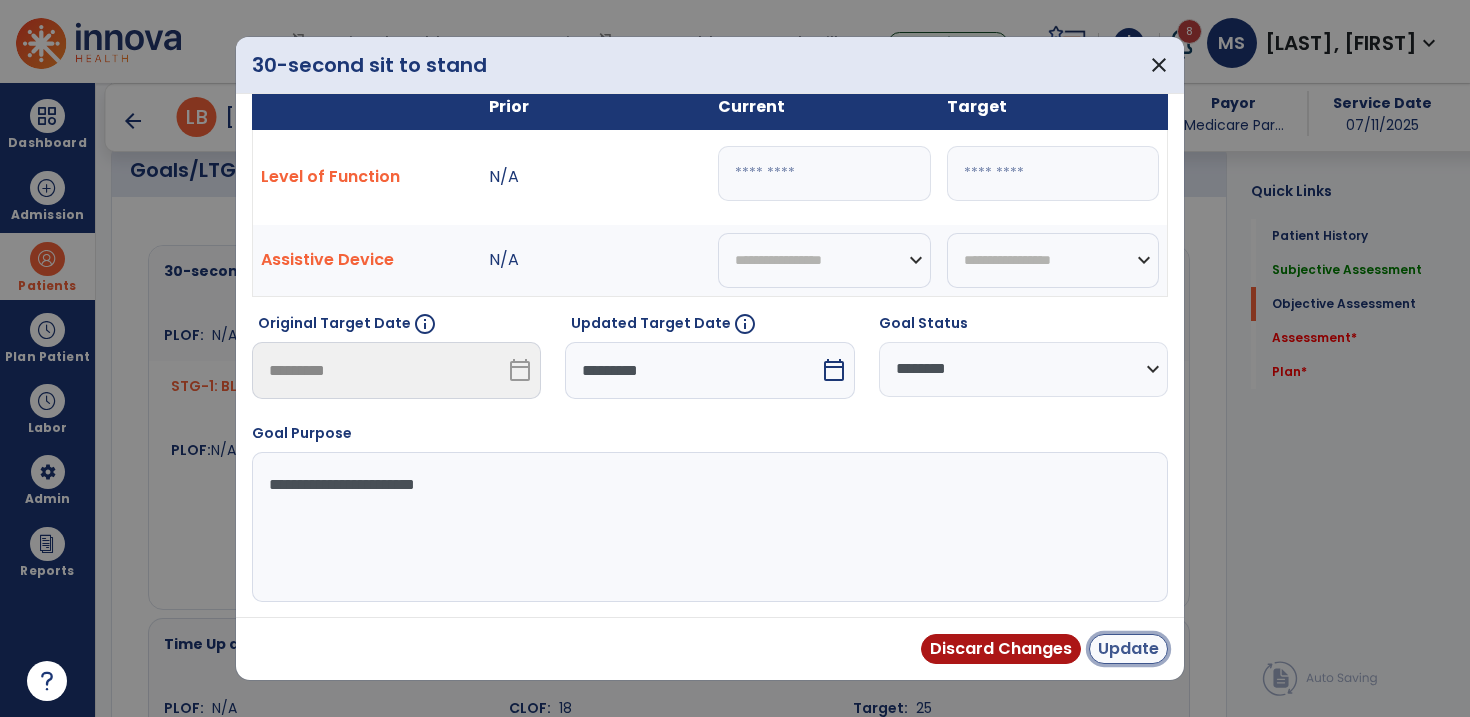 click on "Update" at bounding box center (1128, 649) 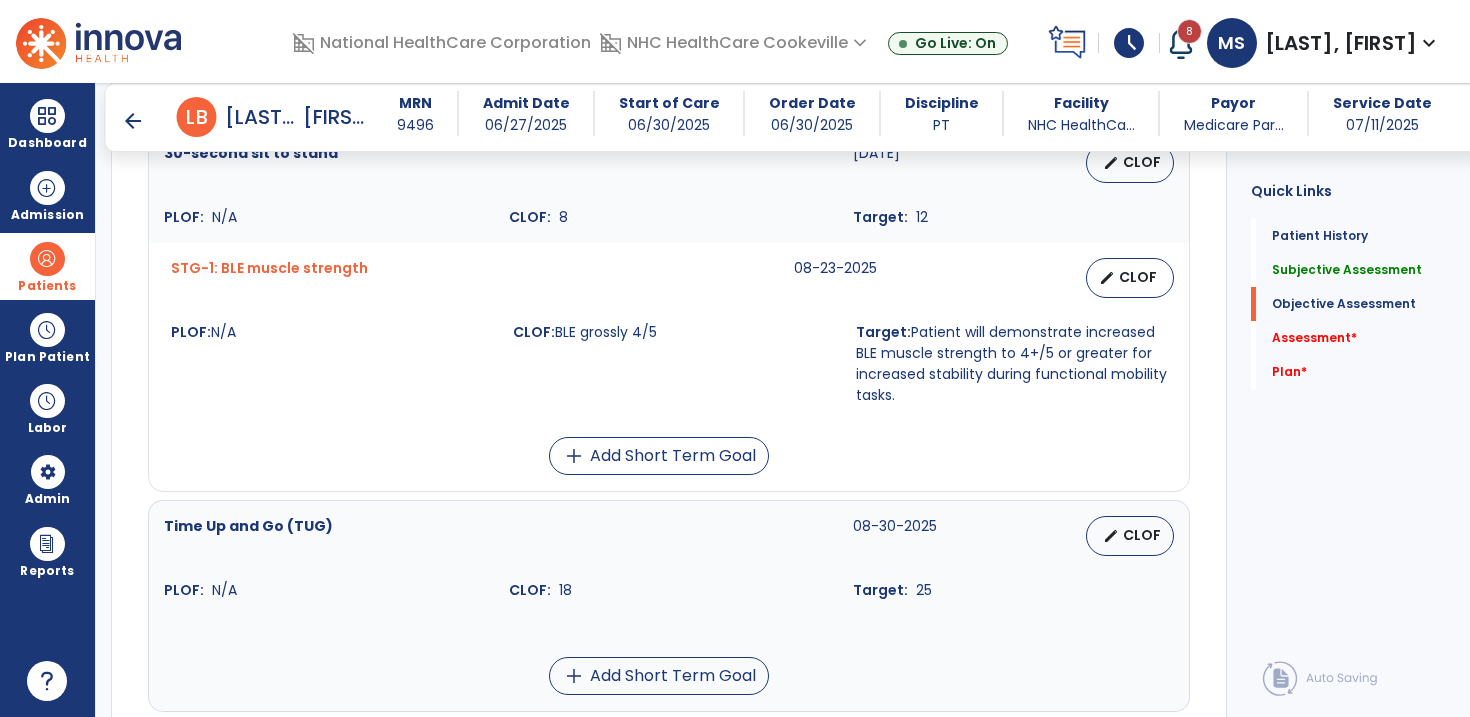 scroll, scrollTop: 816, scrollLeft: 0, axis: vertical 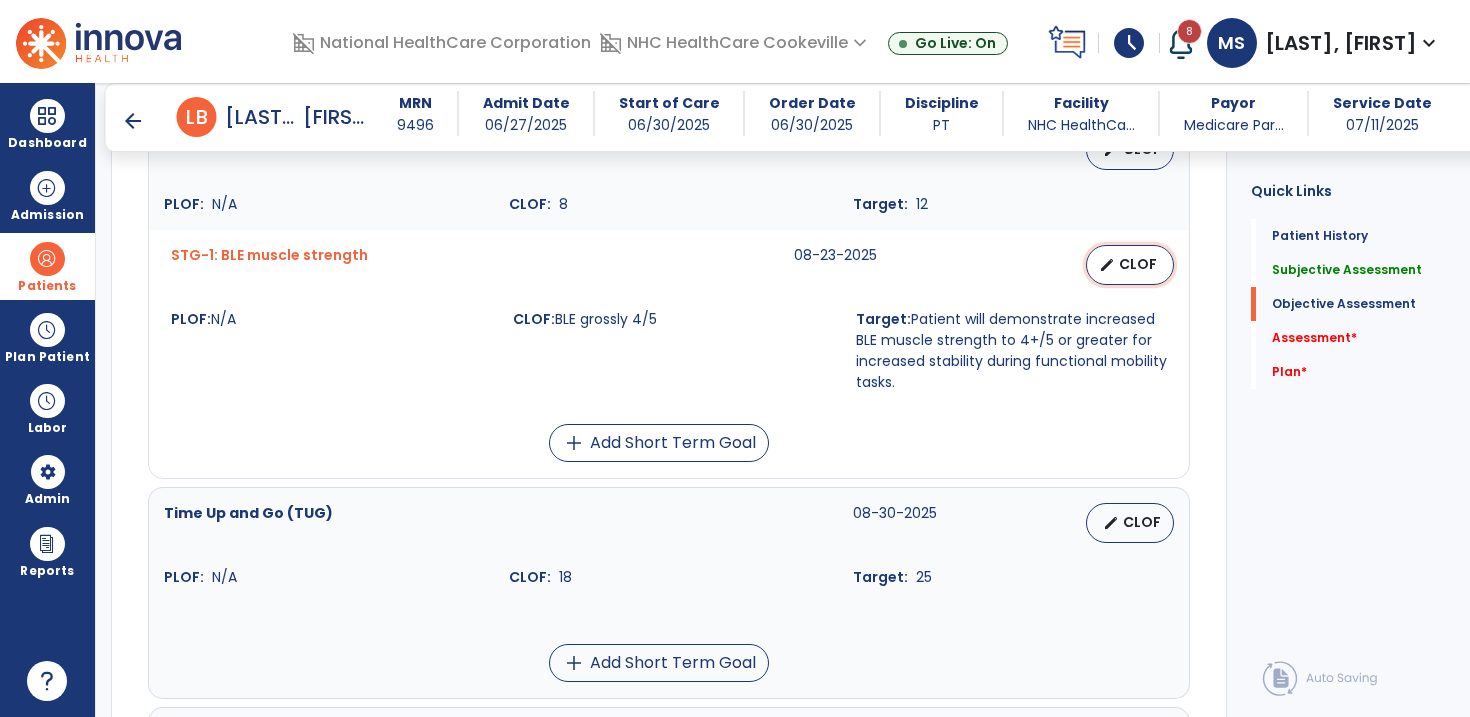 click on "CLOF" at bounding box center (1138, 264) 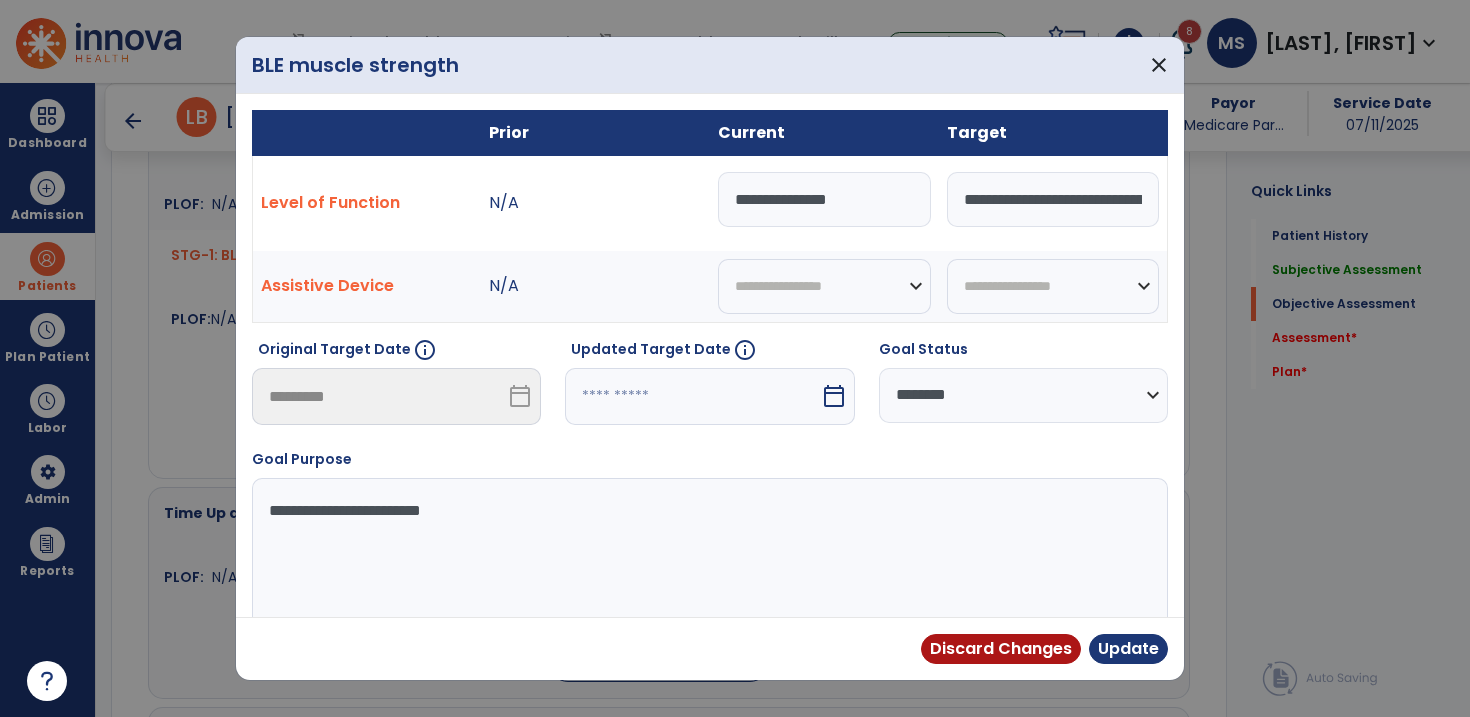 click at bounding box center (692, 396) 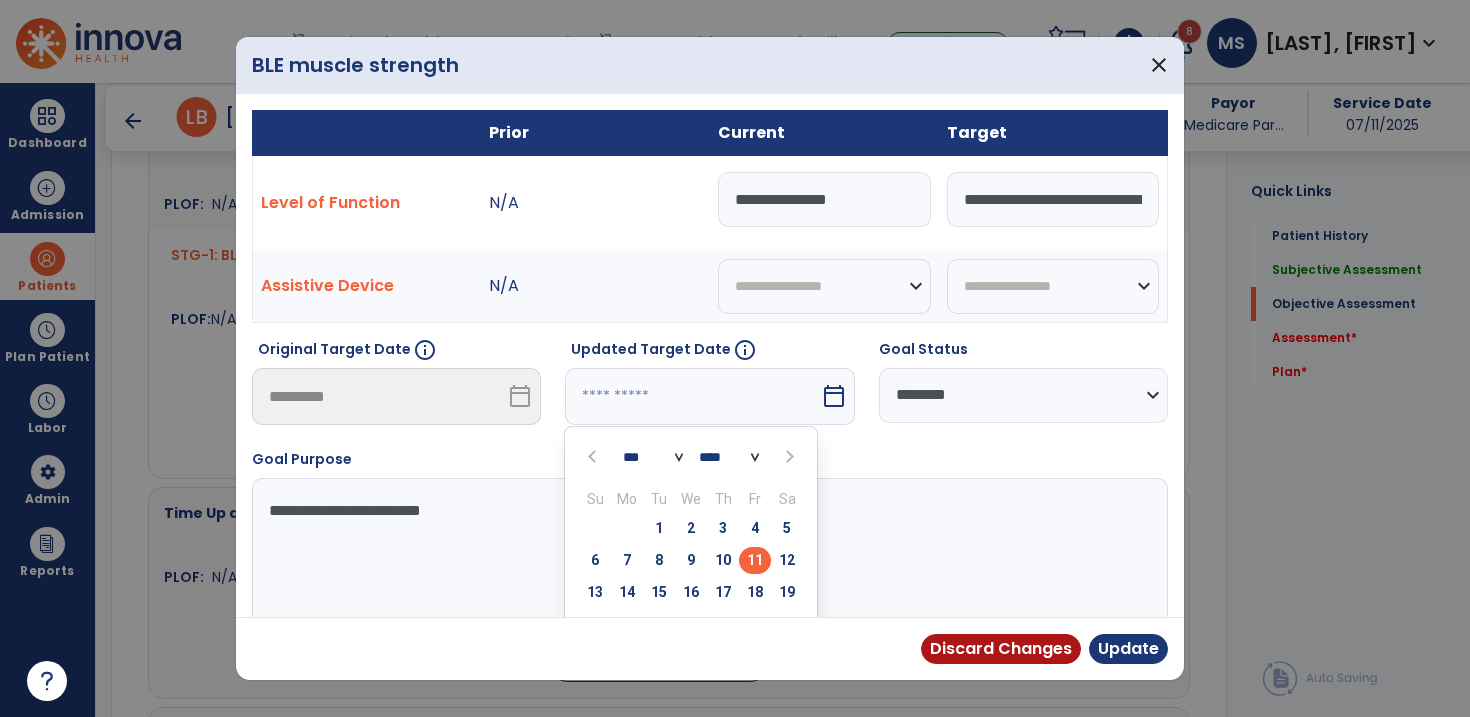 click at bounding box center [789, 457] 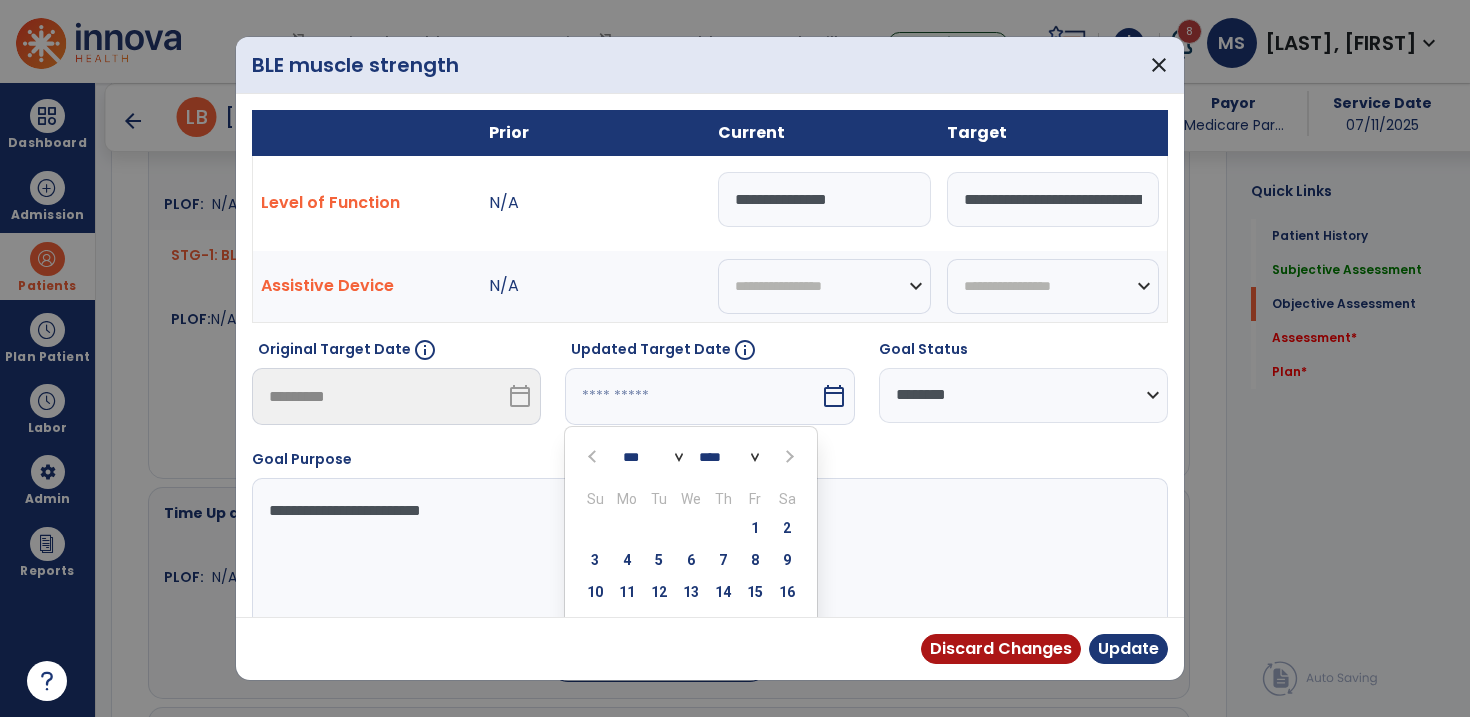 click at bounding box center [789, 457] 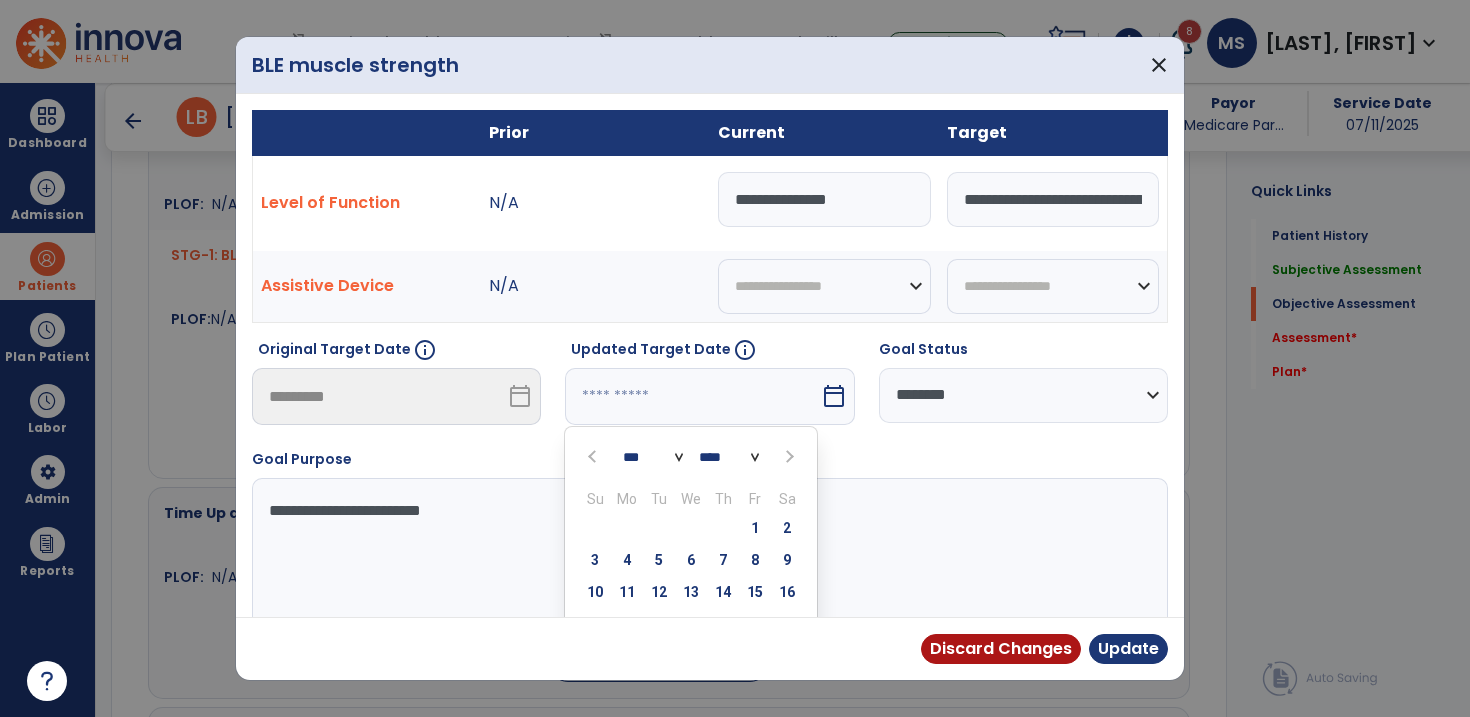 select on "*" 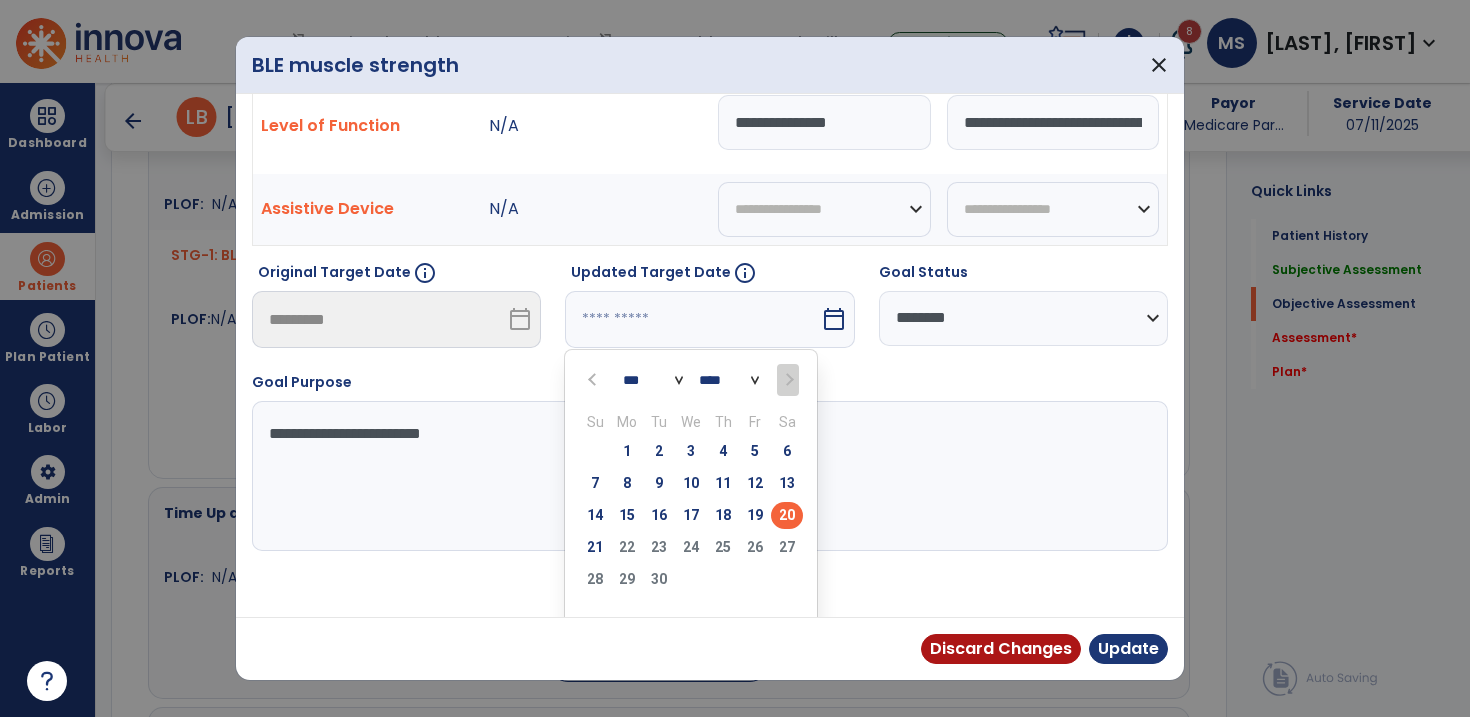 click on "20" at bounding box center (787, 515) 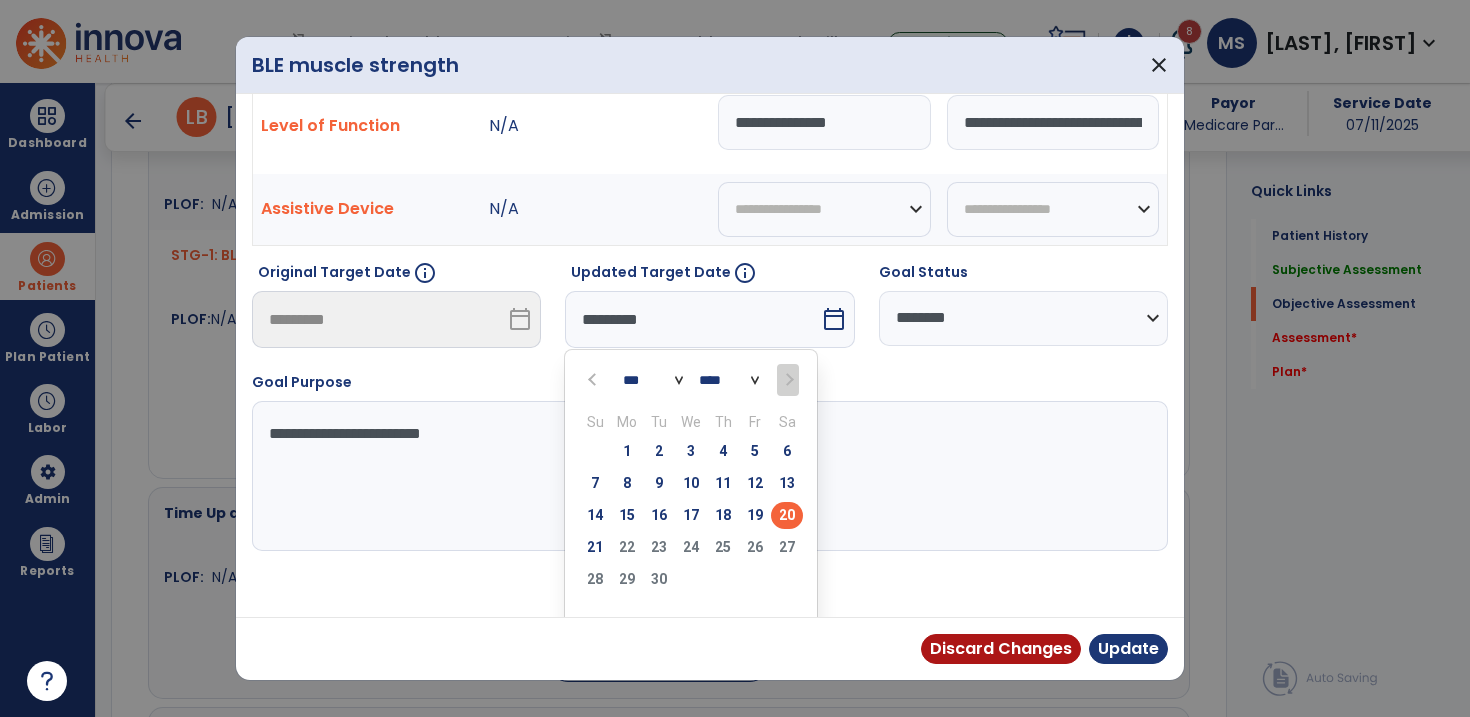 scroll, scrollTop: 26, scrollLeft: 0, axis: vertical 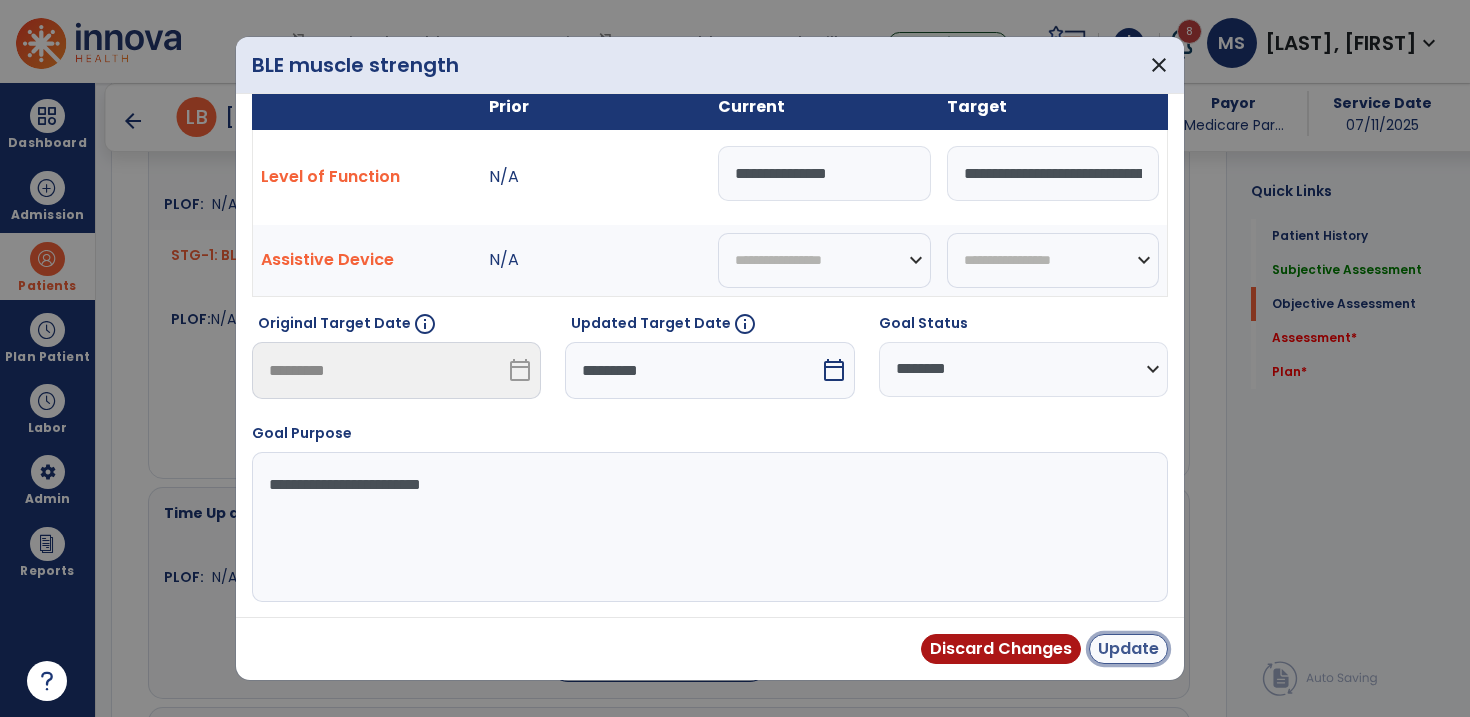 click on "Update" at bounding box center [1128, 649] 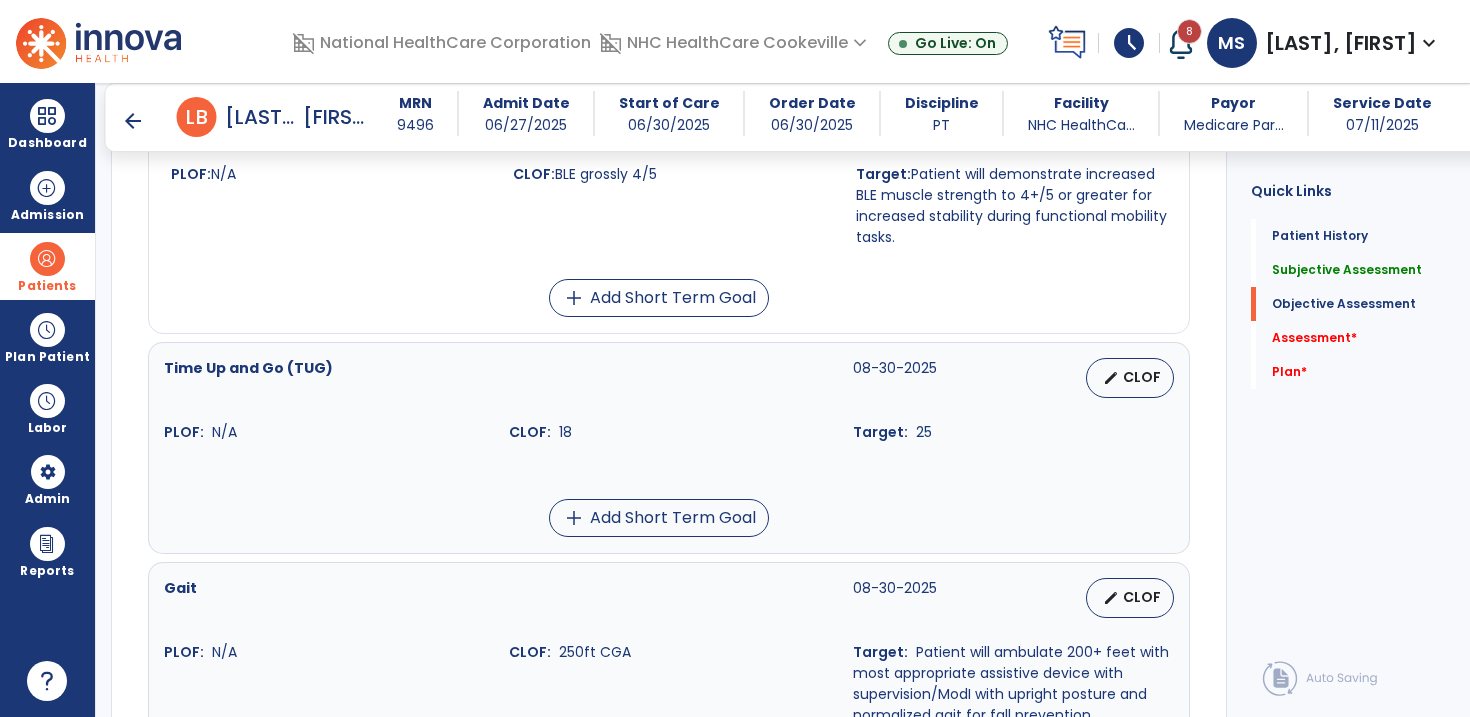 scroll, scrollTop: 963, scrollLeft: 0, axis: vertical 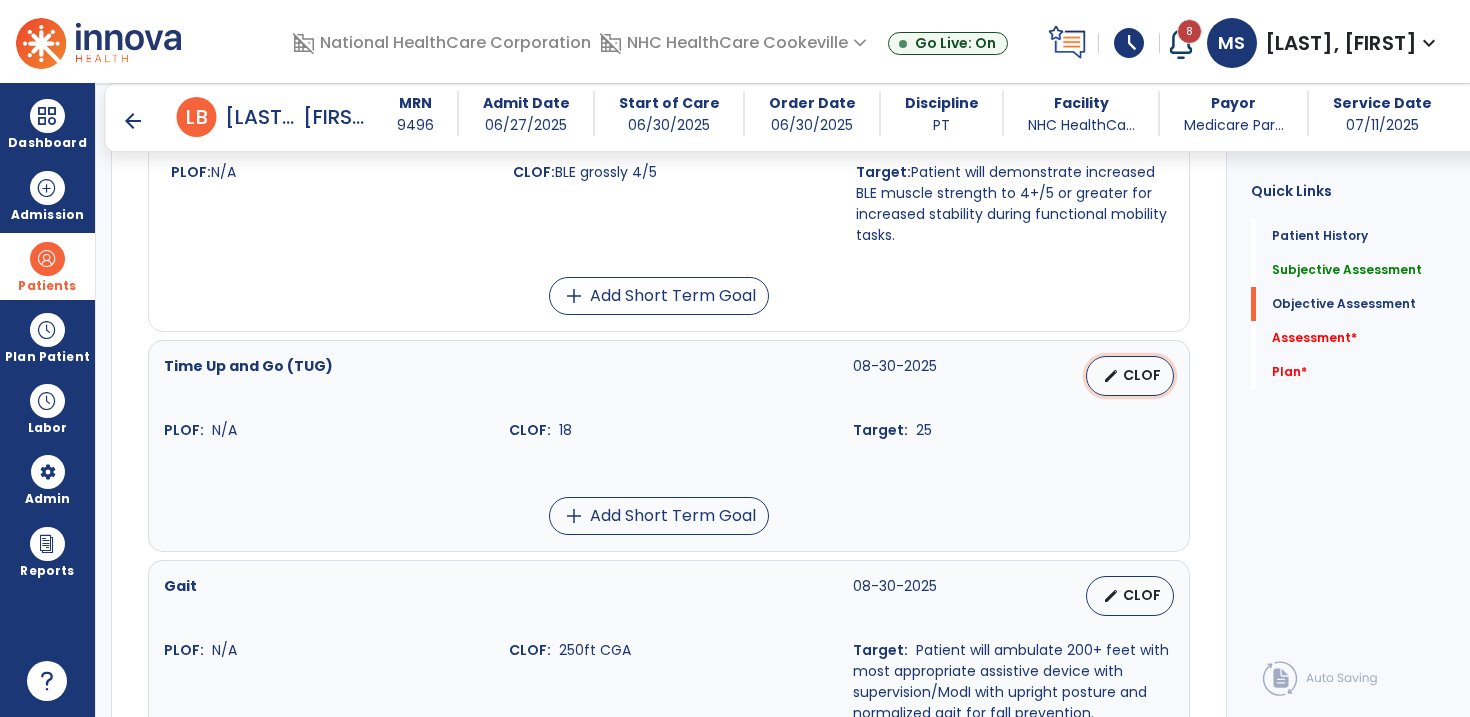click on "CLOF" at bounding box center (1142, 375) 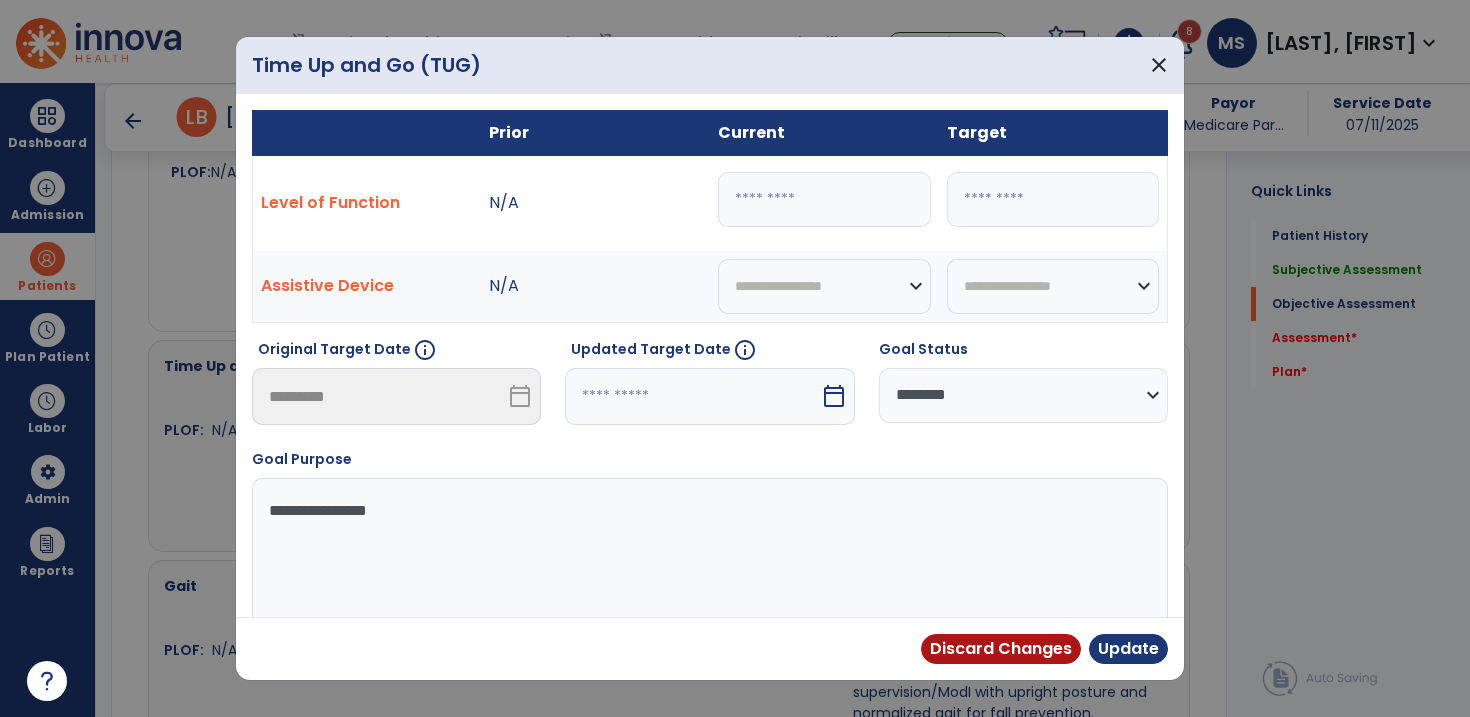 click on "**" at bounding box center (1053, 199) 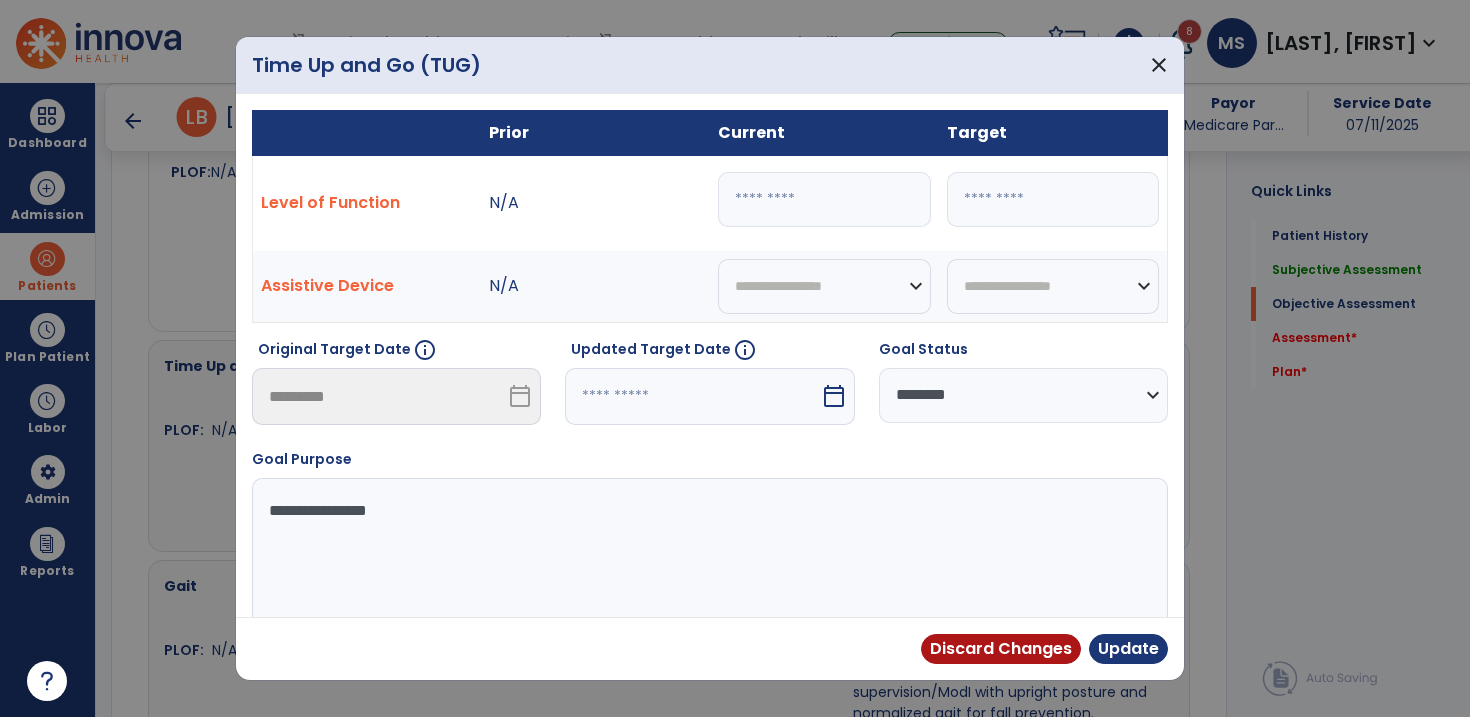 type on "**" 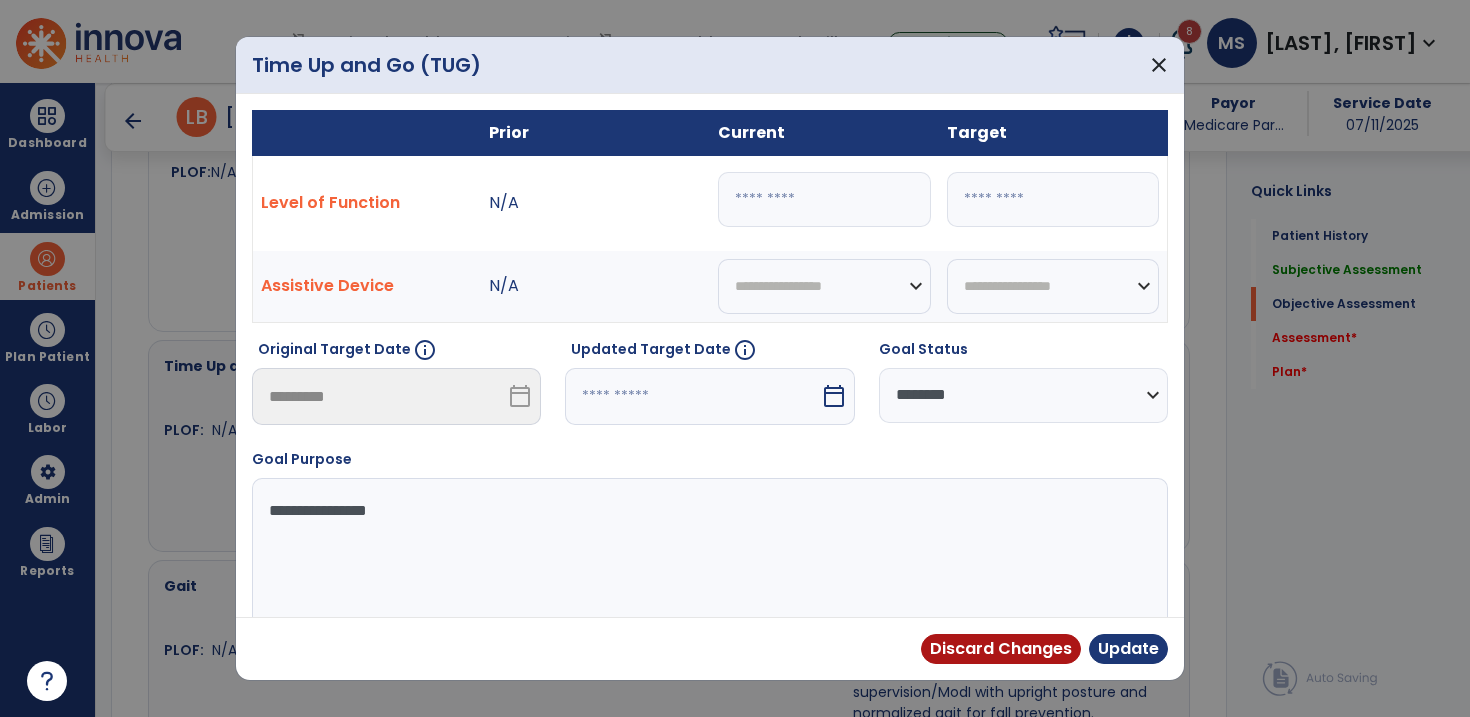 click at bounding box center (692, 396) 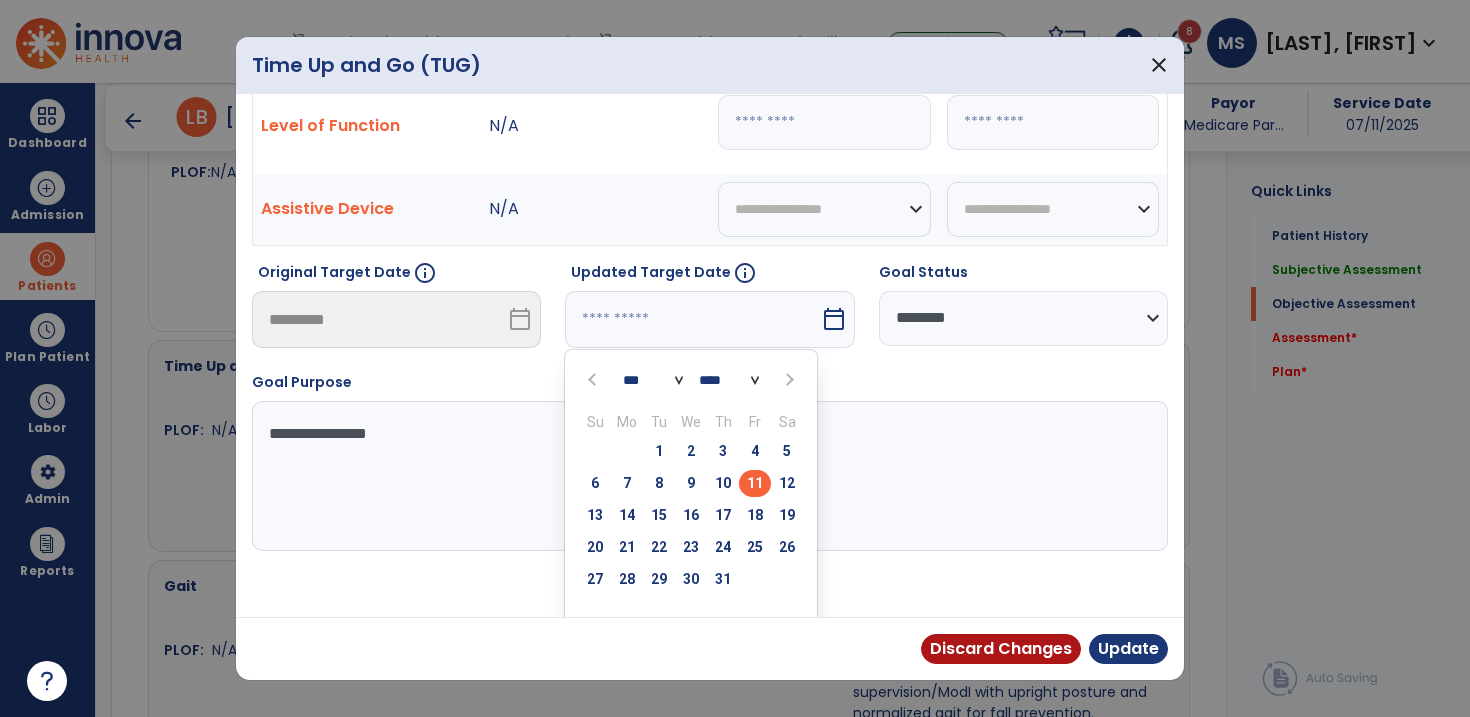 scroll, scrollTop: 104, scrollLeft: 0, axis: vertical 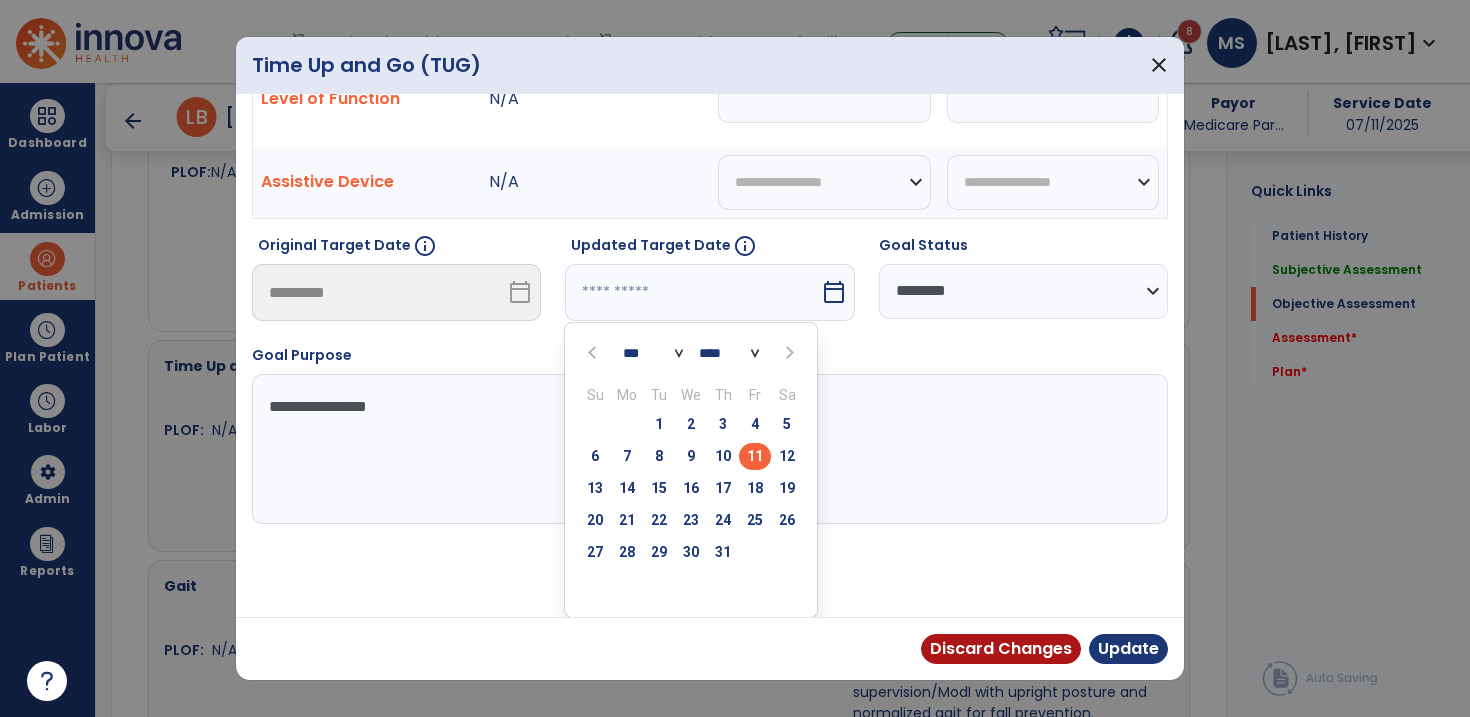 click at bounding box center (787, 352) 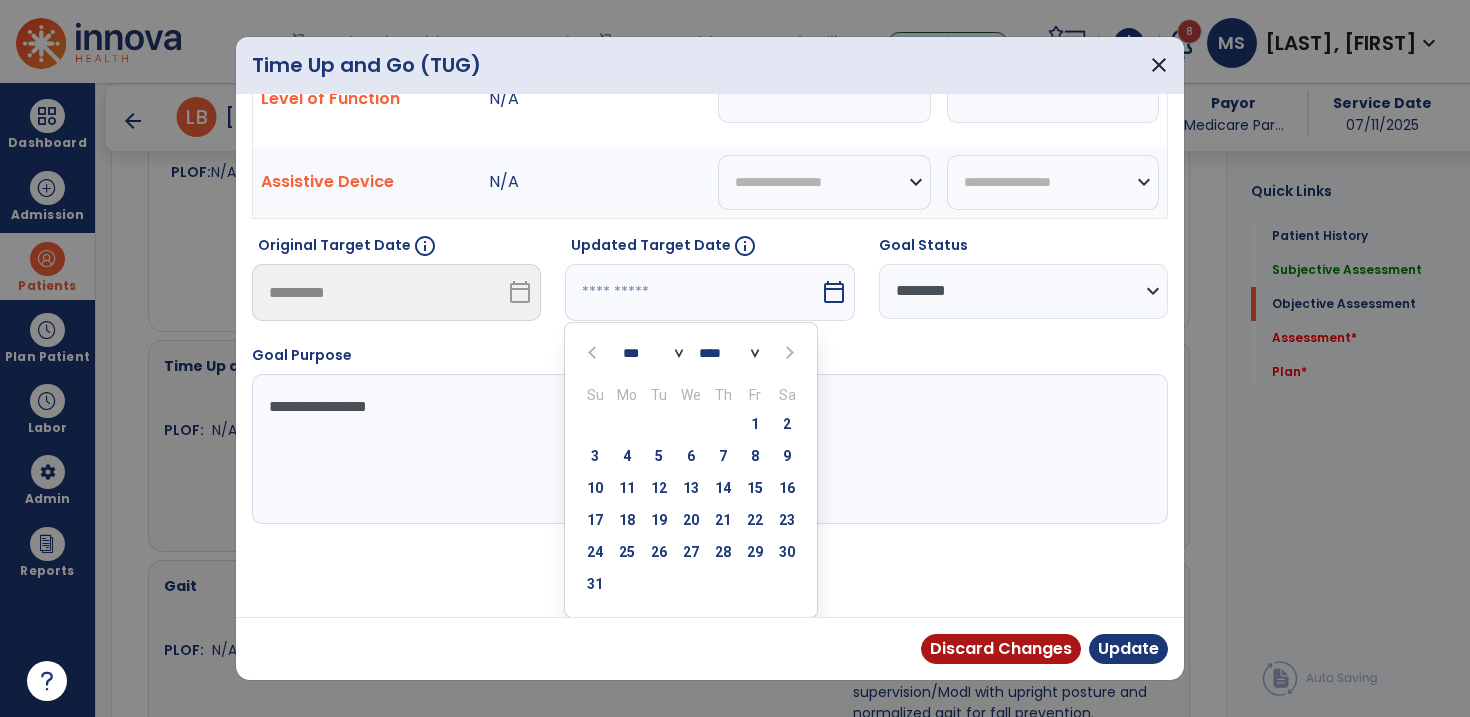 click at bounding box center [787, 352] 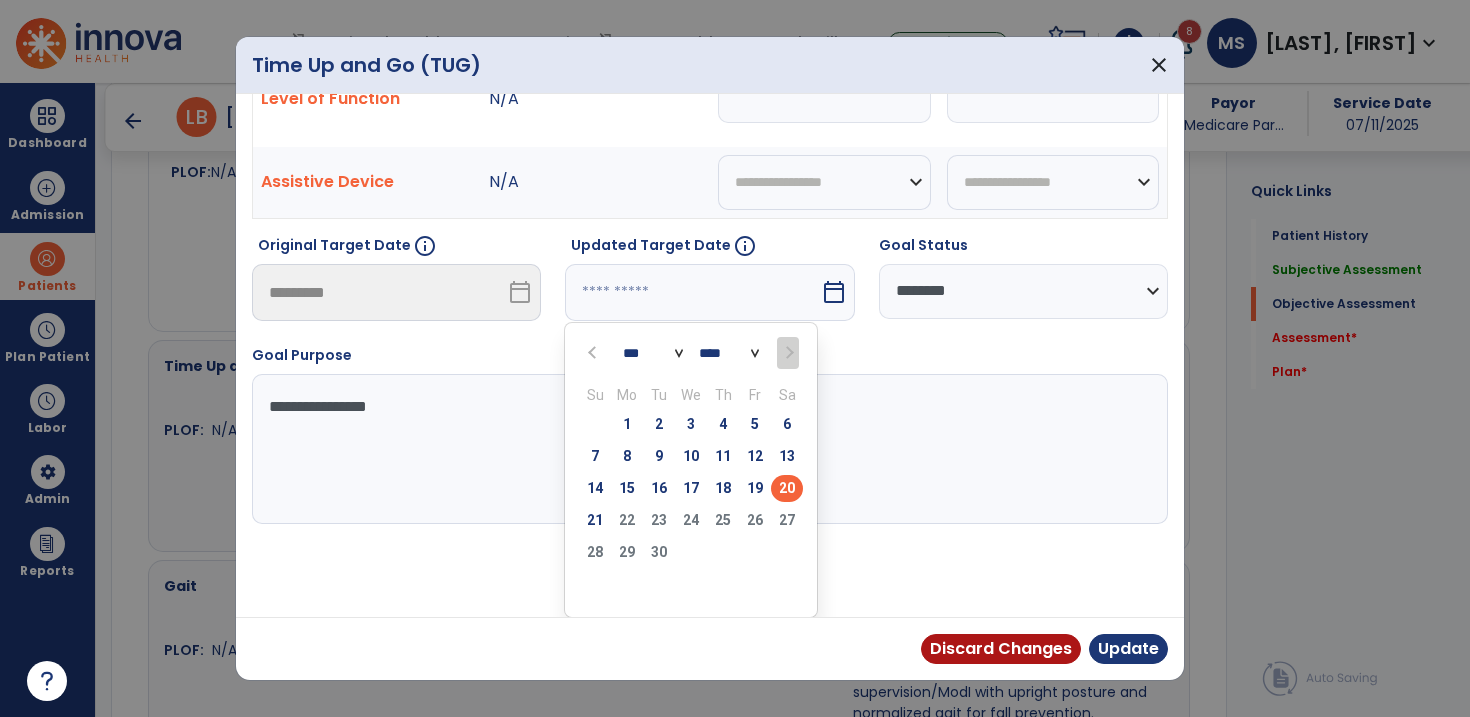 click on "20" at bounding box center [787, 488] 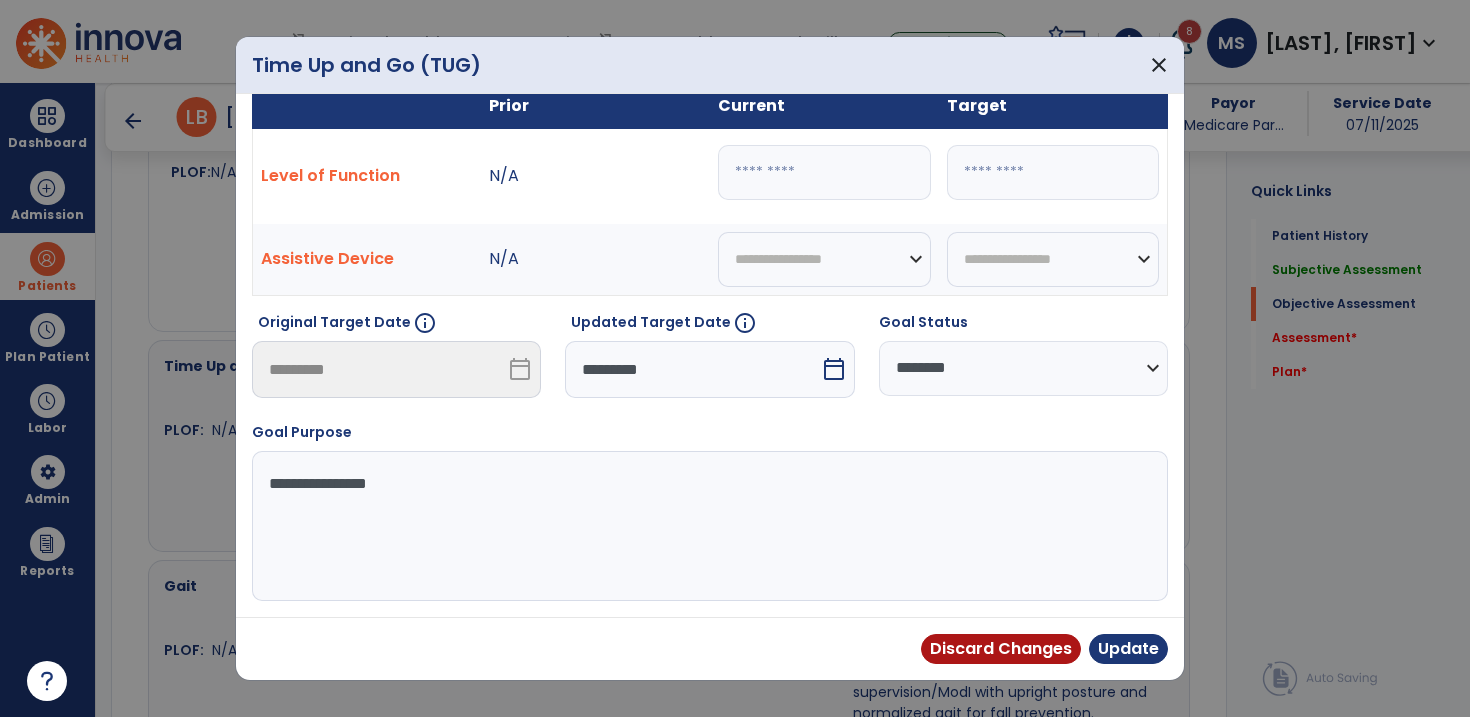 scroll, scrollTop: 26, scrollLeft: 0, axis: vertical 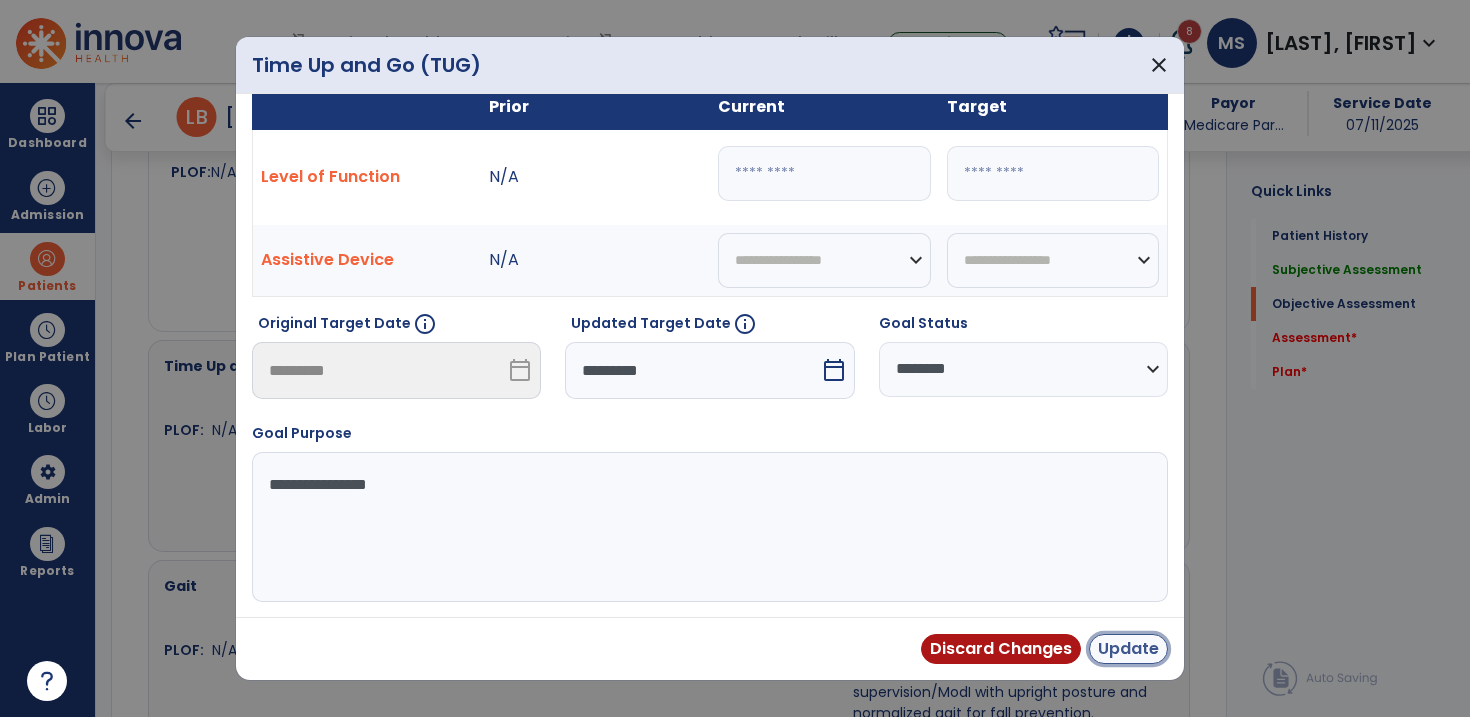 click on "Update" at bounding box center (1128, 649) 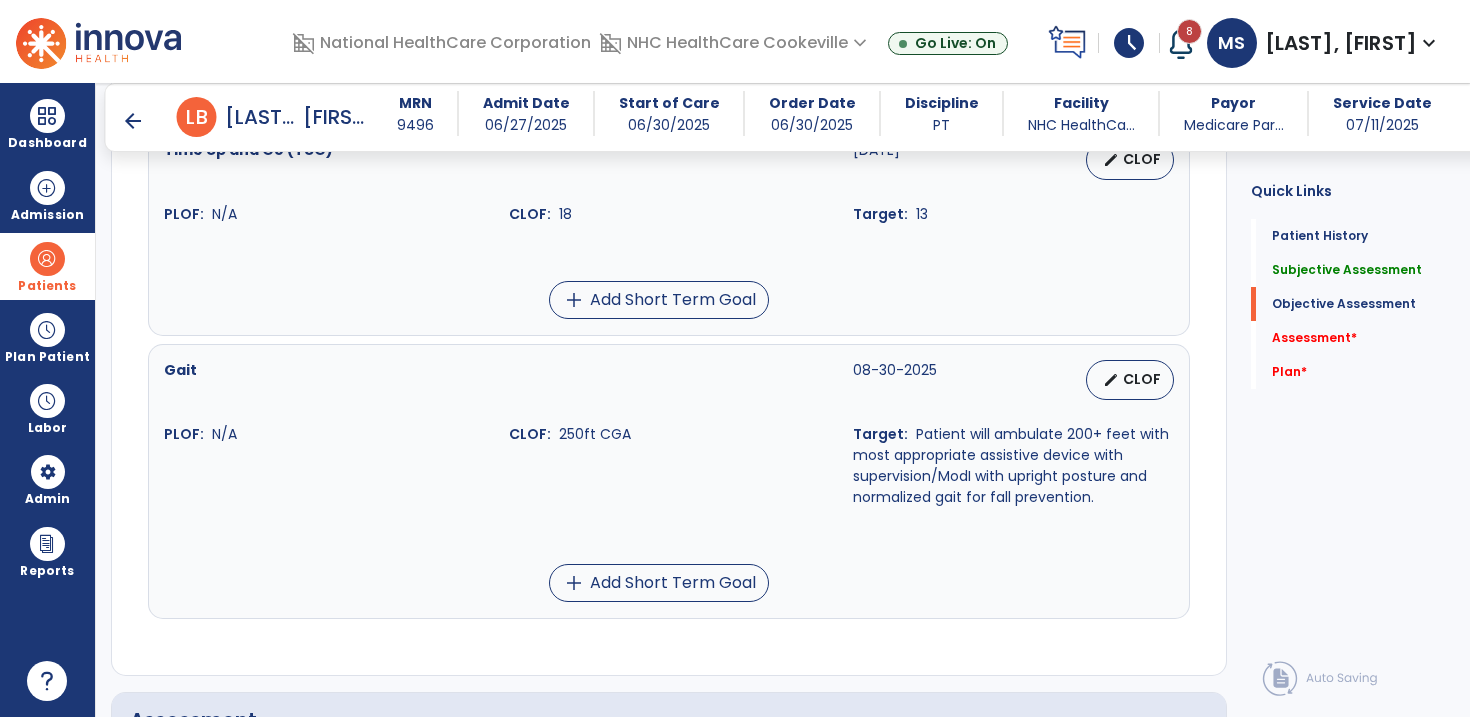 scroll, scrollTop: 1183, scrollLeft: 0, axis: vertical 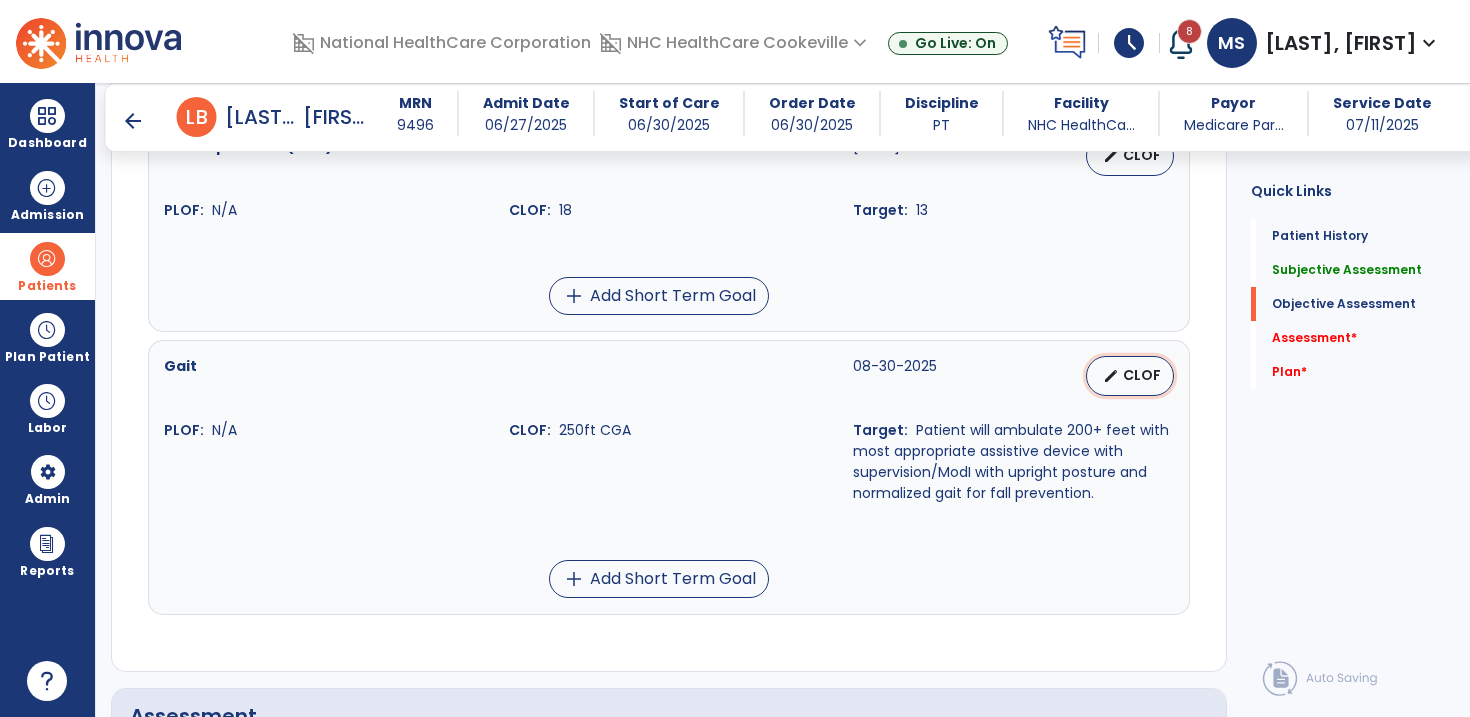 click on "CLOF" at bounding box center (1142, 375) 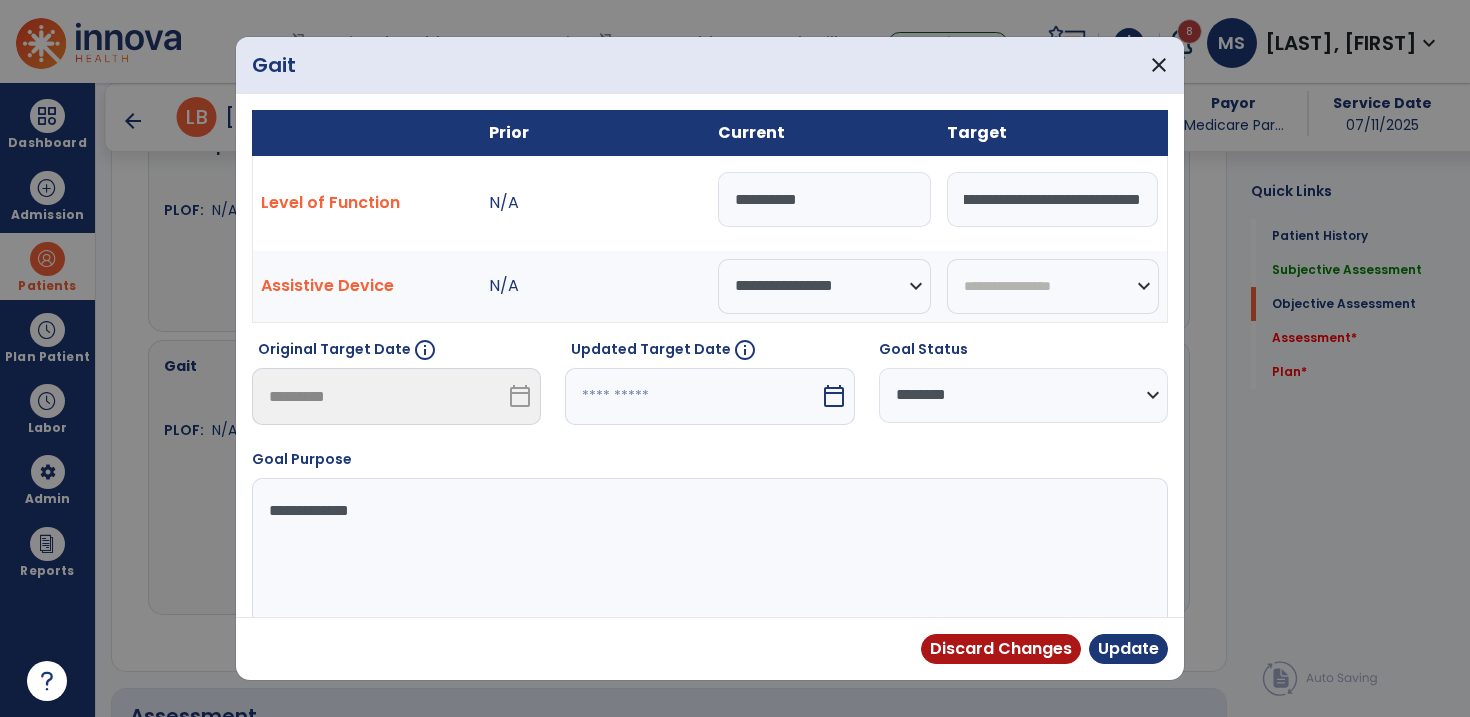 scroll, scrollTop: 0, scrollLeft: 1045, axis: horizontal 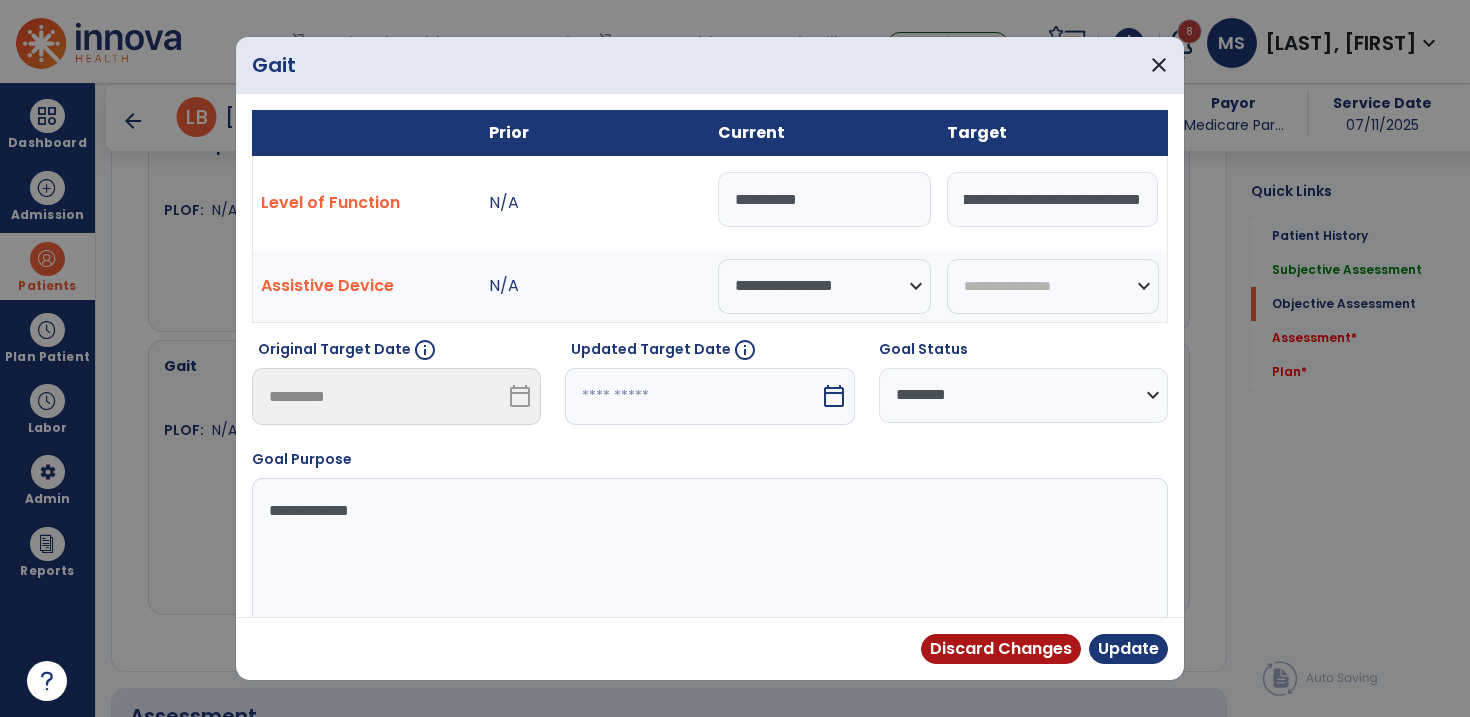 drag, startPoint x: 962, startPoint y: 191, endPoint x: 1199, endPoint y: 209, distance: 237.68256 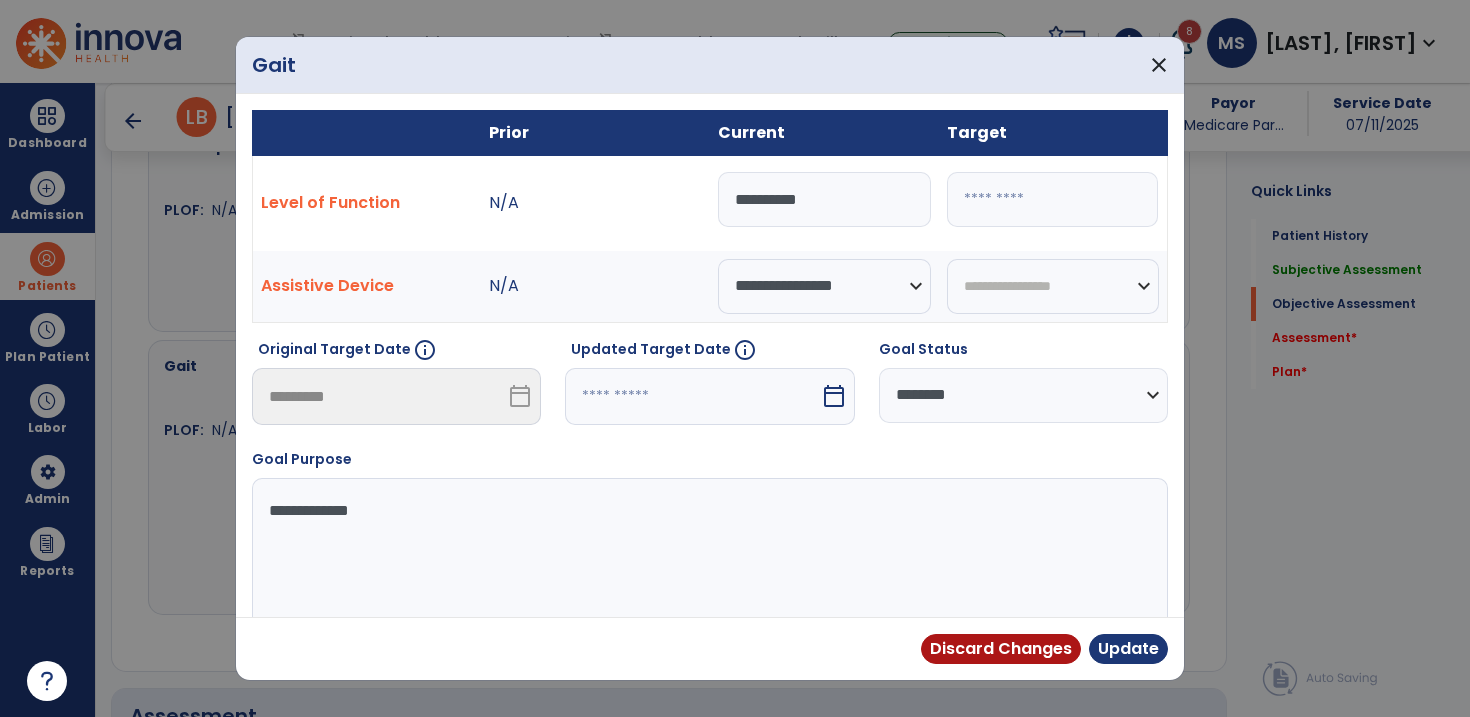 scroll, scrollTop: 0, scrollLeft: 0, axis: both 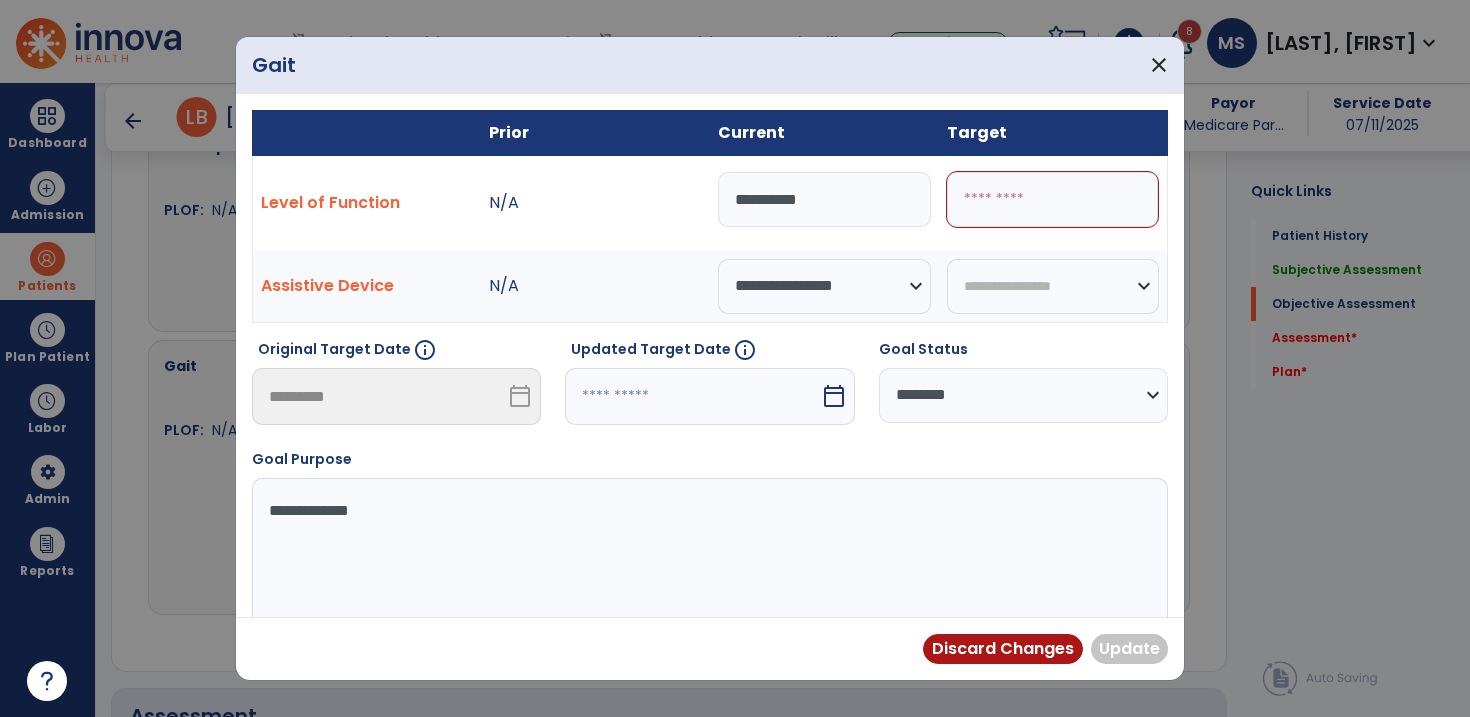 paste on "**********" 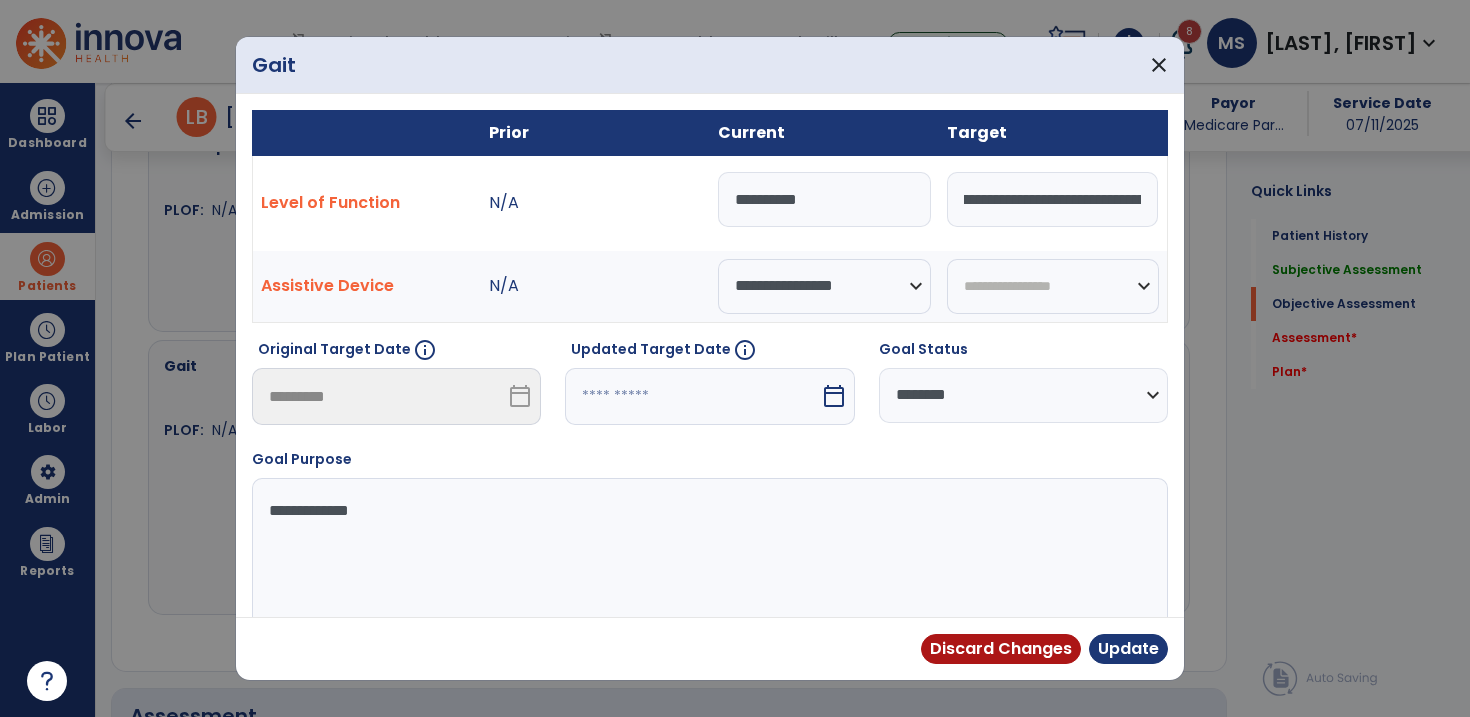 scroll, scrollTop: 0, scrollLeft: 257, axis: horizontal 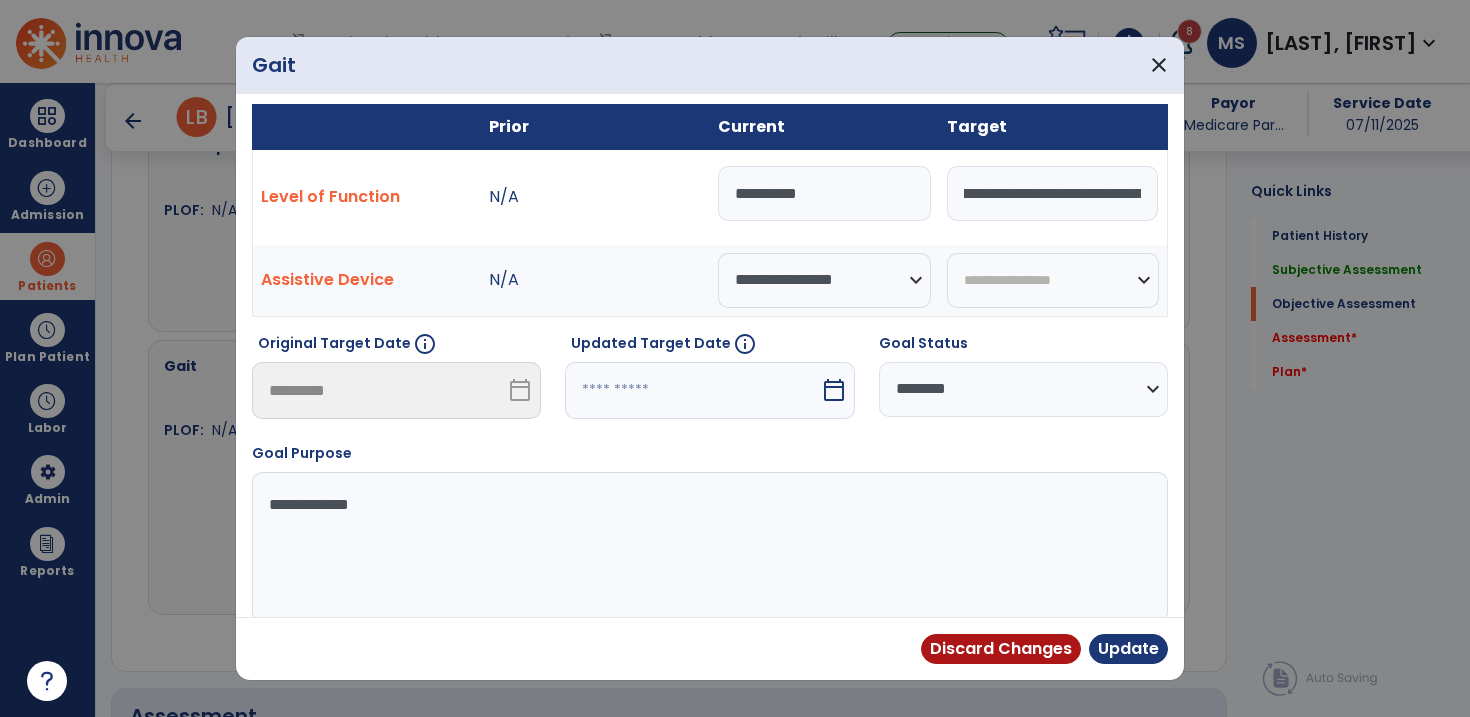 click on "**********" at bounding box center (1052, 193) 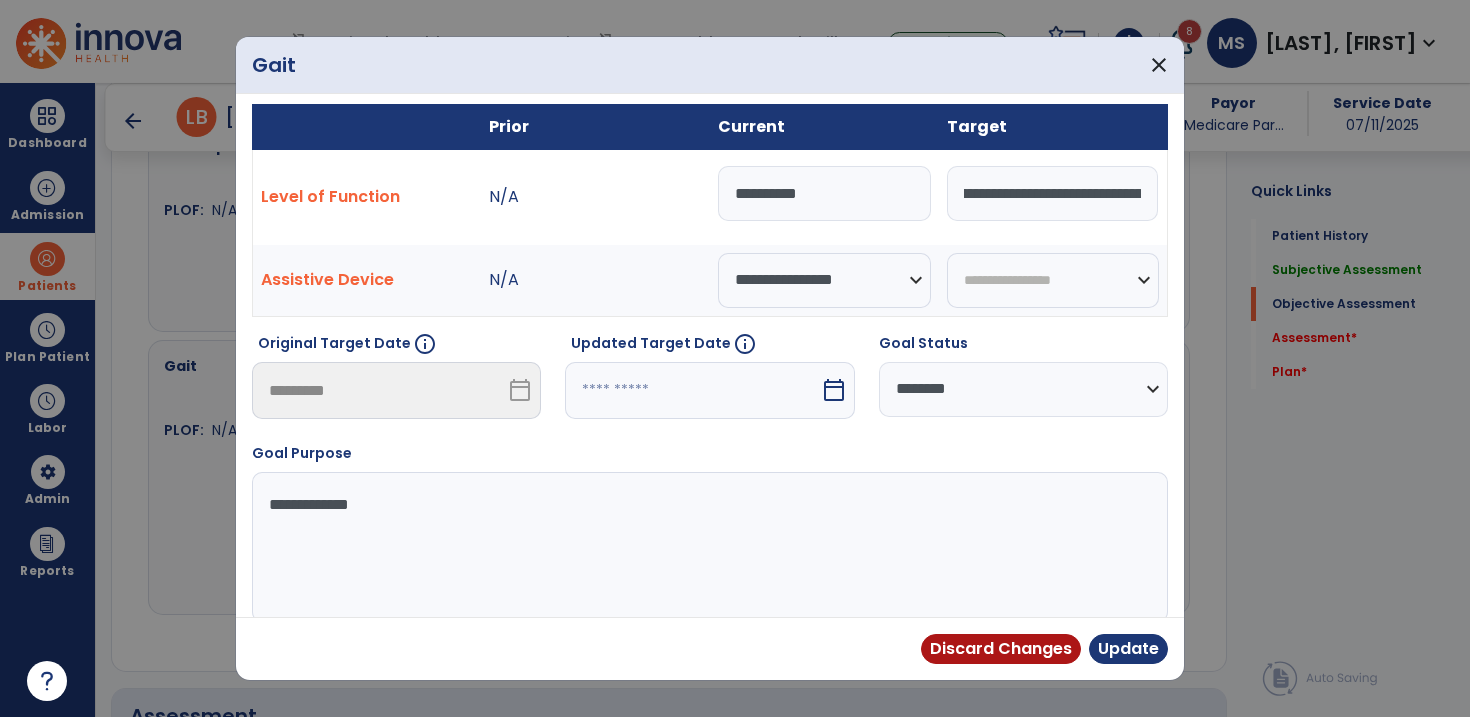 click at bounding box center (692, 390) 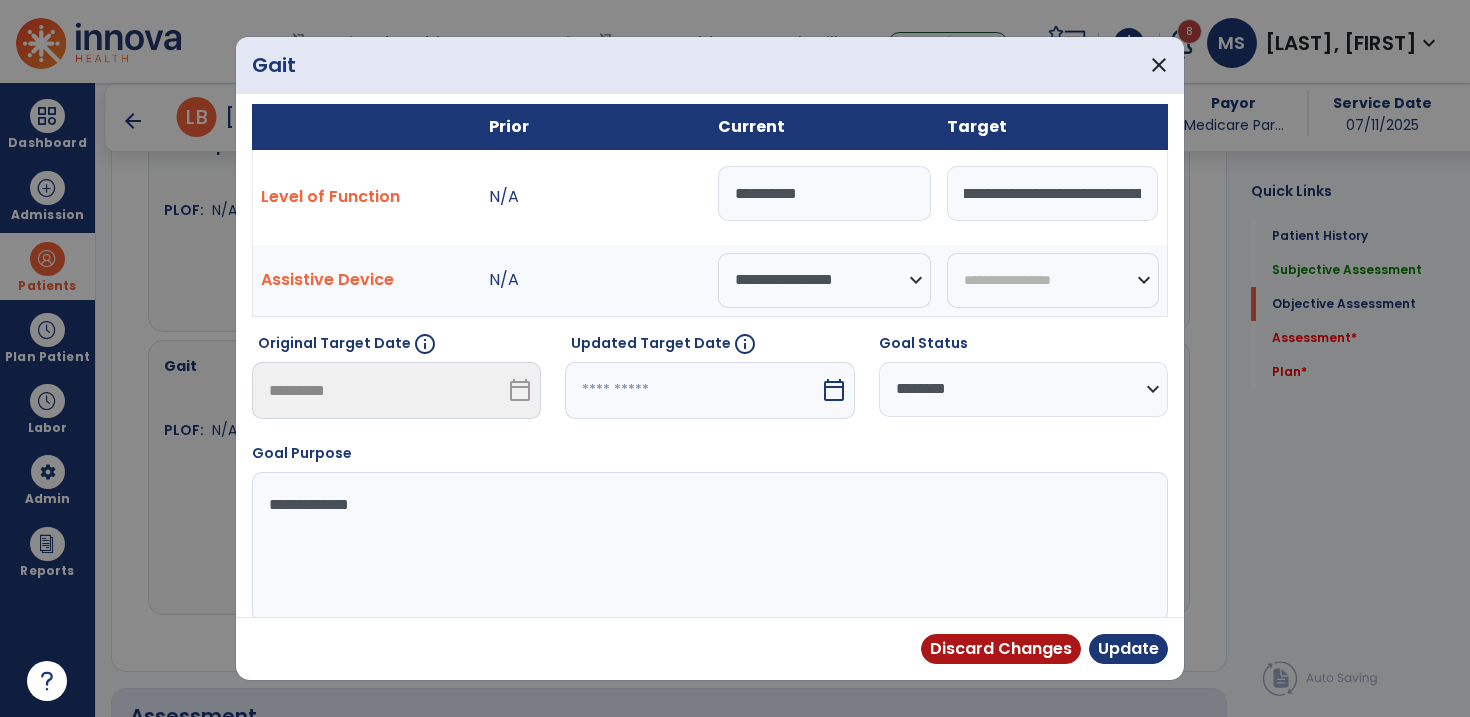 scroll, scrollTop: 0, scrollLeft: 0, axis: both 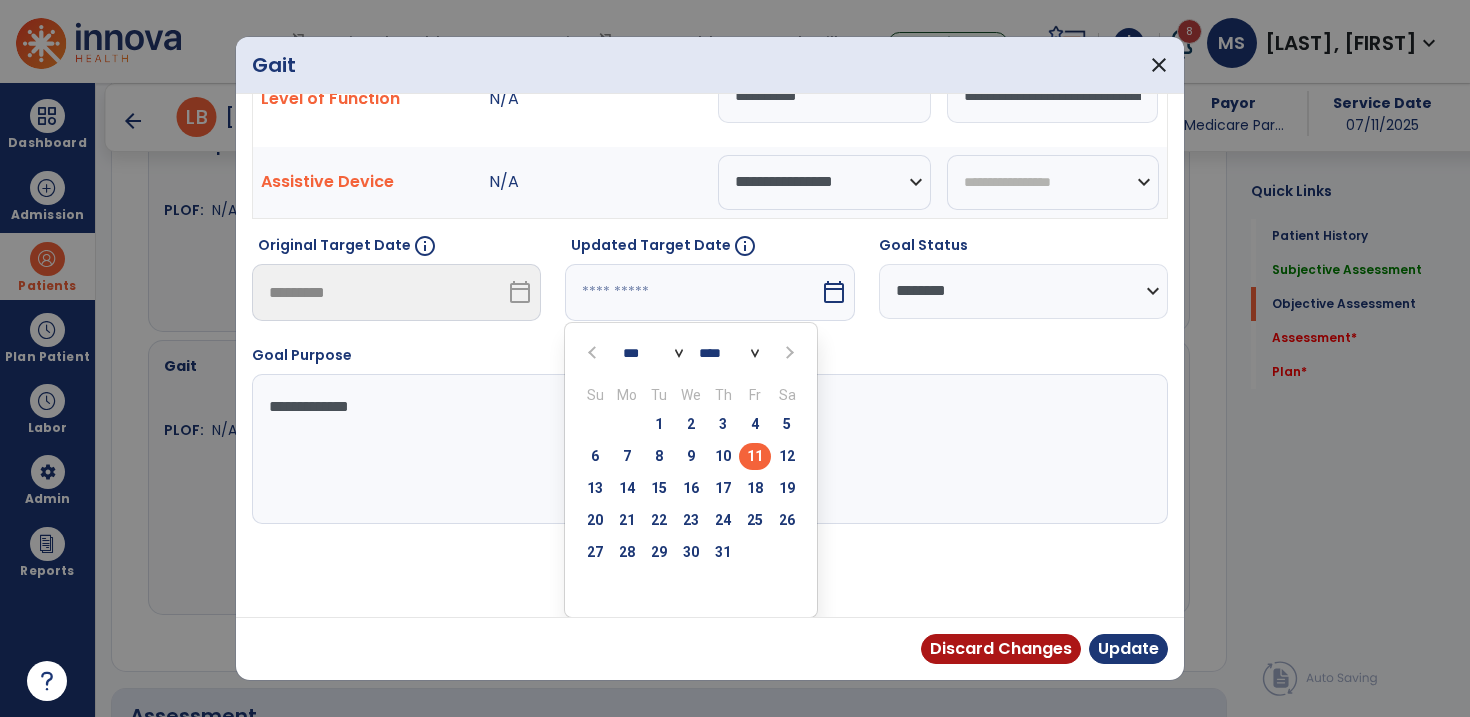 click at bounding box center (787, 352) 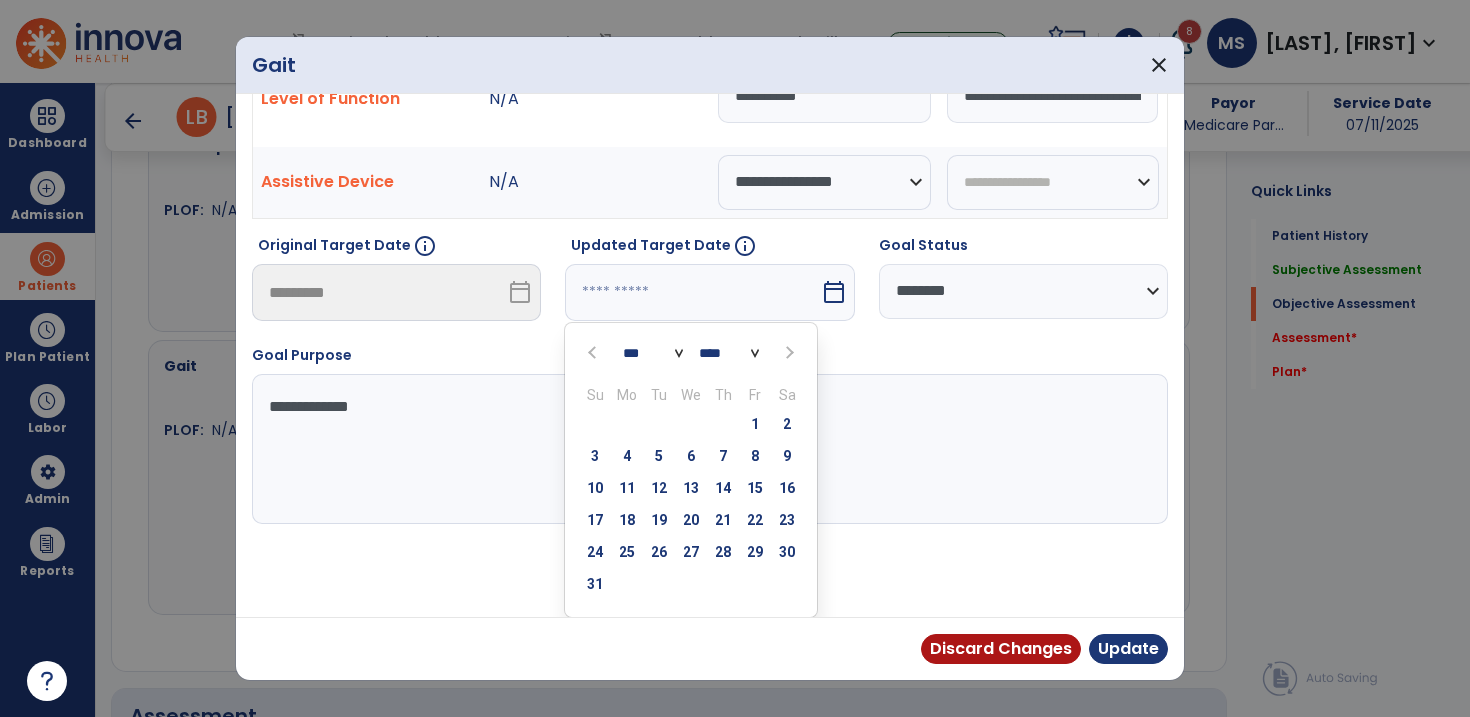 click at bounding box center [787, 352] 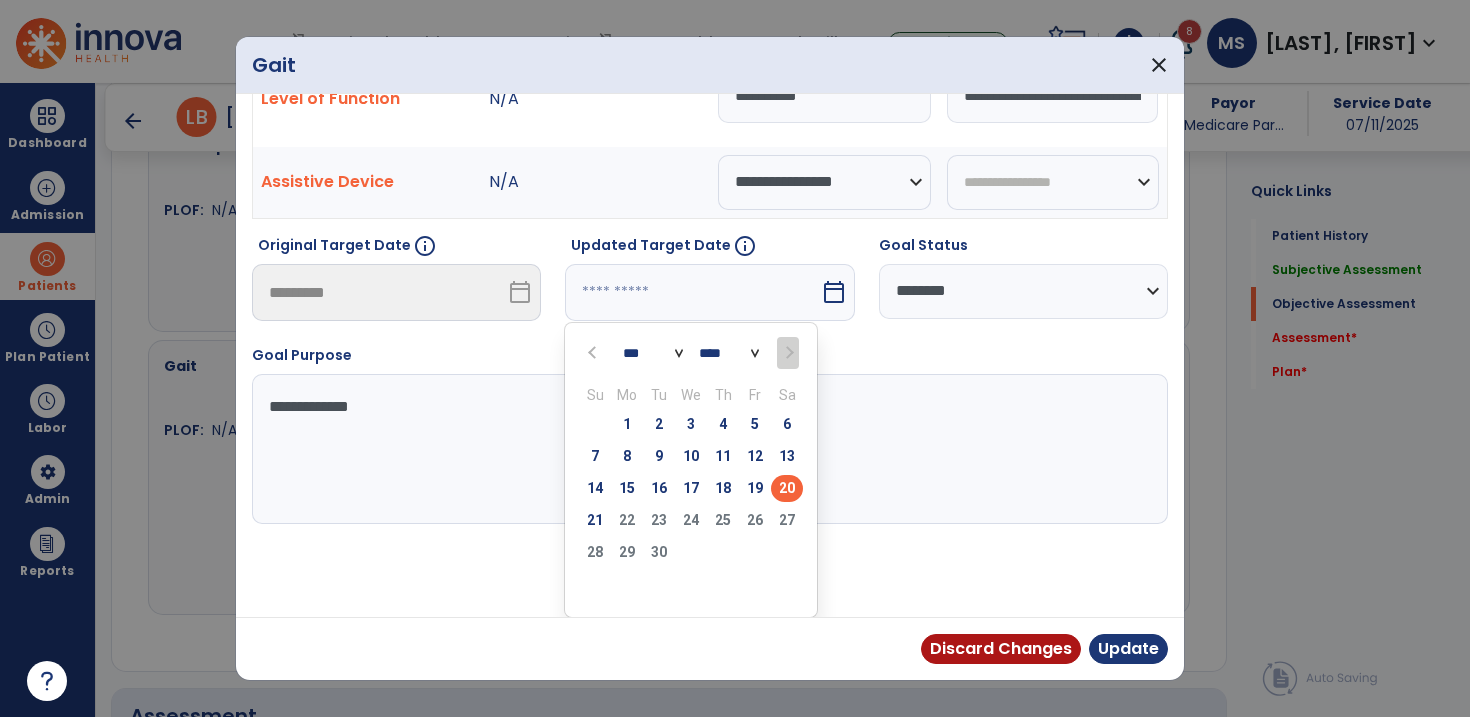 click on "20" at bounding box center (787, 488) 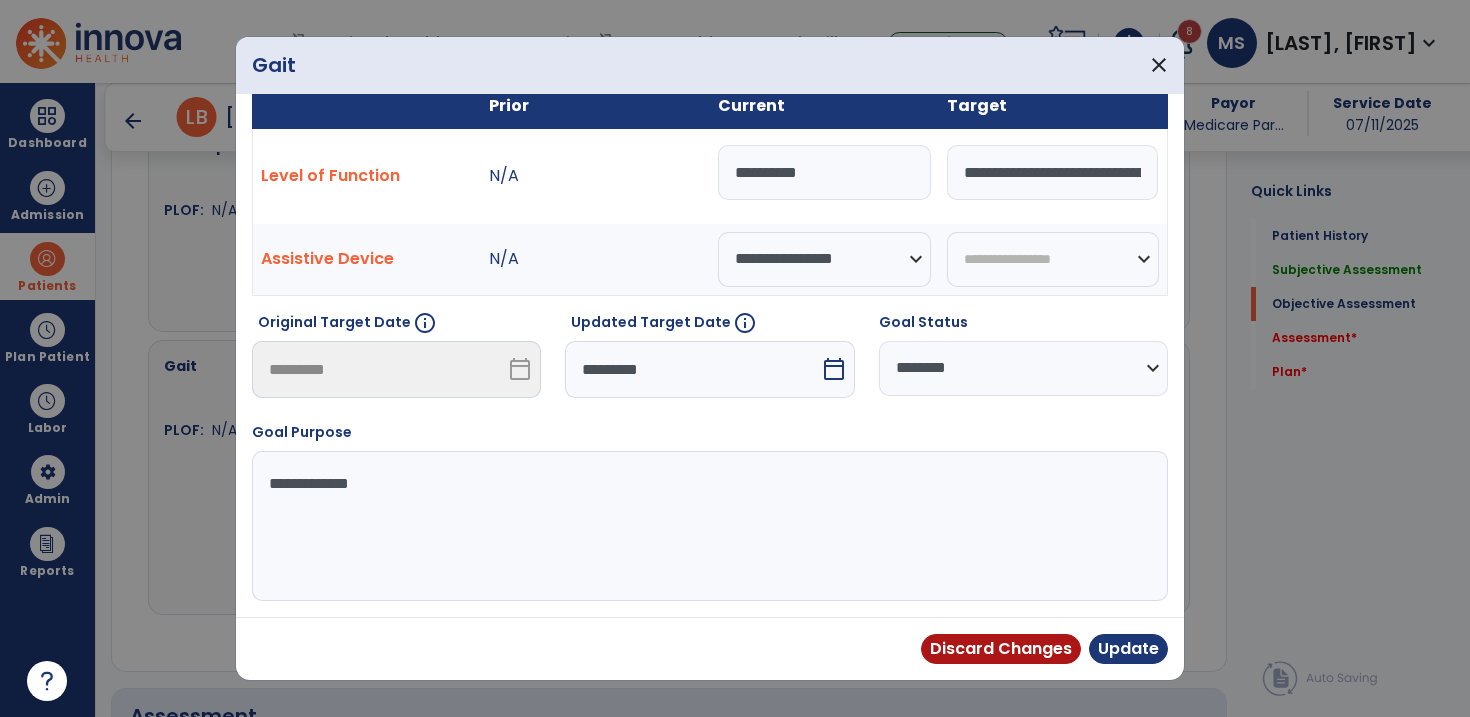 scroll, scrollTop: 26, scrollLeft: 0, axis: vertical 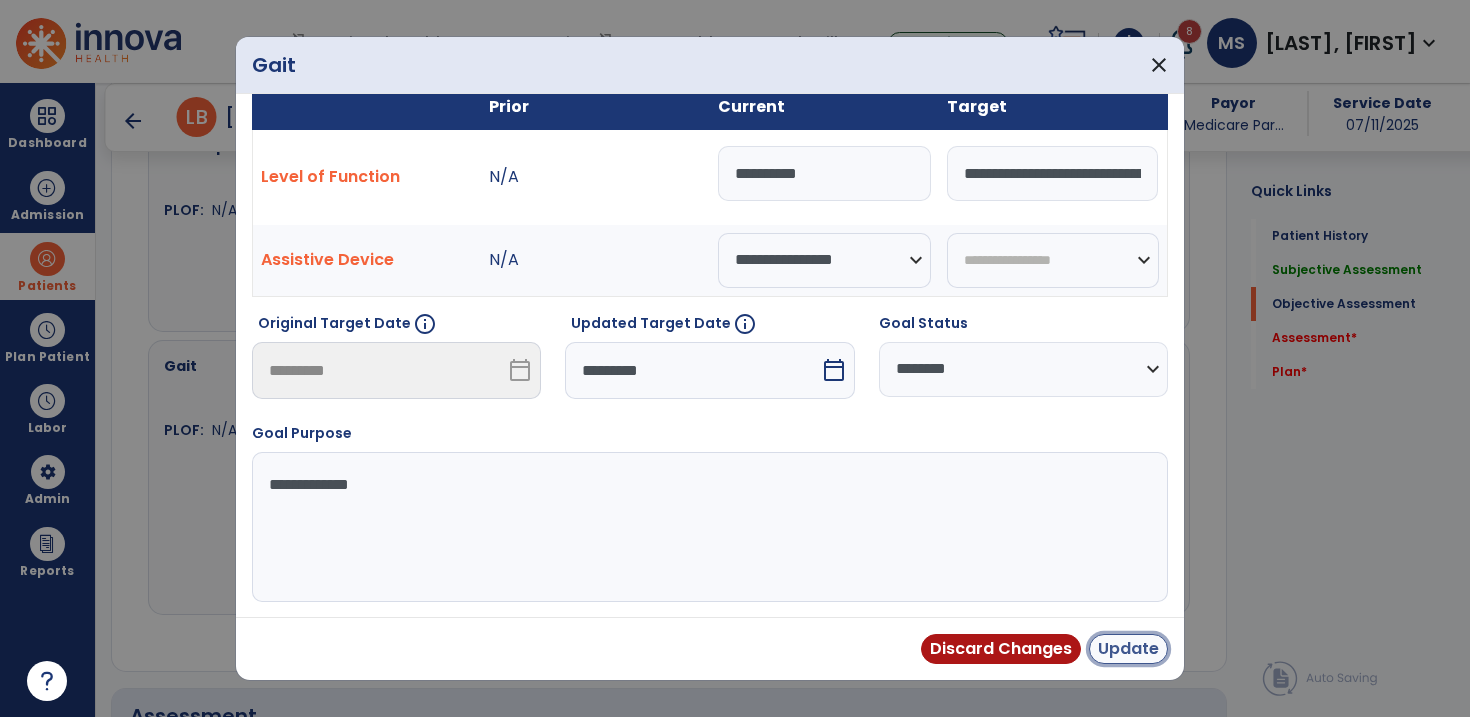 click on "Update" at bounding box center (1128, 649) 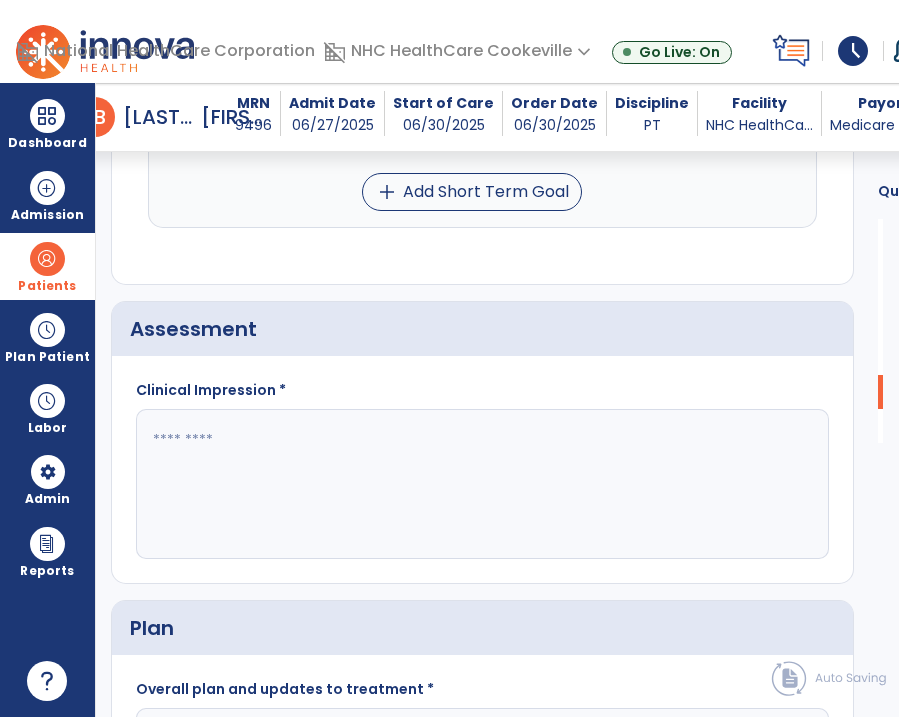 scroll, scrollTop: 1917, scrollLeft: 0, axis: vertical 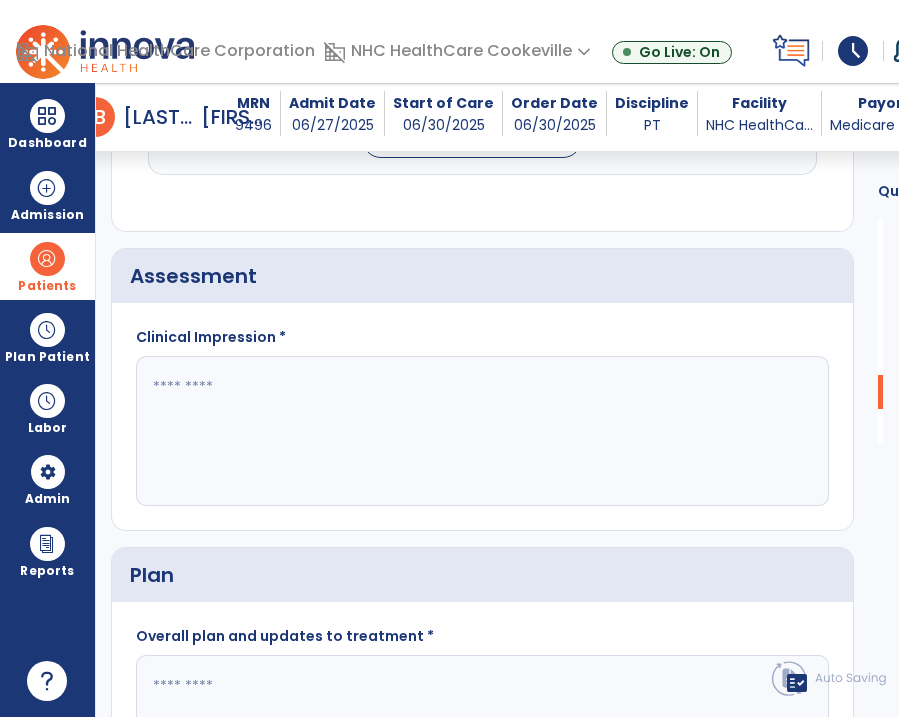 click 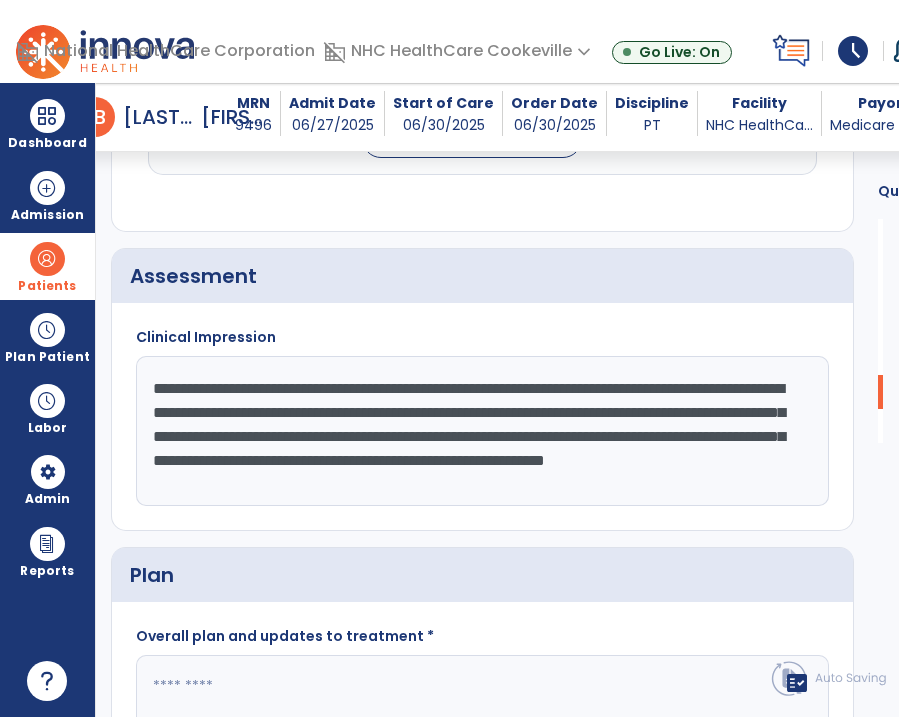 scroll, scrollTop: 15, scrollLeft: 0, axis: vertical 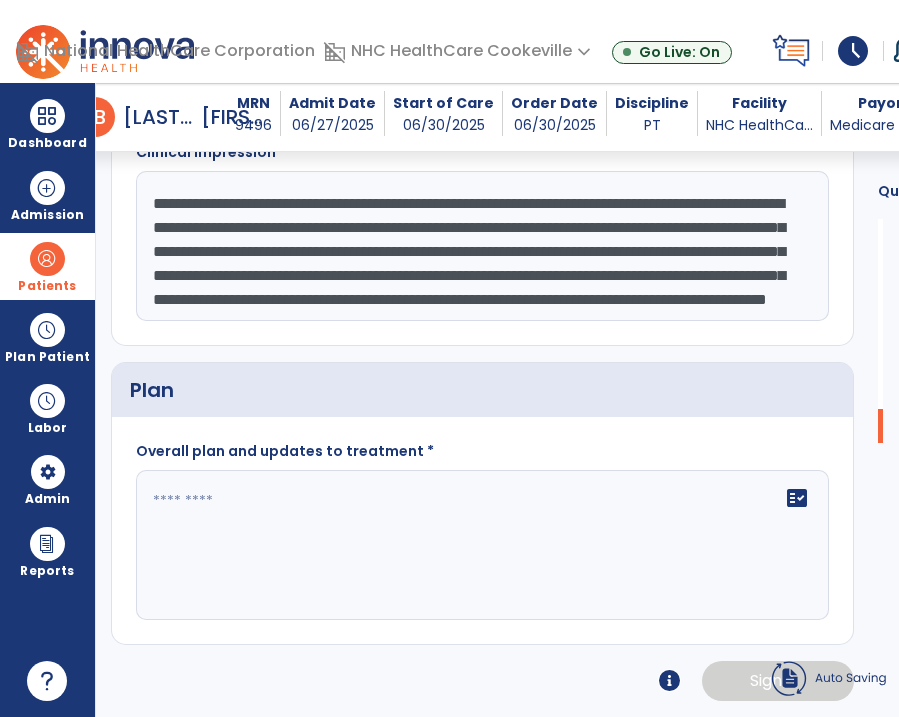 type on "**********" 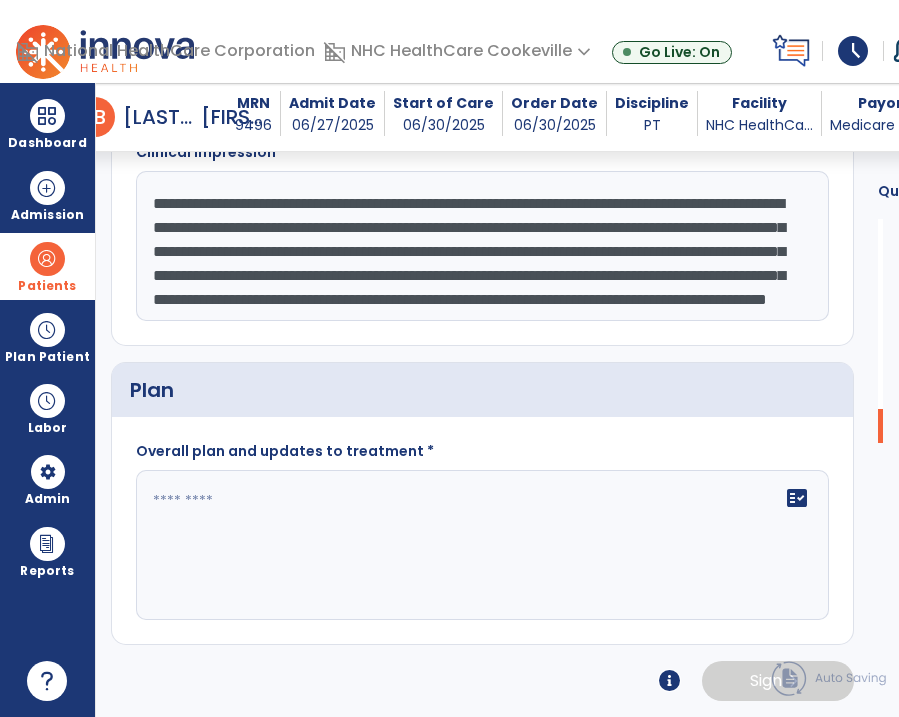 click 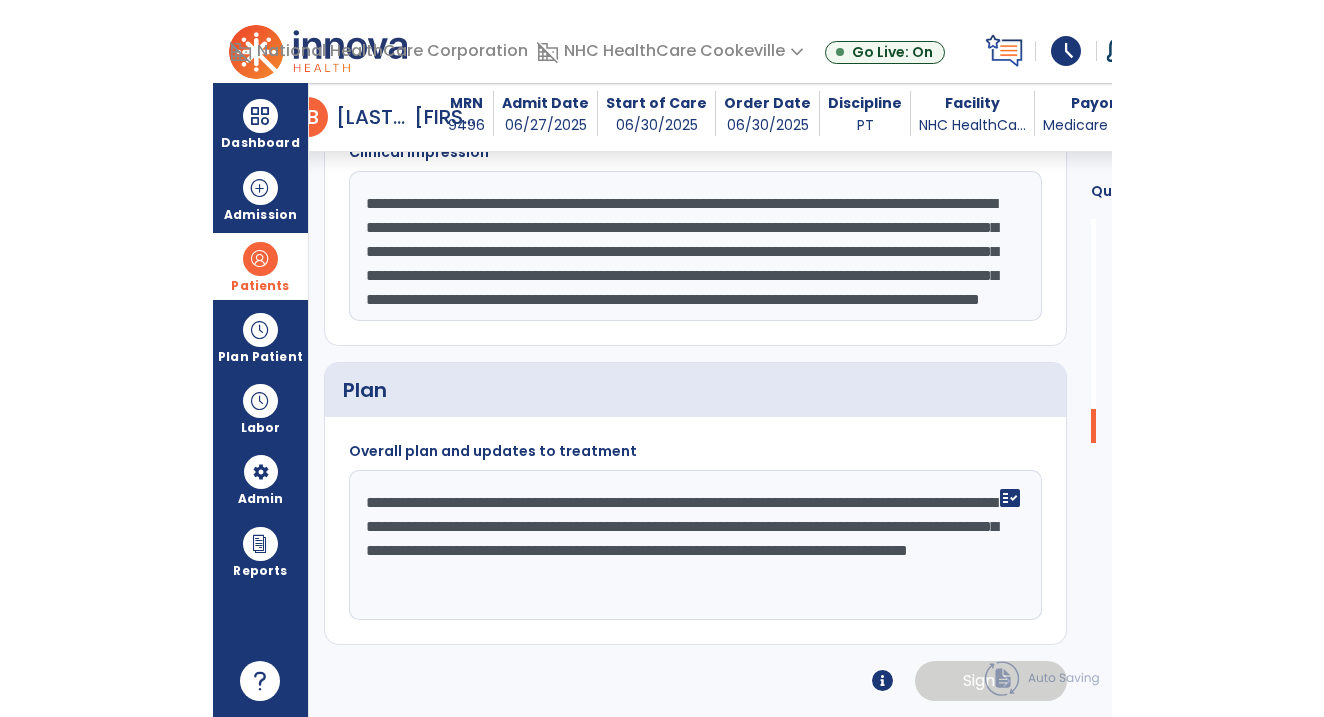 scroll, scrollTop: 0, scrollLeft: 0, axis: both 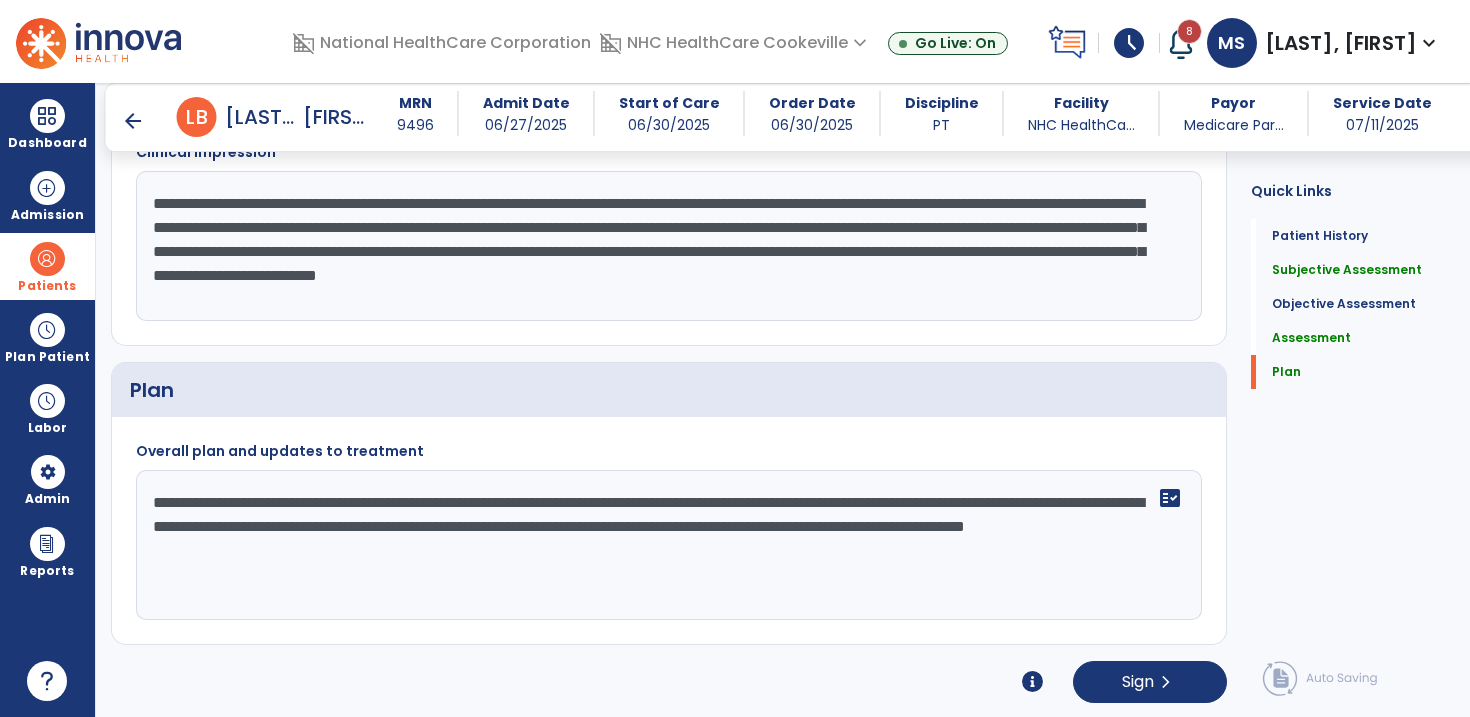 type on "**********" 